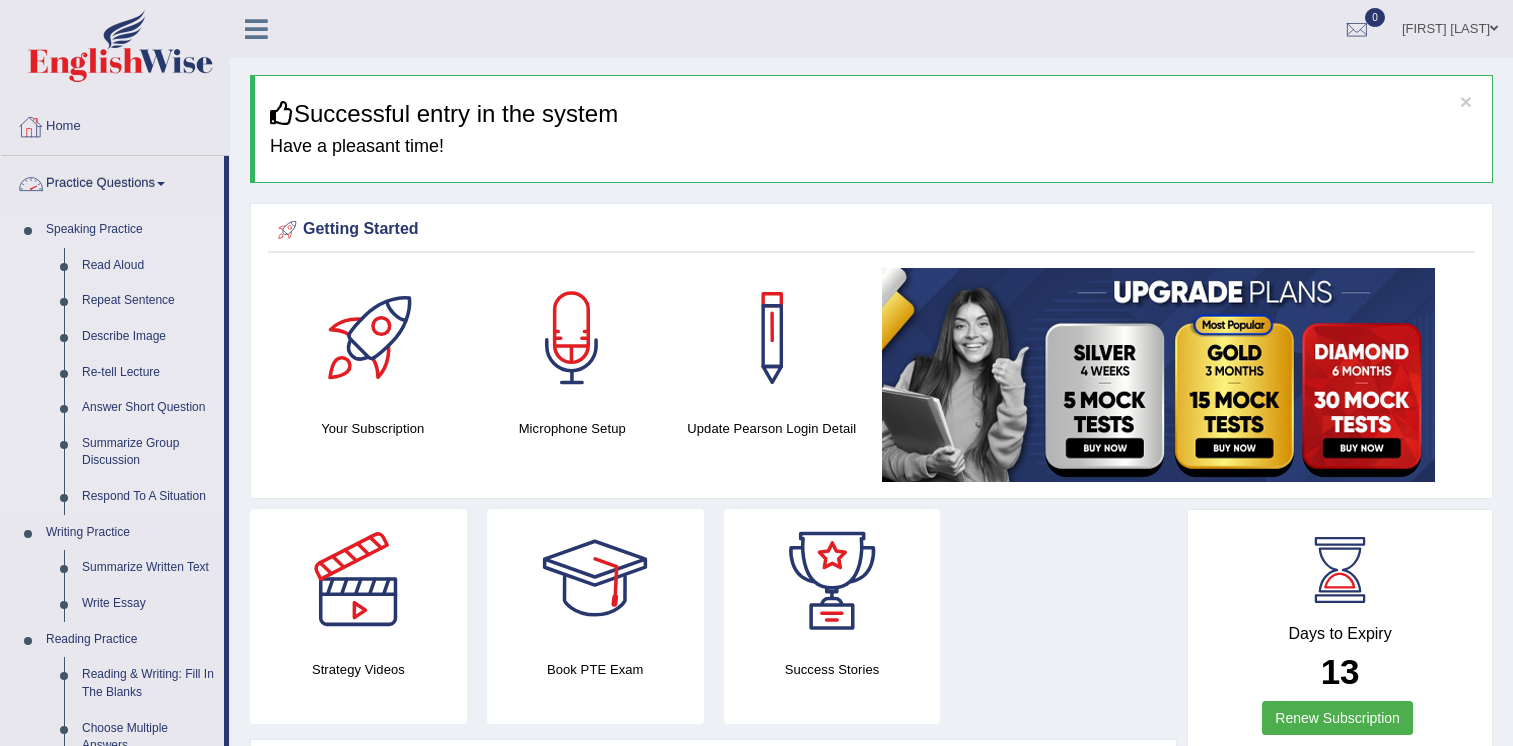 scroll, scrollTop: 0, scrollLeft: 0, axis: both 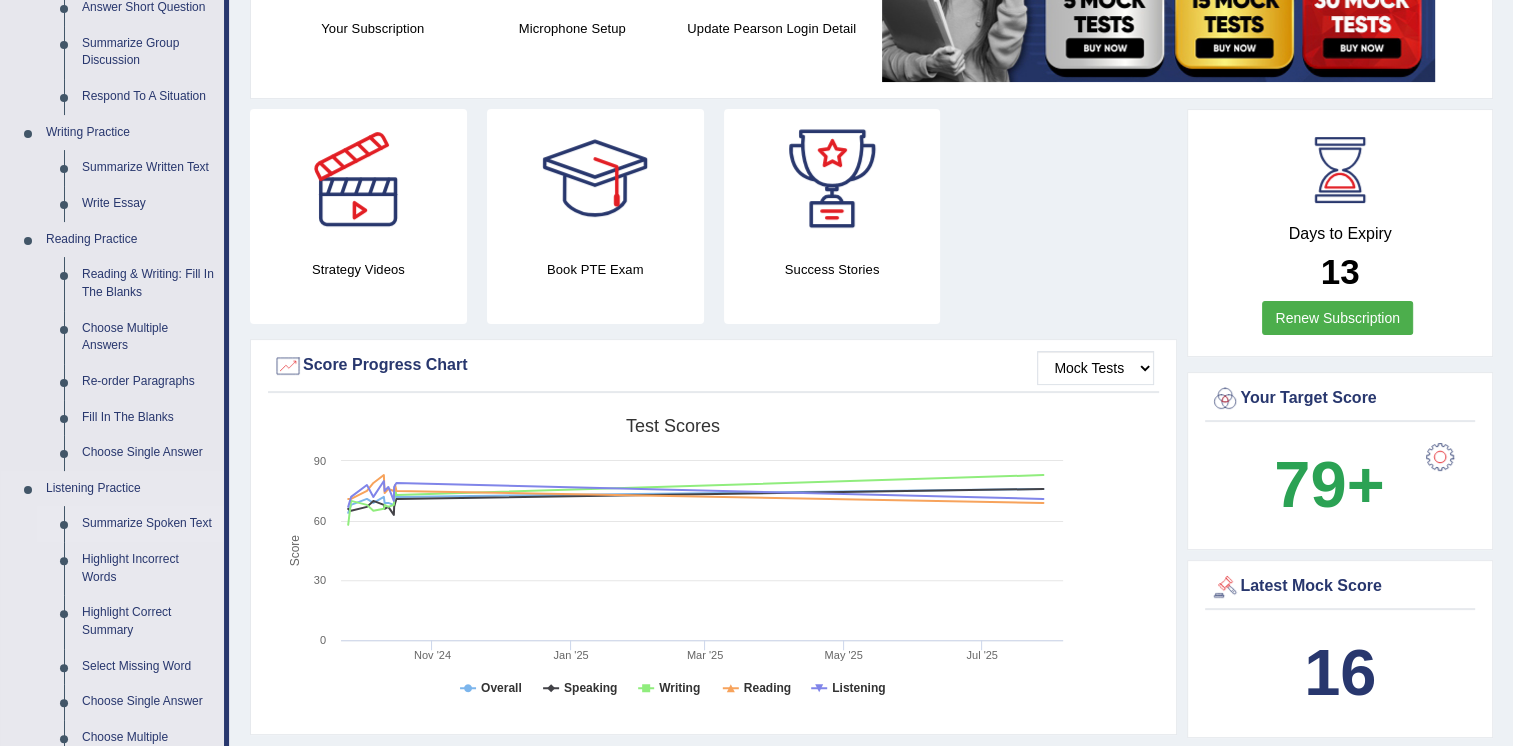 click on "Summarize Spoken Text" at bounding box center [148, 524] 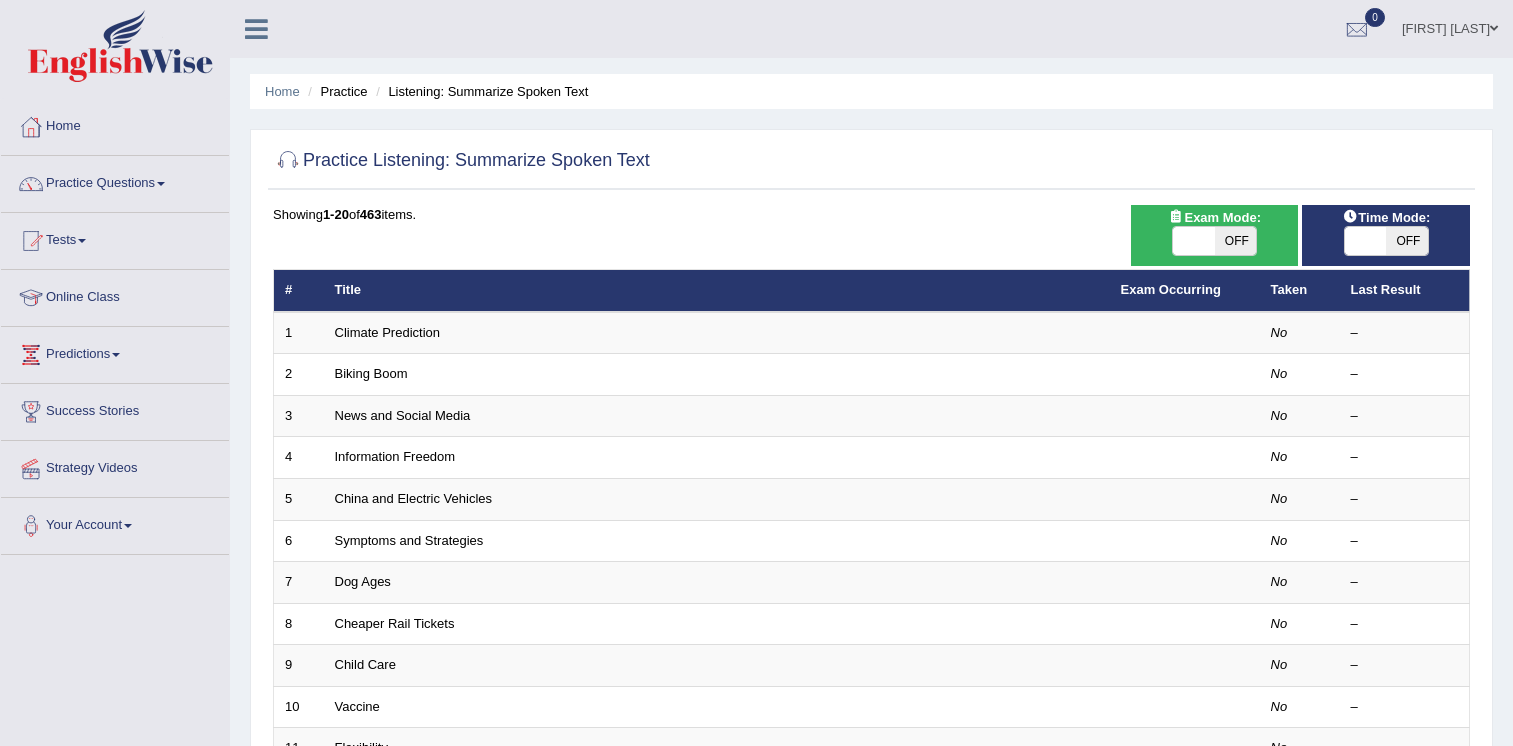 scroll, scrollTop: 100, scrollLeft: 0, axis: vertical 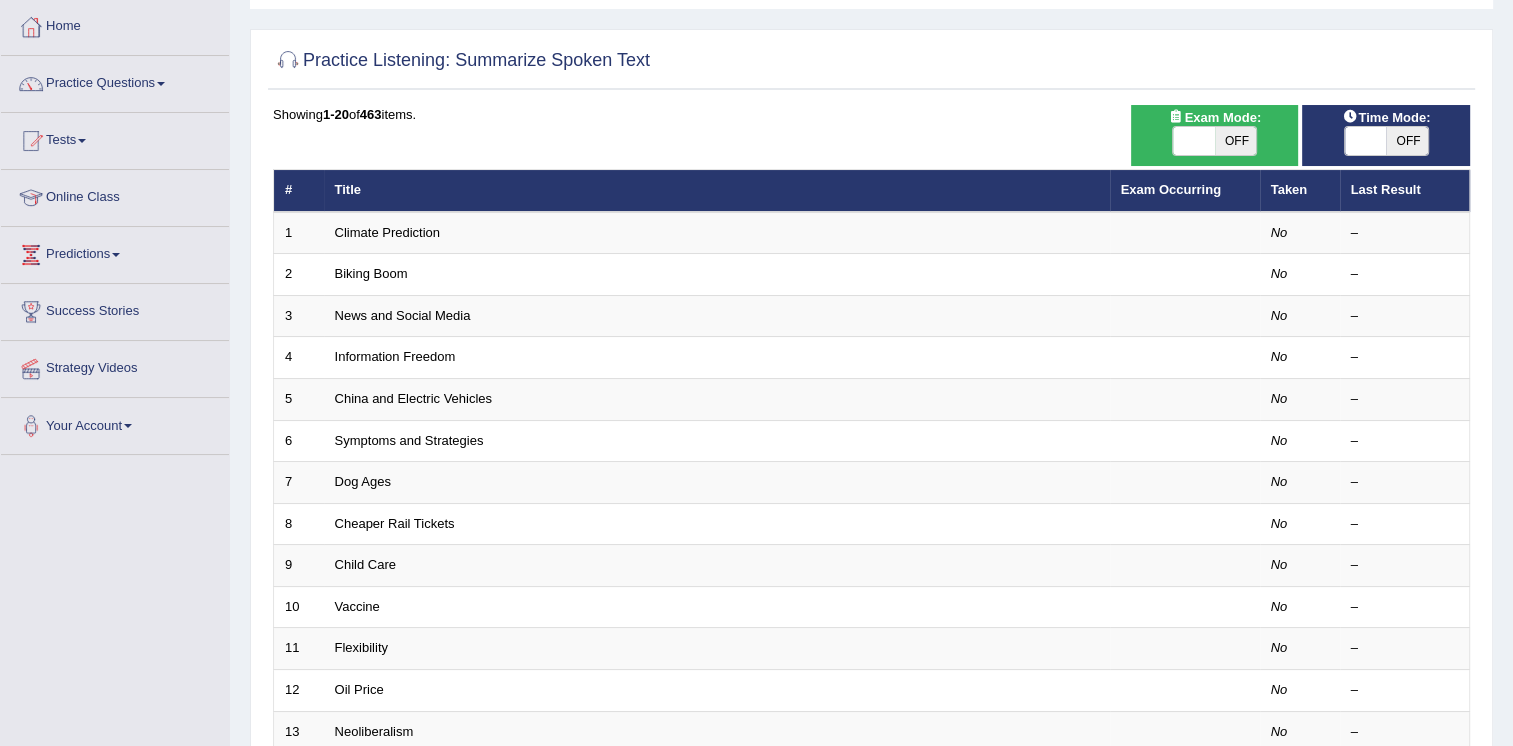 click on "Vaccine" at bounding box center [717, 607] 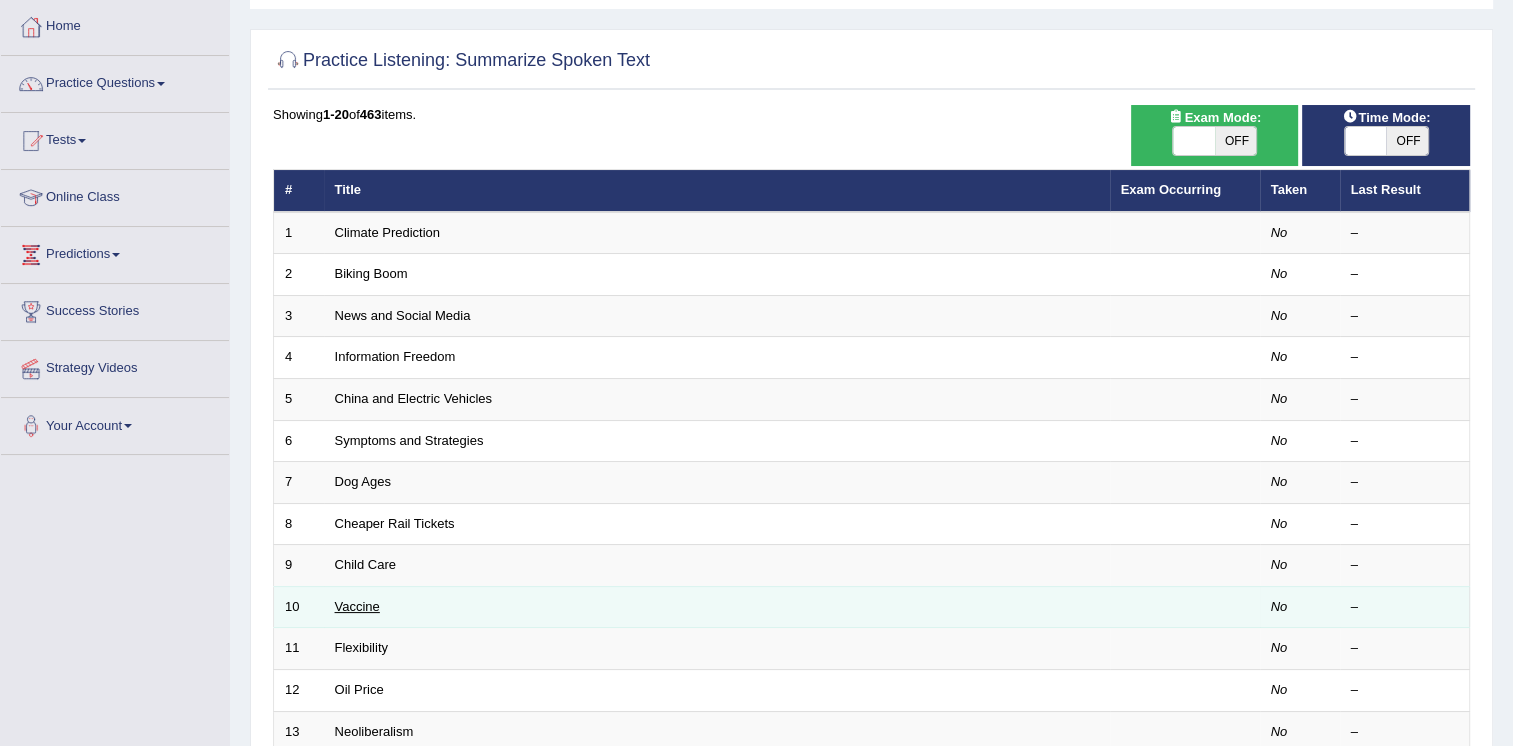 click on "Vaccine" at bounding box center (357, 606) 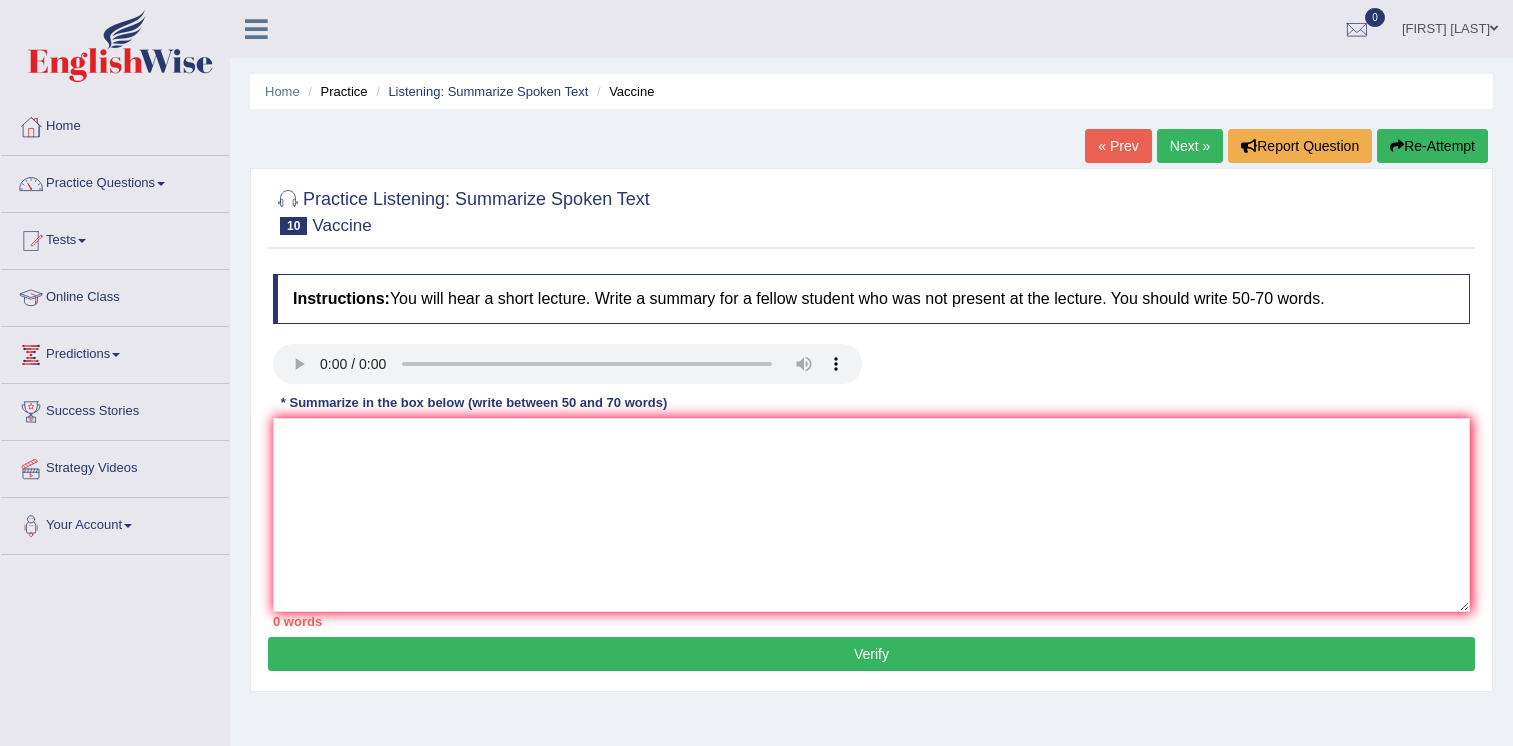 scroll, scrollTop: 0, scrollLeft: 0, axis: both 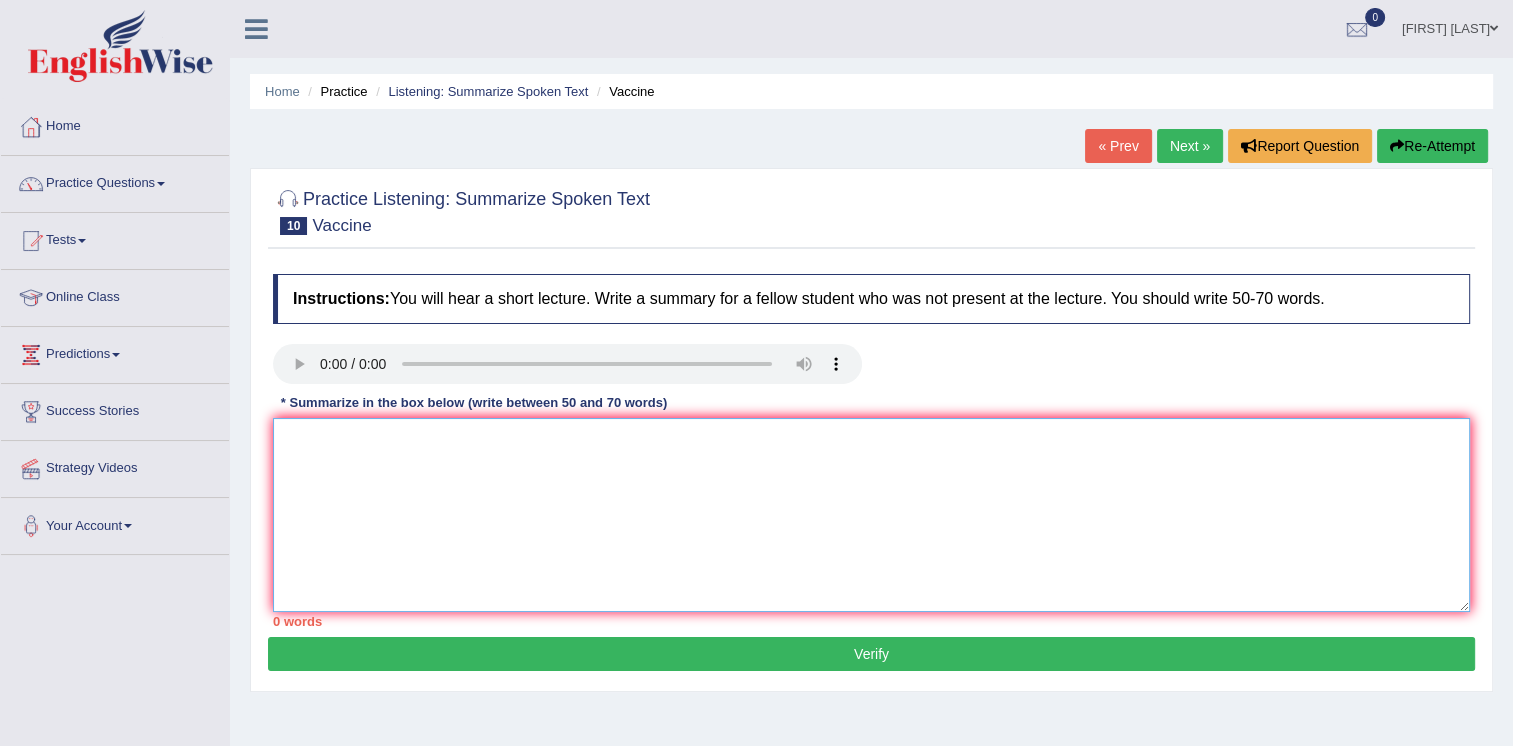 paste on "The speaker provided a comprehensive overview of [main topic], highlighting several ideas. To
begin with, they emphasized [key idea 1], which plays a crucial role in [related concept]. In addition,
they discussed [key idea 2], illustrating this through [example or effect]. Moreover, the lecture
addressed [key idea 3], linking it to [another aspect or implication]. In conclusion, the lecture
conveyed [final insight or overall message]." 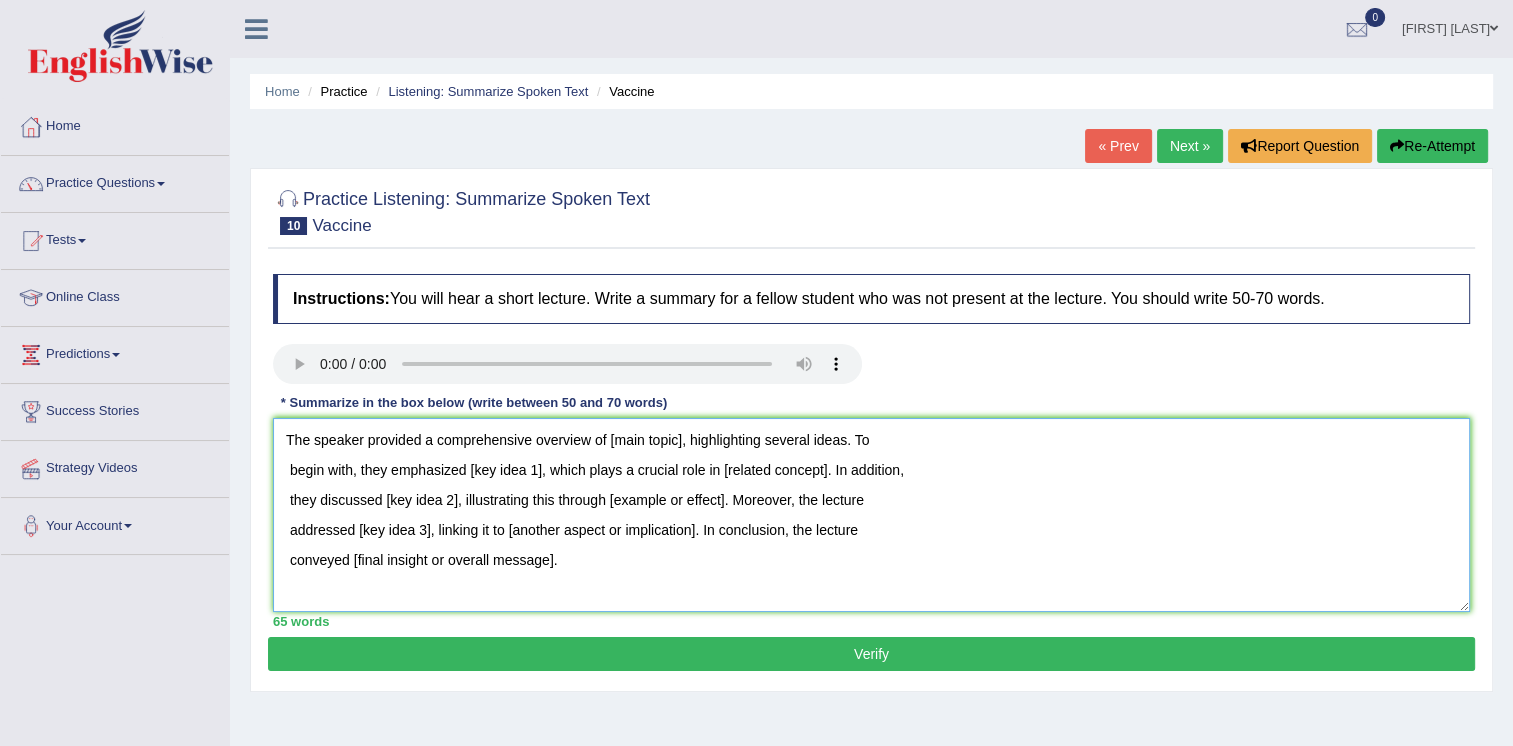 drag, startPoint x: 677, startPoint y: 440, endPoint x: 661, endPoint y: 501, distance: 63.06346 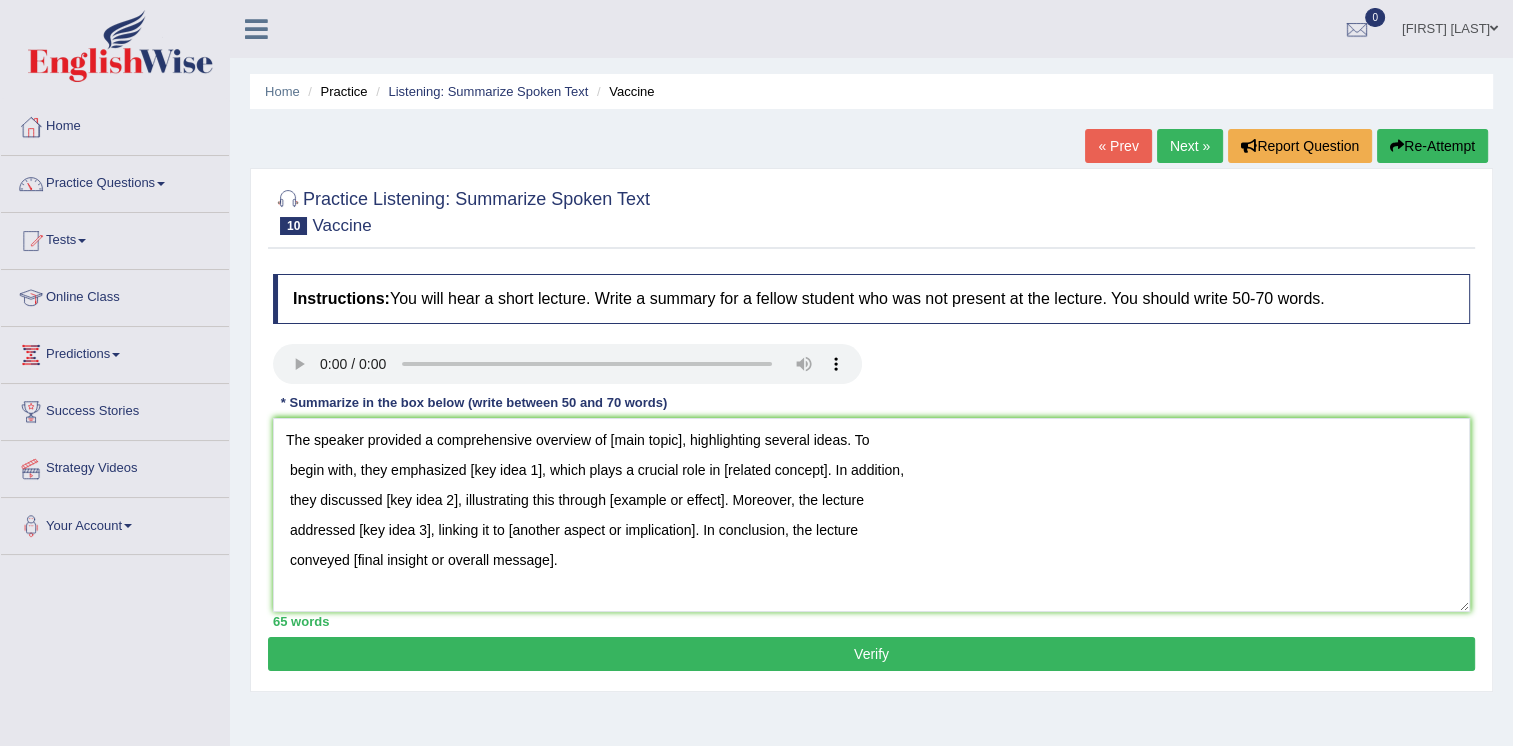 click on "* Summarize in the box below (write between 50 and 70 words)" at bounding box center [474, 403] 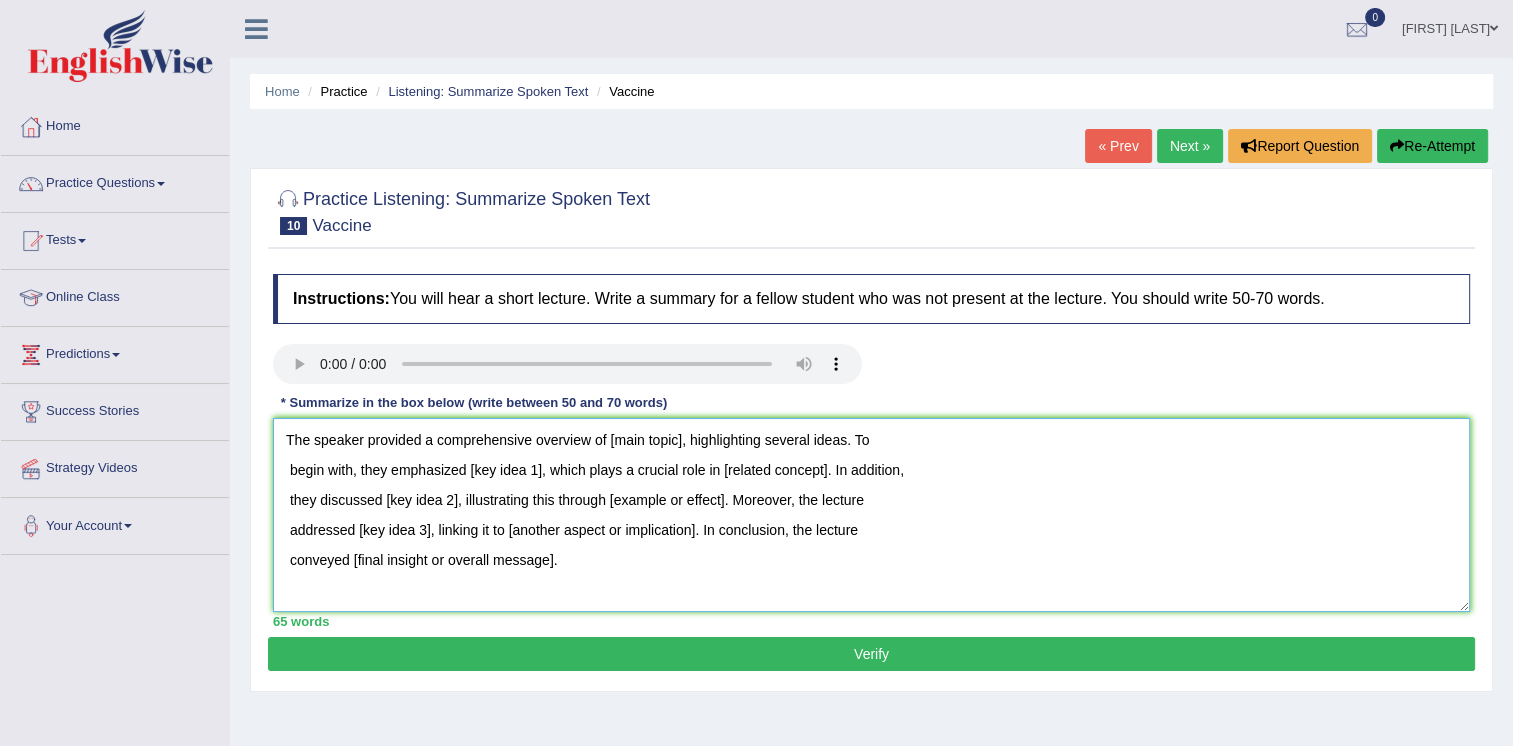 click on "The speaker provided a comprehensive overview of [main topic], highlighting several ideas. To
begin with, they emphasized [key idea 1], which plays a crucial role in [related concept]. In addition,
they discussed [key idea 2], illustrating this through [example or effect]. Moreover, the lecture
addressed [key idea 3], linking it to [another aspect or implication]. In conclusion, the lecture
conveyed [final insight or overall message]." at bounding box center [871, 515] 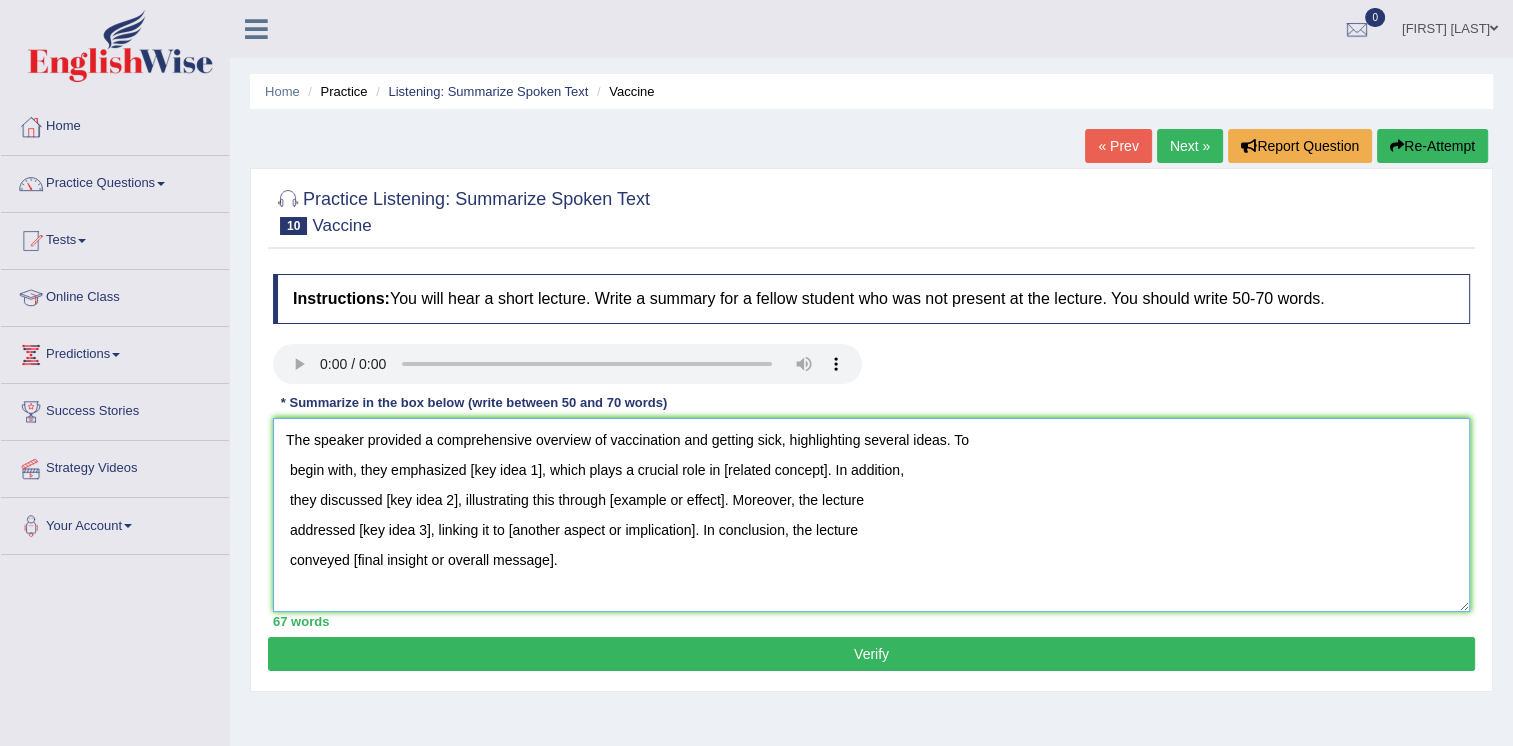 click on "The speaker provided a comprehensive overview of vaccination and getting sick, highlighting several ideas. To
begin with, they emphasized [key idea 1], which plays a crucial role in [related concept]. In addition,
they discussed [key idea 2], illustrating this through [example or effect]. Moreover, the lecture
addressed [key idea 3], linking it to [another aspect or implication]. In conclusion, the lecture
conveyed [final insight or overall message]." at bounding box center (871, 515) 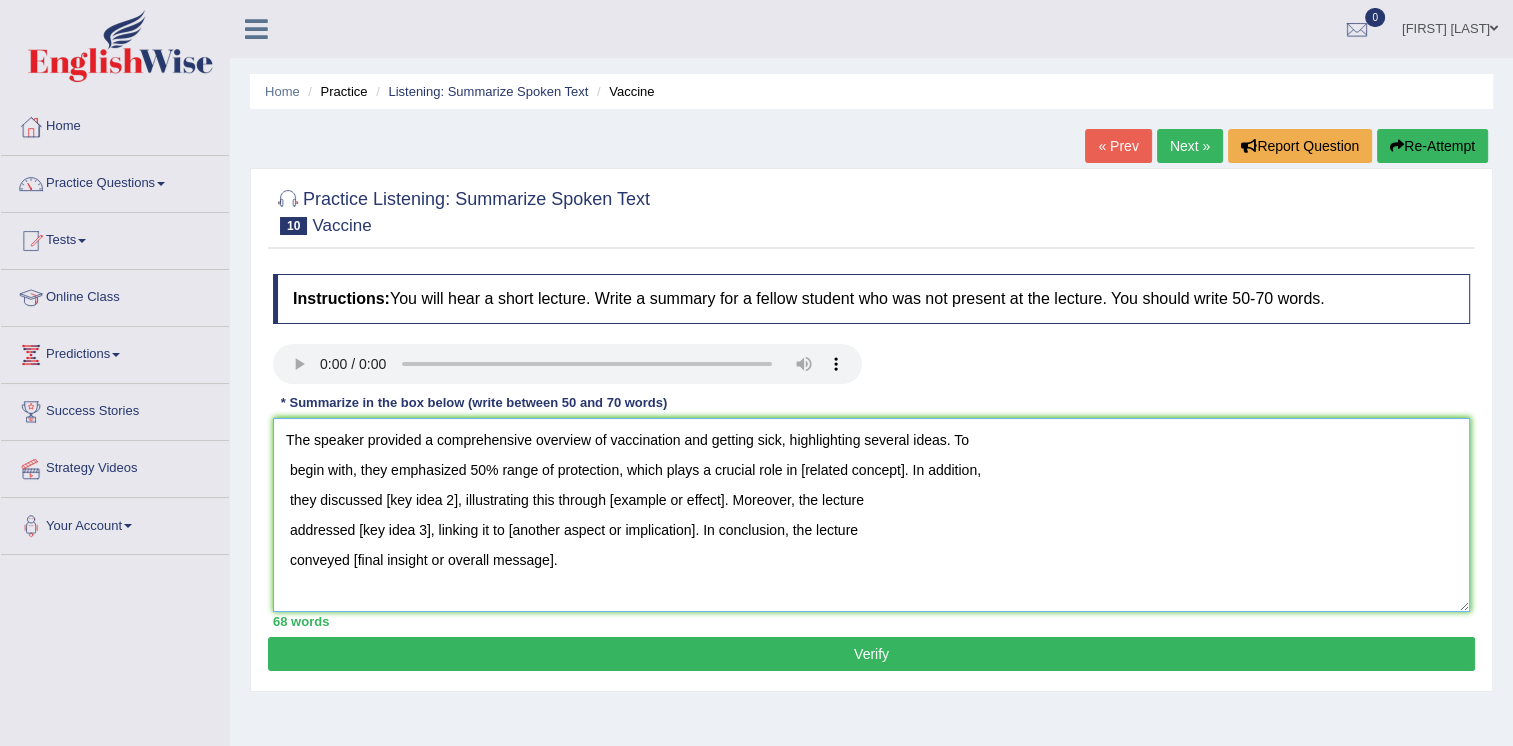 click on "The speaker provided a comprehensive overview of vaccination and getting sick, highlighting several ideas. To
begin with, they emphasized 50% range of protection, which plays a crucial role in [related concept]. In addition,
they discussed [key idea 2], illustrating this through [example or effect]. Moreover, the lecture
addressed [key idea 3], linking it to [another aspect or implication]. In conclusion, the lecture
conveyed [final insight or overall message]." at bounding box center (871, 515) 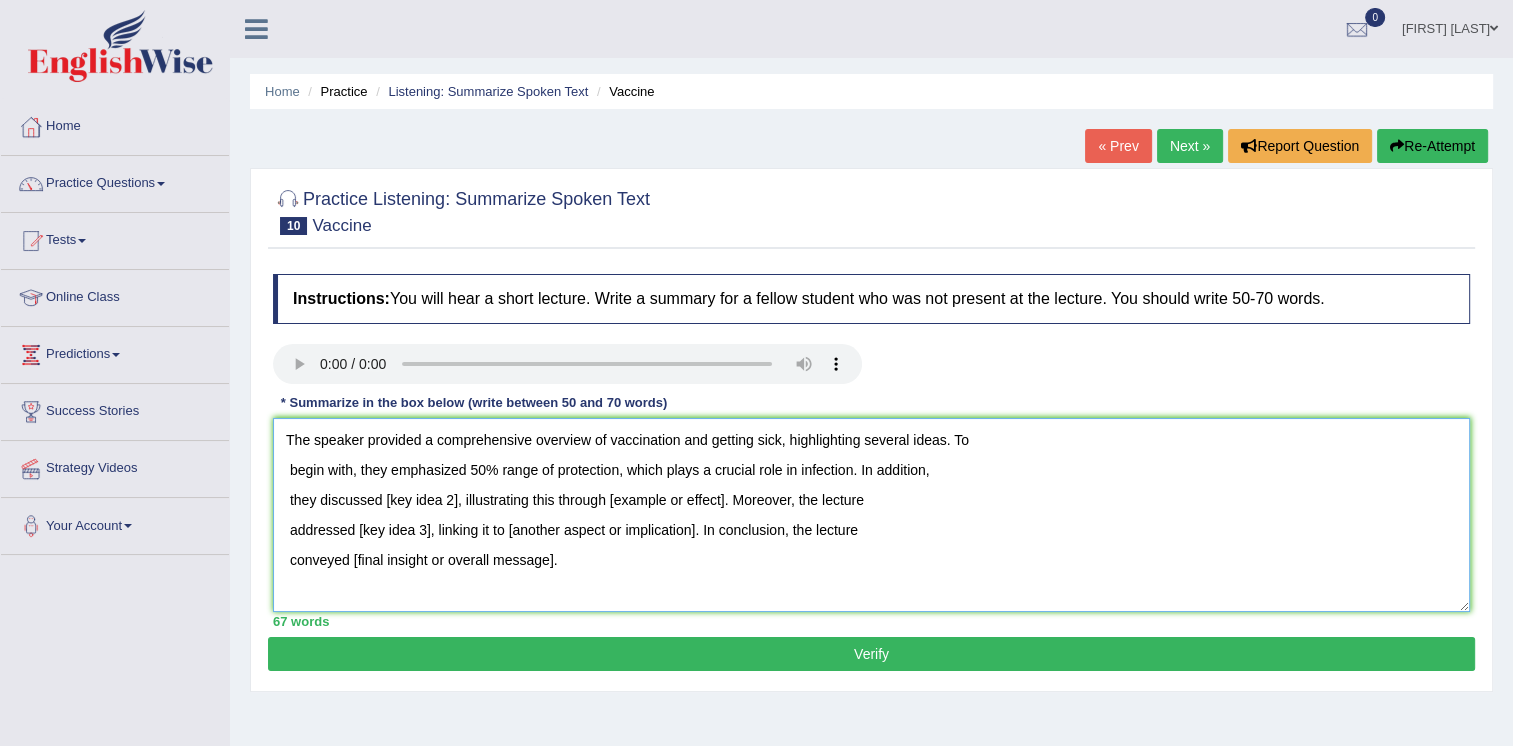 click on "The speaker provided a comprehensive overview of vaccination and getting sick, highlighting several ideas. To
begin with, they emphasized 50% range of protection, which plays a crucial role in infection. In addition,
they discussed [key idea 2], illustrating this through [example or effect]. Moreover, the lecture
addressed [key idea 3], linking it to [another aspect or implication]. In conclusion, the lecture
conveyed [final insight or overall message]." at bounding box center (871, 515) 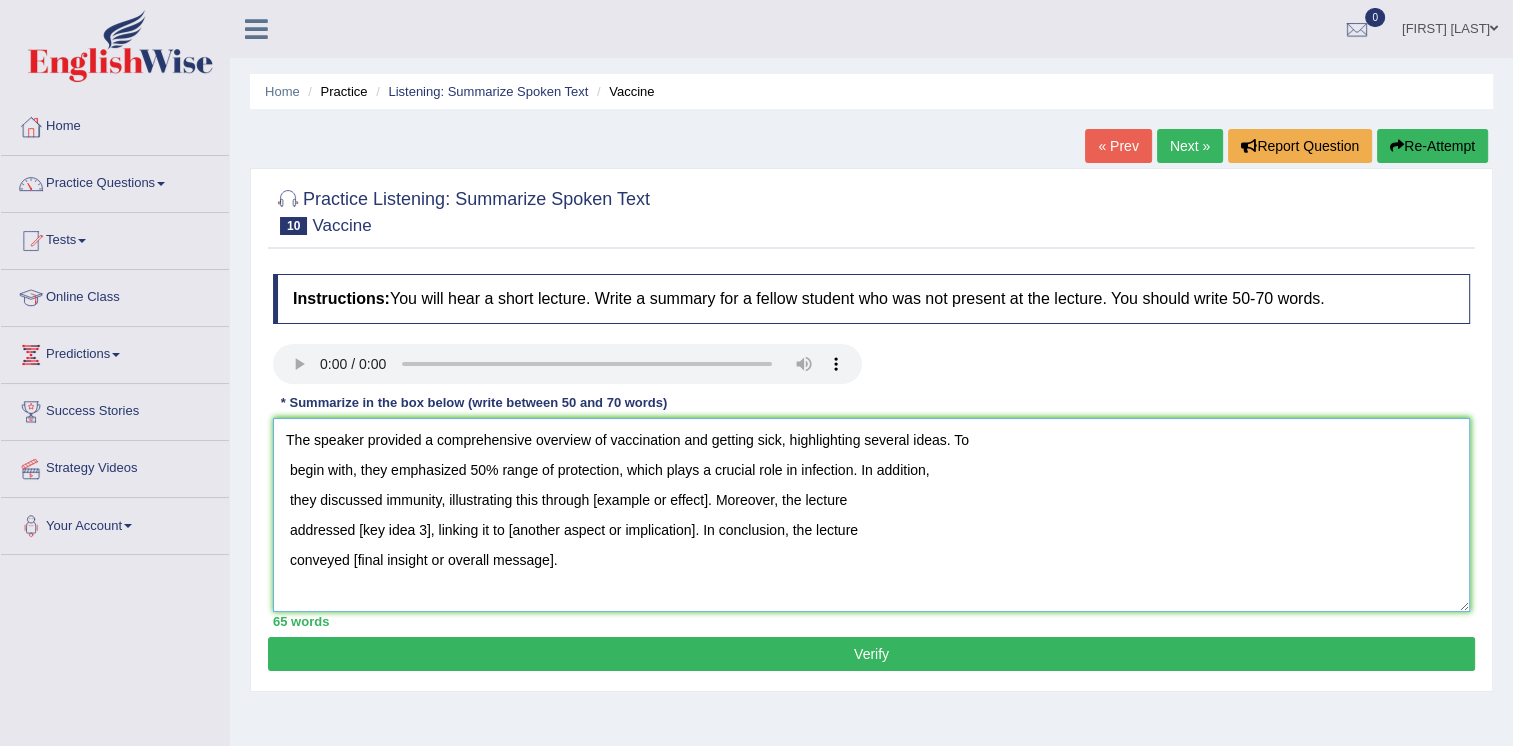 click on "The speaker provided a comprehensive overview of vaccination and getting sick, highlighting several ideas. To
begin with, they emphasized 50% range of protection, which plays a crucial role in infection. In addition,
they discussed immunity, illustrating this through [example or effect]. Moreover, the lecture
addressed [key idea 3], linking it to [another aspect or implication]. In conclusion, the lecture
conveyed [final insight or overall message]." at bounding box center (871, 515) 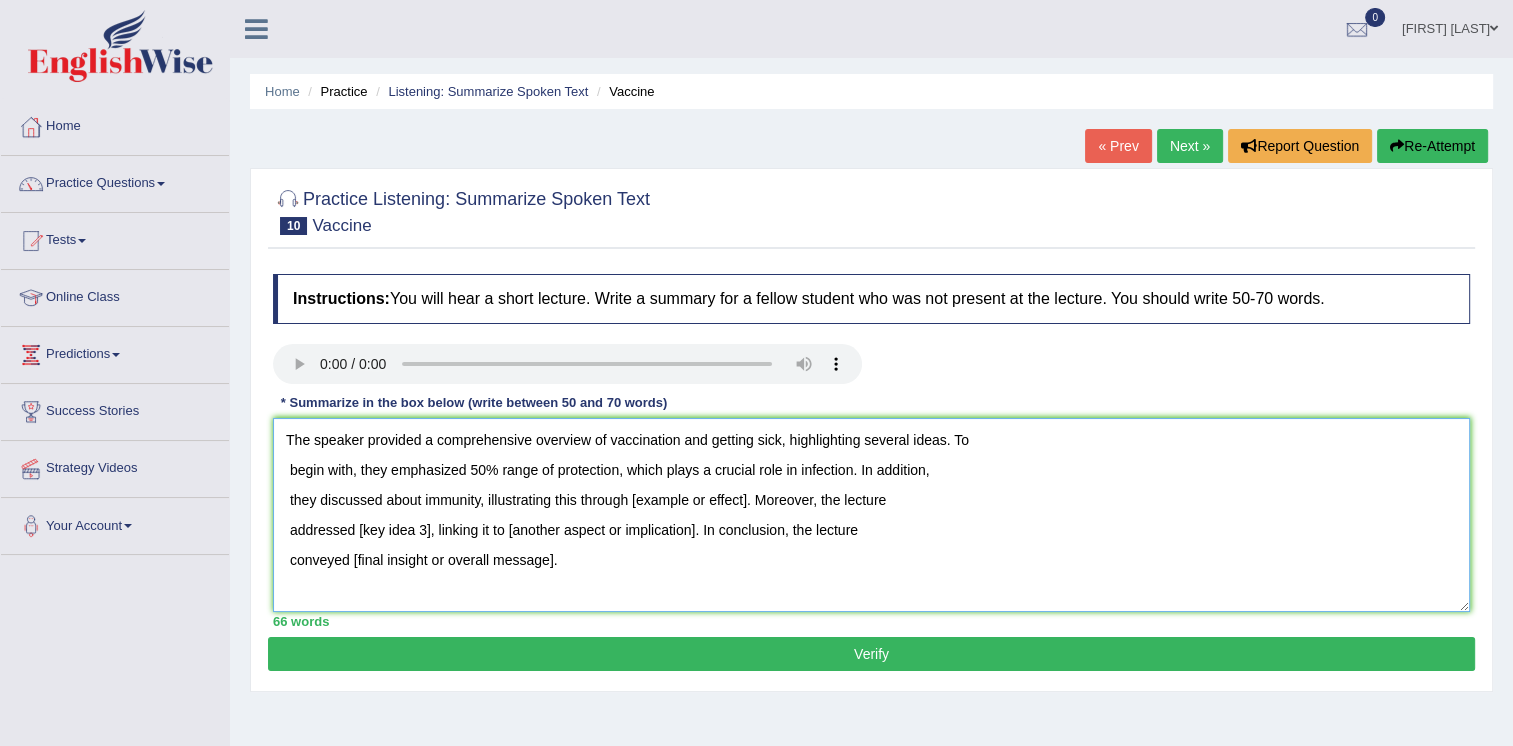 click on "The speaker provided a comprehensive overview of vaccination and getting sick, highlighting several ideas. To
begin with, they emphasized 50% range of protection, which plays a crucial role in infection. In addition,
they discussed about immunity, illustrating this through [example or effect]. Moreover, the lecture
addressed [key idea 3], linking it to [another aspect or implication]. In conclusion, the lecture
conveyed [final insight or overall message]." at bounding box center (871, 515) 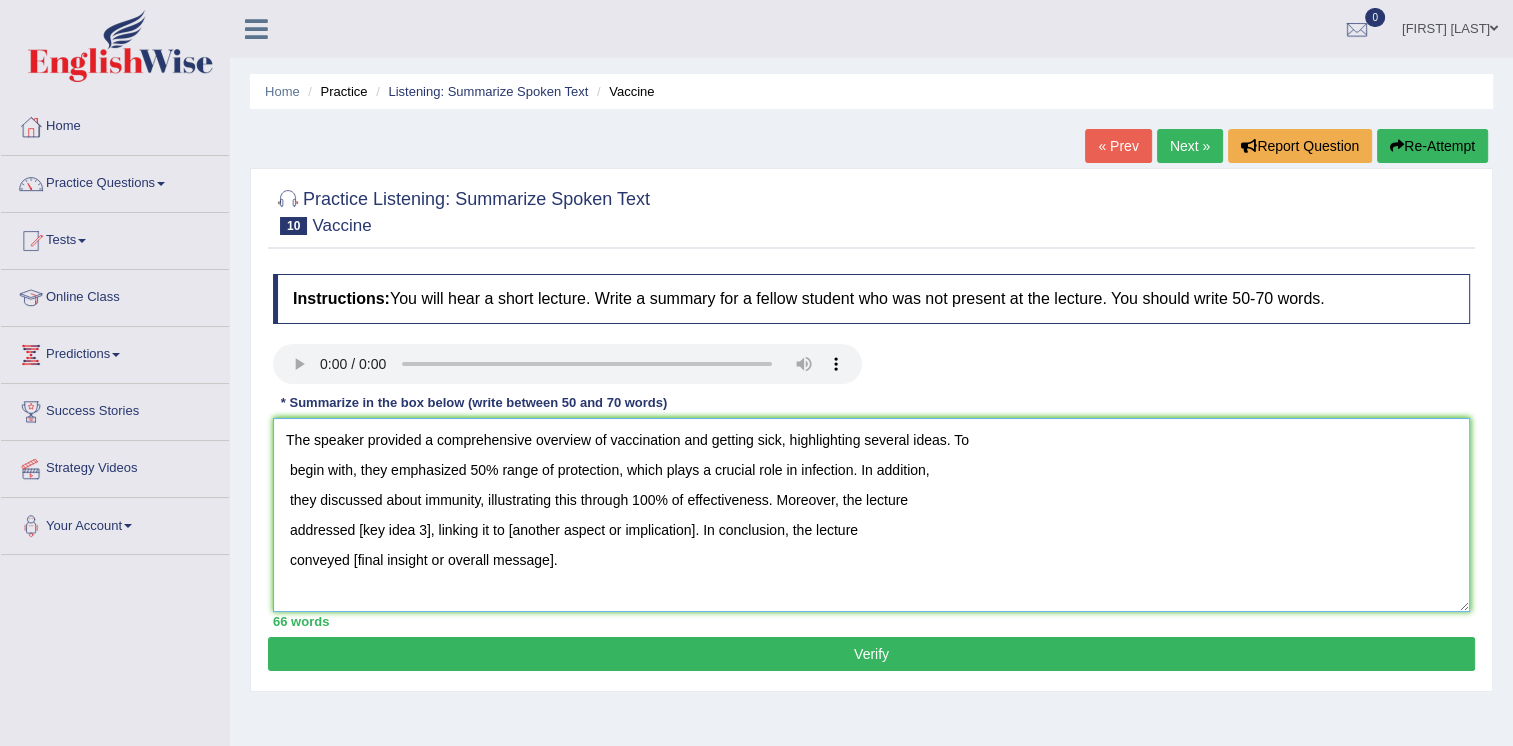 click on "The speaker provided a comprehensive overview of vaccination and getting sick, highlighting several ideas. To
begin with, they emphasized 50% range of protection, which plays a crucial role in infection. In addition,
they discussed about immunity, illustrating this through 100% of effectiveness. Moreover, the lecture
addressed [key idea 3], linking it to [another aspect or implication]. In conclusion, the lecture
conveyed [final insight or overall message]." at bounding box center (871, 515) 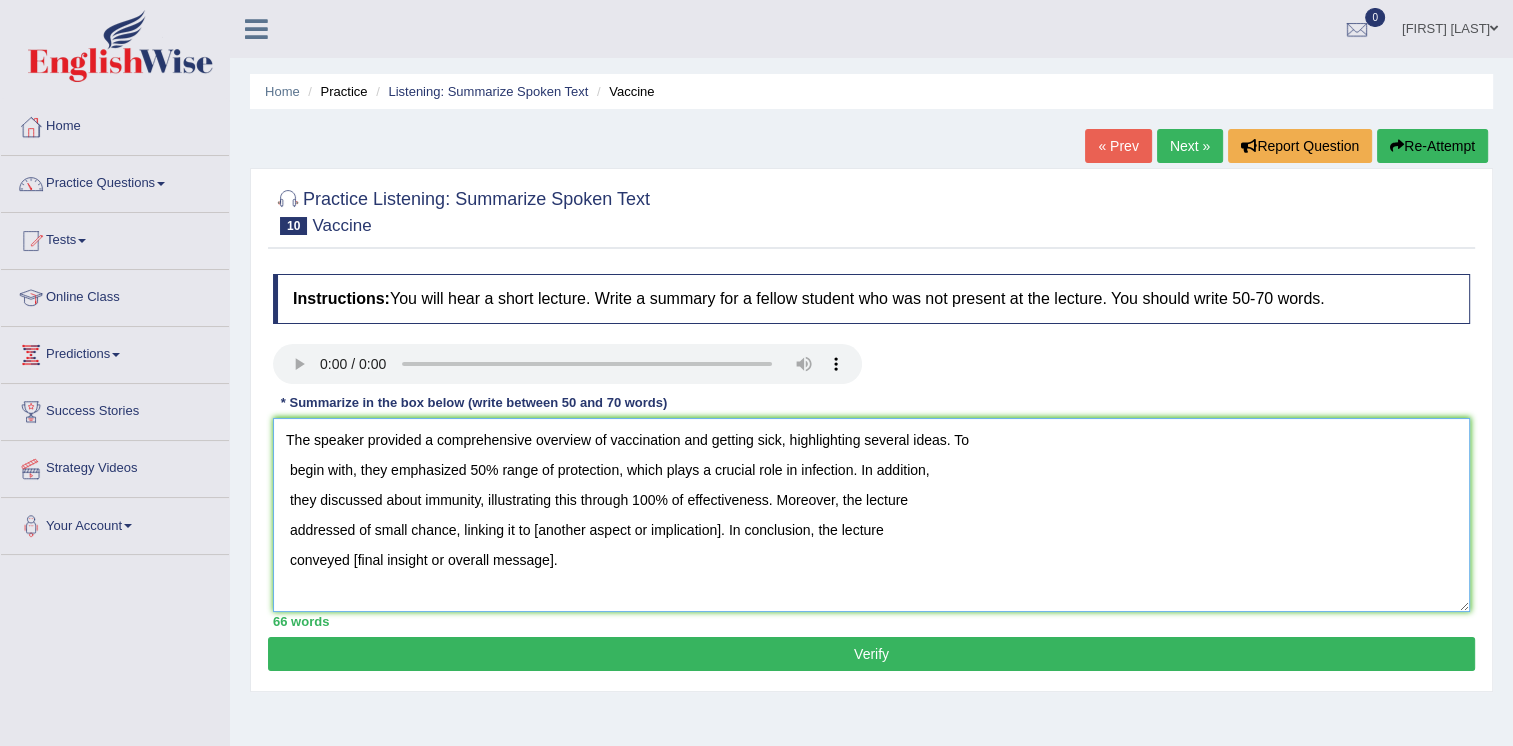 click on "The speaker provided a comprehensive overview of vaccination and getting sick, highlighting several ideas. To
begin with, they emphasized 50% range of protection, which plays a crucial role in infection. In addition,
they discussed about immunity, illustrating this through 100% of effectiveness. Moreover, the lecture
addressed of small chance, linking it to [another aspect or implication]. In conclusion, the lecture
conveyed [final insight or overall message]." at bounding box center [871, 515] 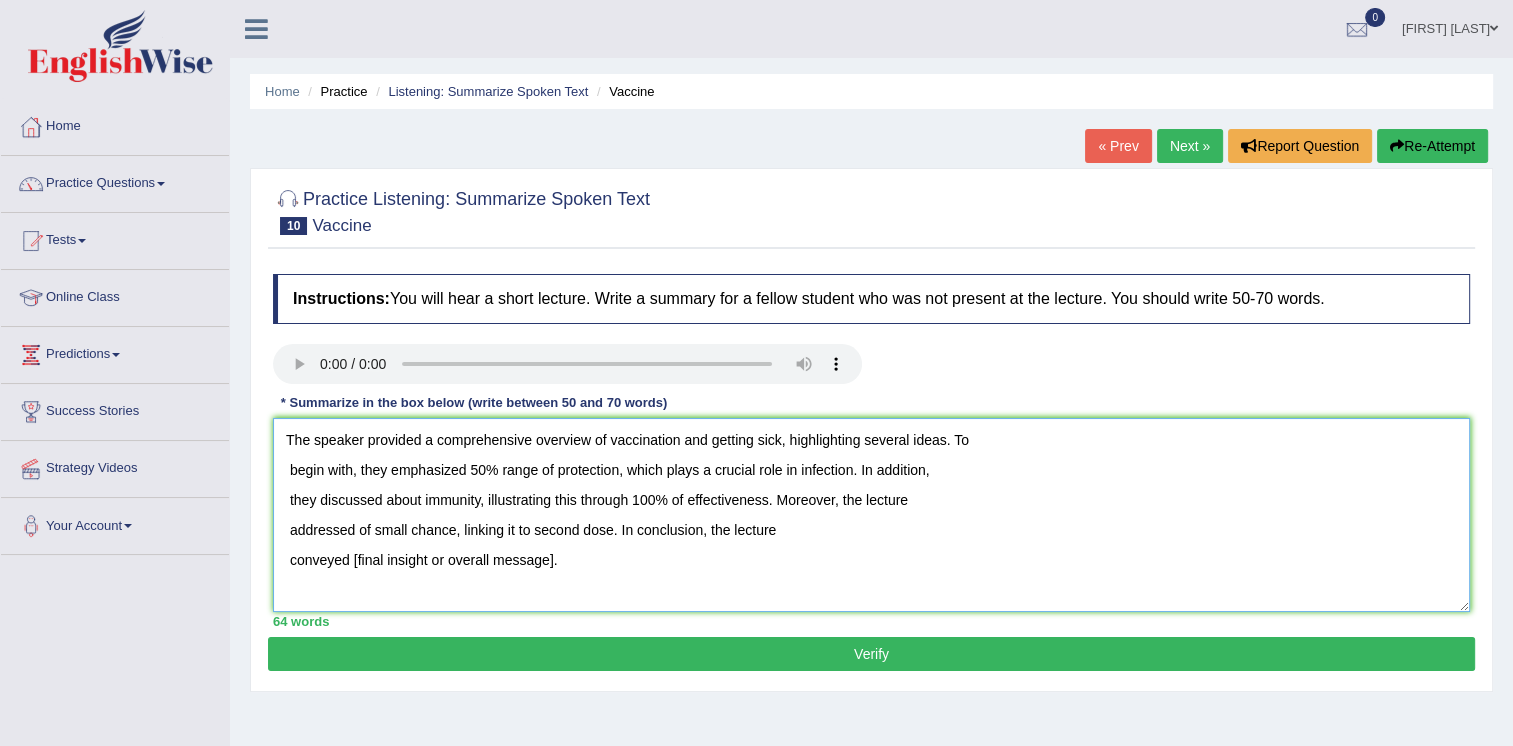 click on "The speaker provided a comprehensive overview of vaccination and getting sick, highlighting several ideas. To
begin with, they emphasized 50% range of protection, which plays a crucial role in infection. In addition,
they discussed about immunity, illustrating this through 100% of effectiveness. Moreover, the lecture
addressed of small chance, linking it to second dose. In conclusion, the lecture
conveyed [final insight or overall message]." at bounding box center (871, 515) 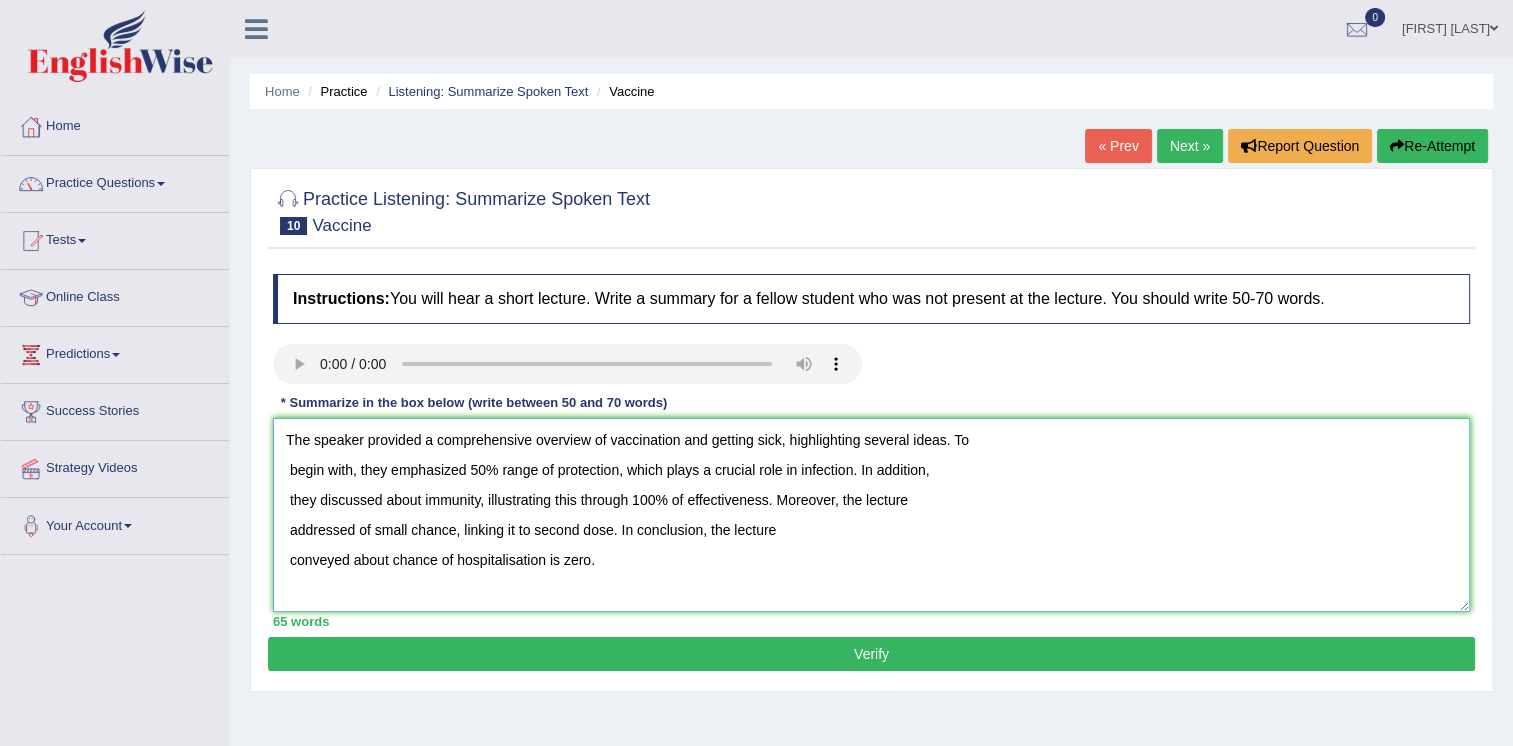type on "The speaker provided a comprehensive overview of vaccination and getting sick, highlighting several ideas. To
begin with, they emphasized 50% range of protection, which plays a crucial role in infection. In addition,
they discussed about immunity, illustrating this through 100% of effectiveness. Moreover, the lecture
addressed of small chance, linking it to second dose. In conclusion, the lecture
conveyed about chance of hospitalisation is zero." 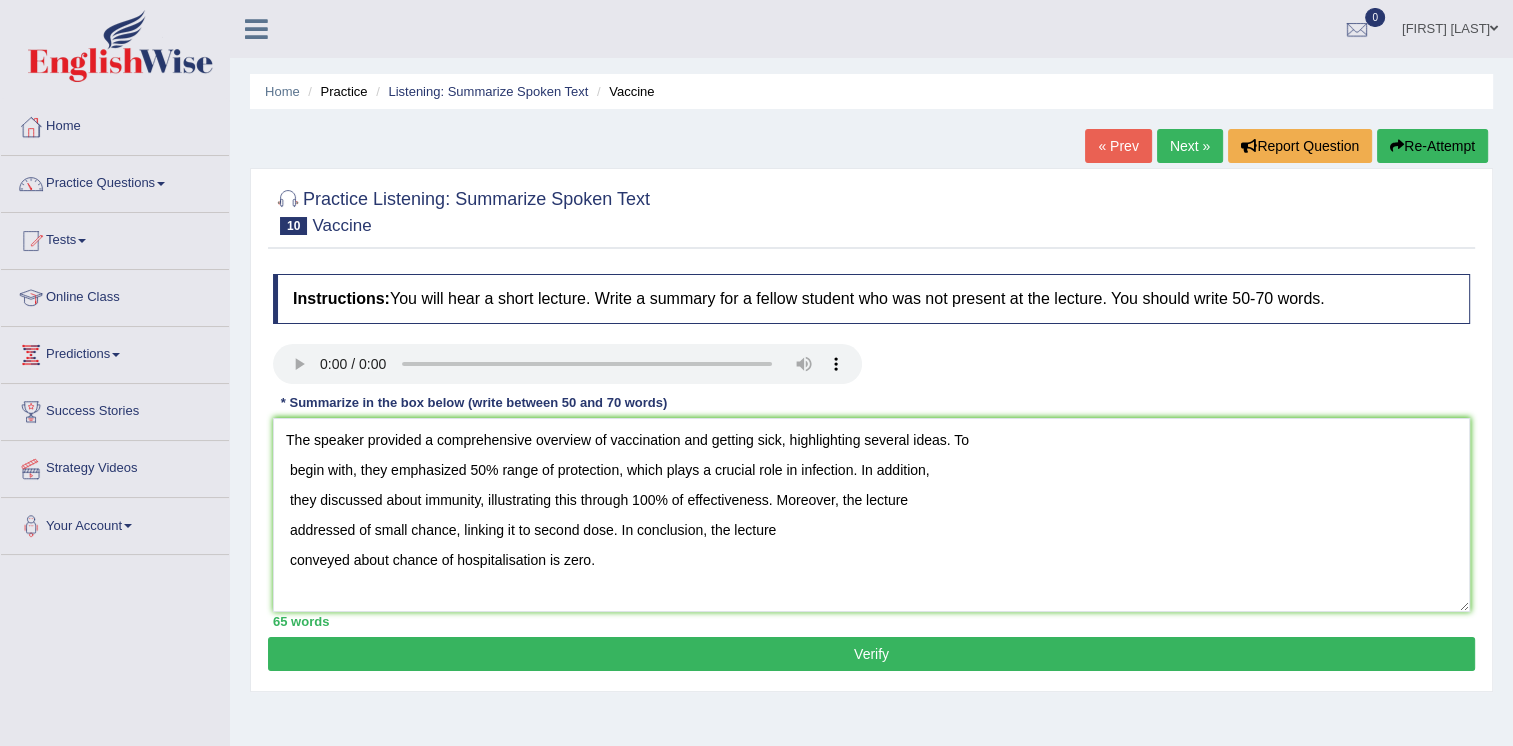 click on "Verify" at bounding box center [871, 654] 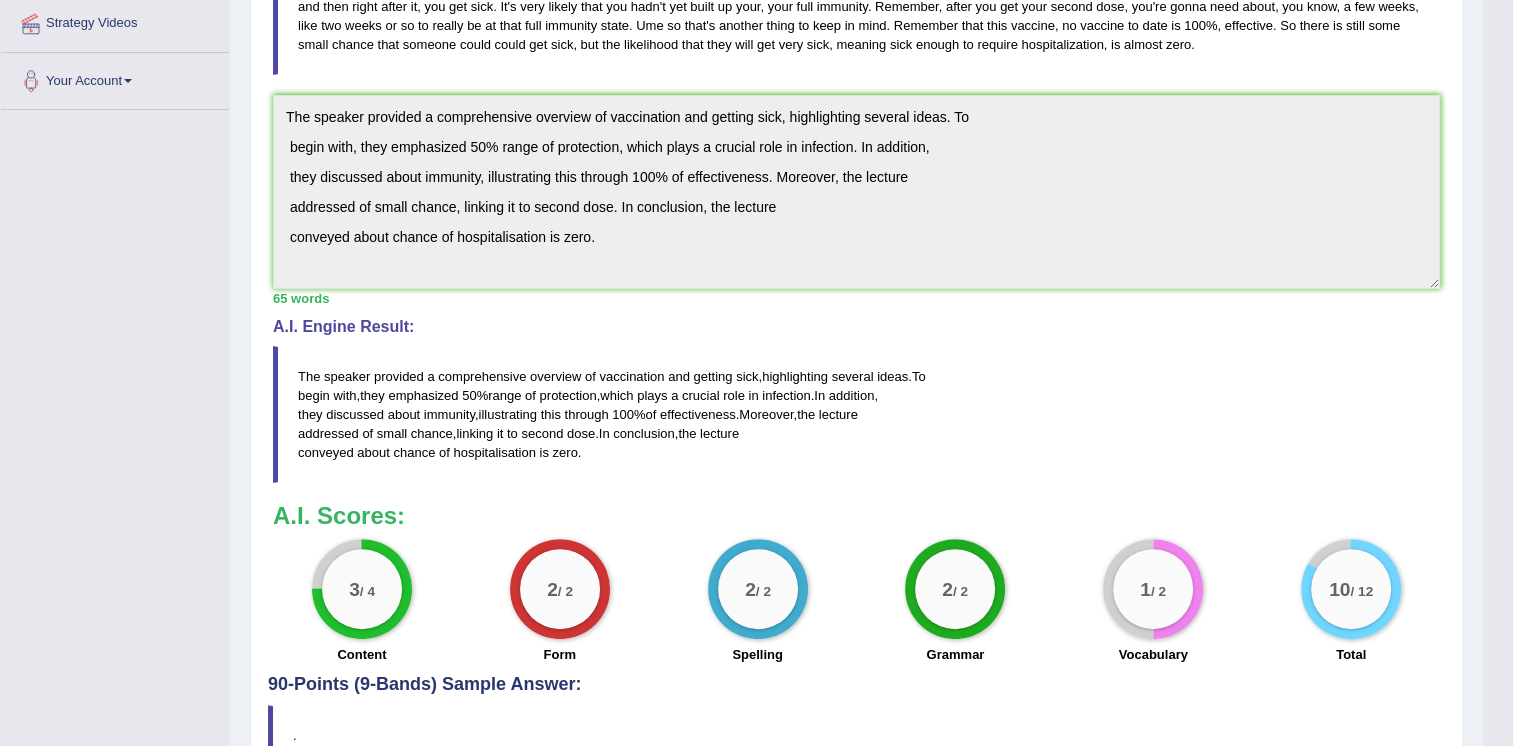scroll, scrollTop: 400, scrollLeft: 0, axis: vertical 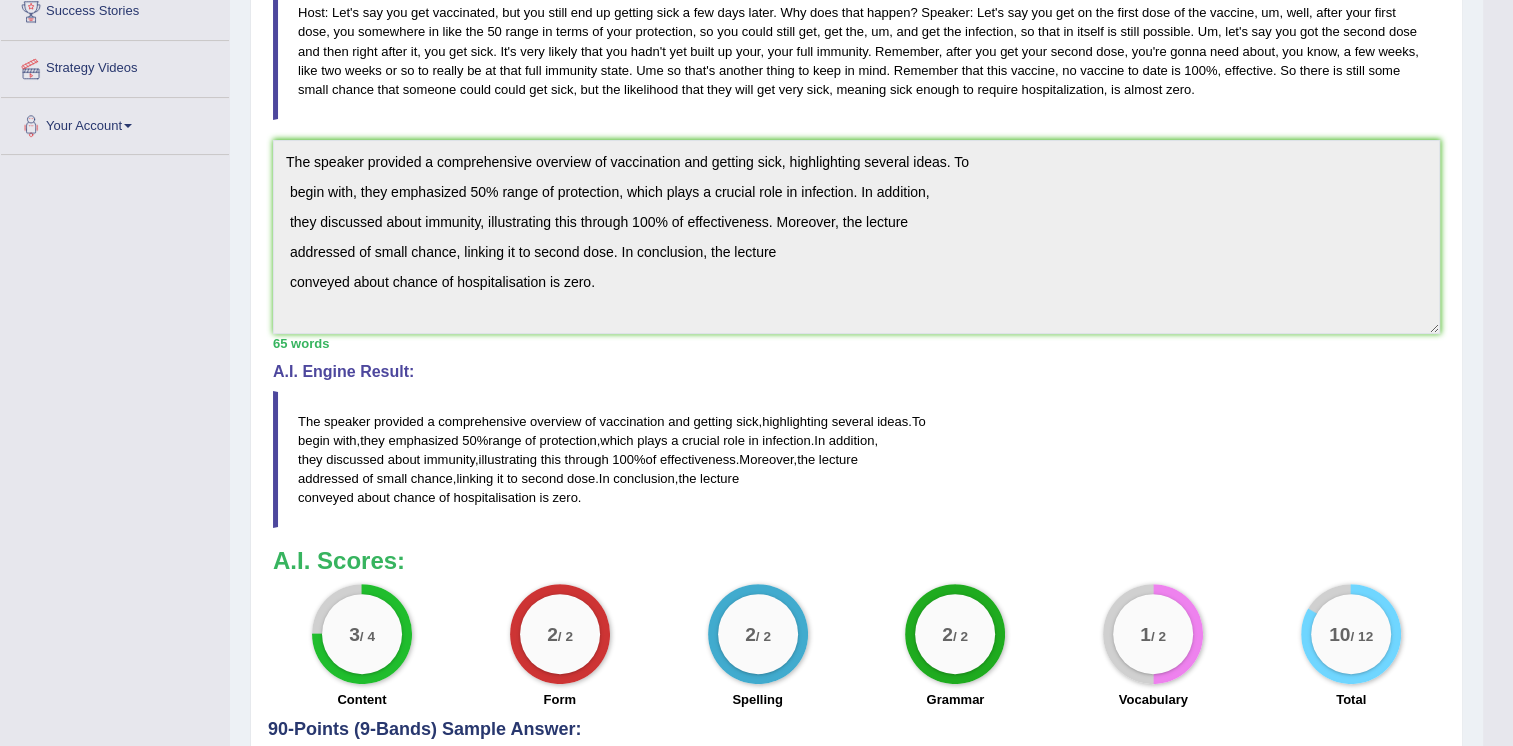 click on "Instructions:  You will hear a short lecture. Write a summary for a fellow student who was not present at the lecture. You should write 50-70 words.
Transcript: Recorded Answer: * Summarize in the box below (write between 50 and 70 words) The speaker provided a comprehensive overview of vaccination and getting sick, highlighting several ideas. To
begin with, they emphasized 50% range of protection, which plays a crucial role in infection. In addition,
they discussed about immunity, illustrating this through 100% of effectiveness. Moreover, the lecture
addressed of small chance, linking it to second dose. In conclusion, the lecture
conveyed about chance of hospitalisation is zero. 65 words Written Keywords: — A.I. Engine Result: The   speaker   provided   a   comprehensive   overview   of   vaccination   and   getting   sick ,  highlighting   several   ideas .  To   begin   with ,  they   emphasized   50 %  range   of   protection ,  which   plays   a   crucial   role   in   infection .  In" at bounding box center (856, 292) 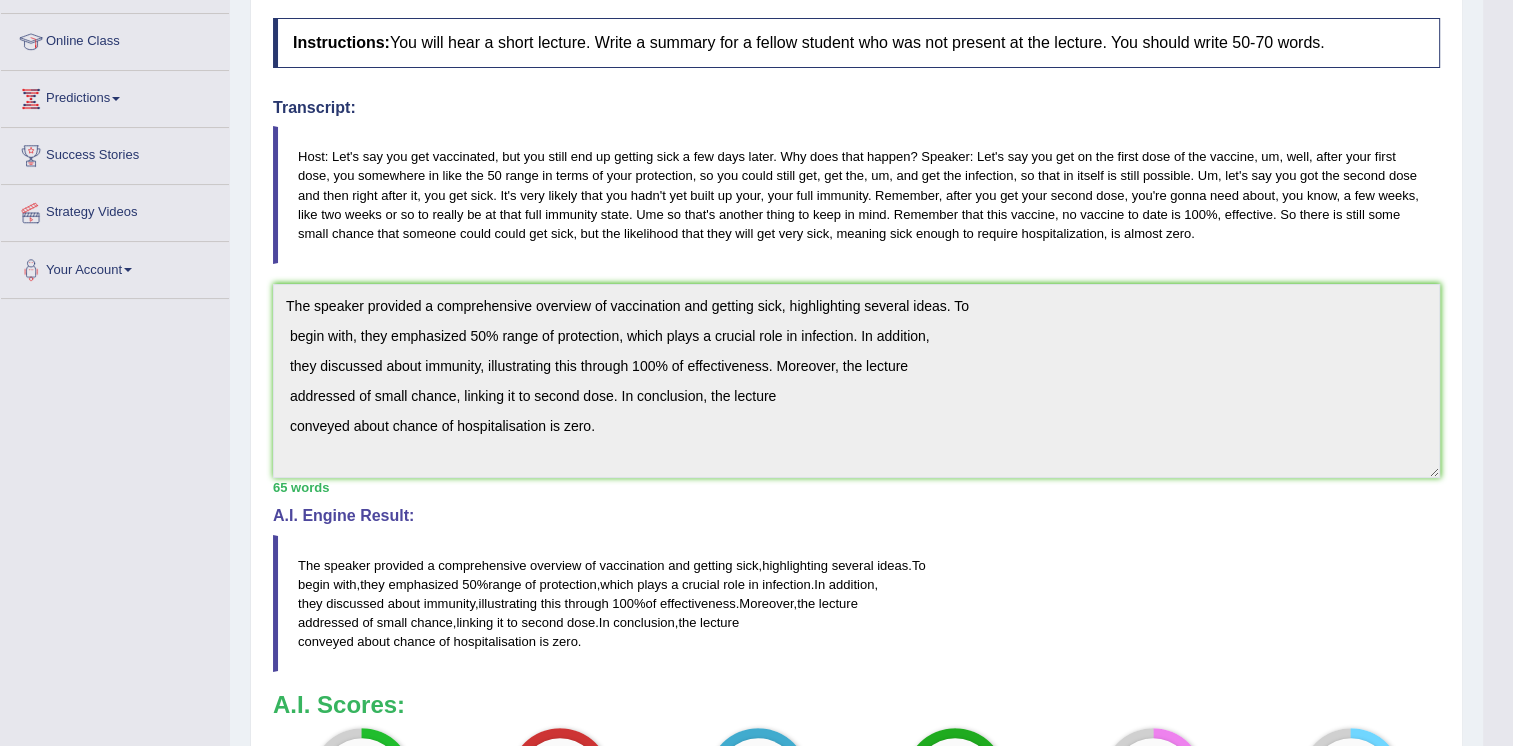 scroll, scrollTop: 58, scrollLeft: 0, axis: vertical 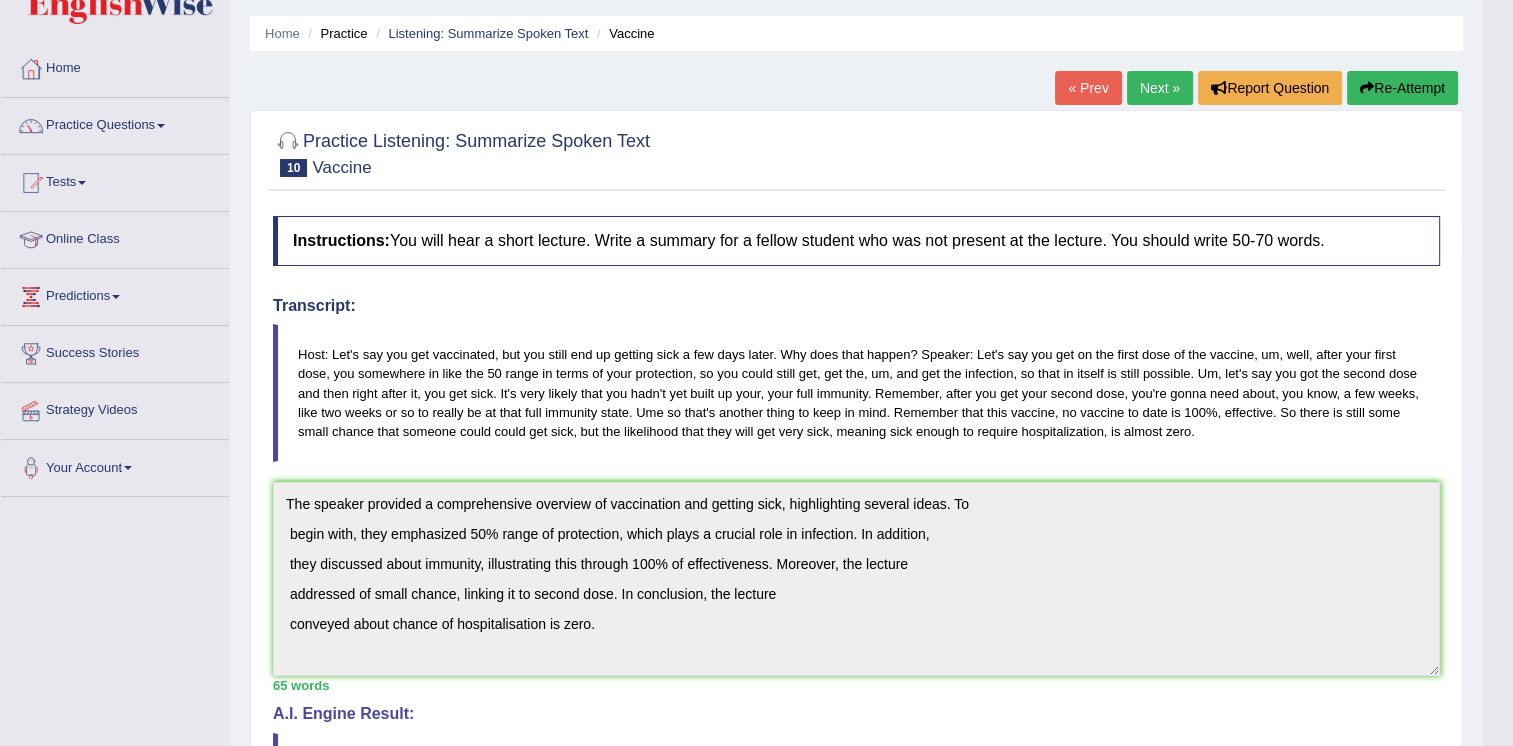 click on "Re-Attempt" at bounding box center (1402, 88) 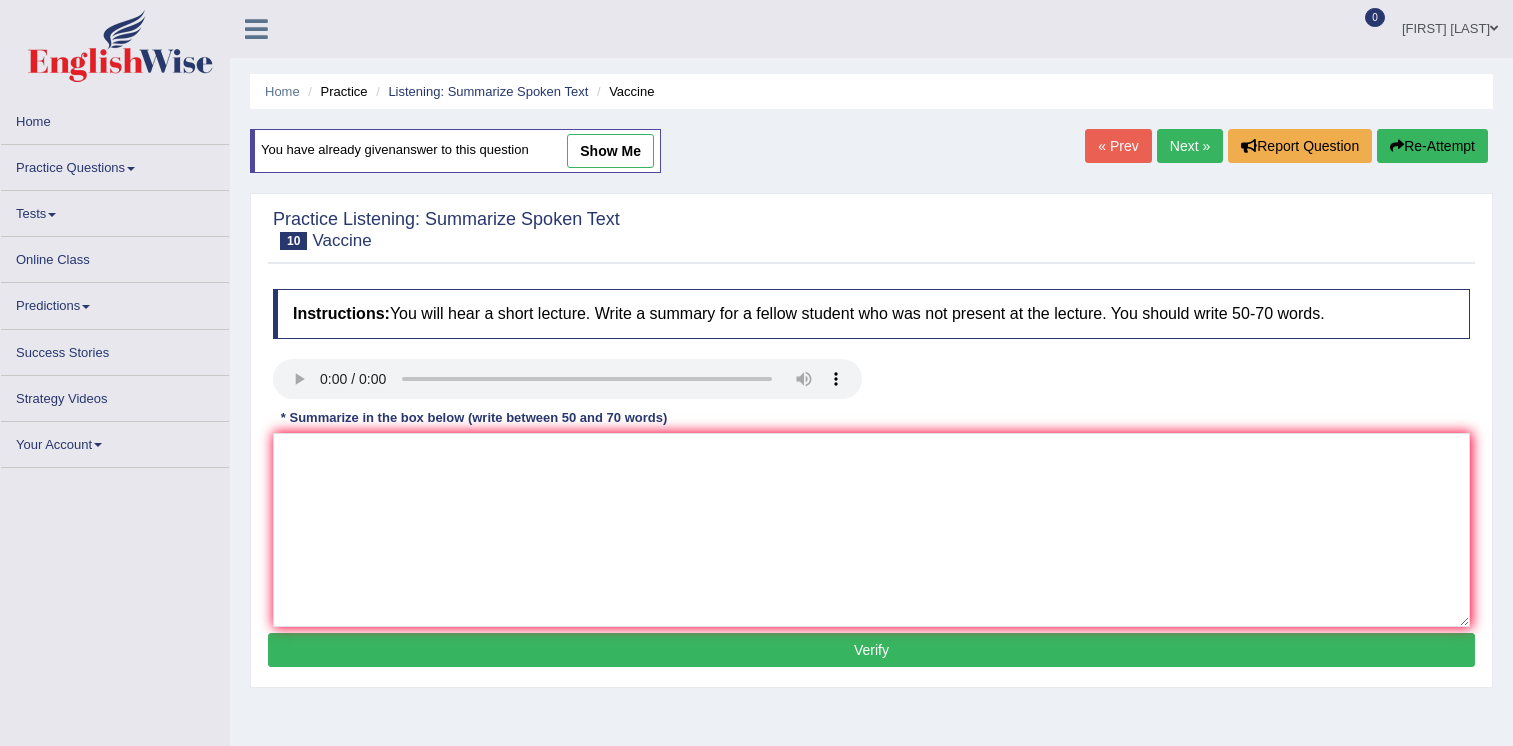 scroll, scrollTop: 58, scrollLeft: 0, axis: vertical 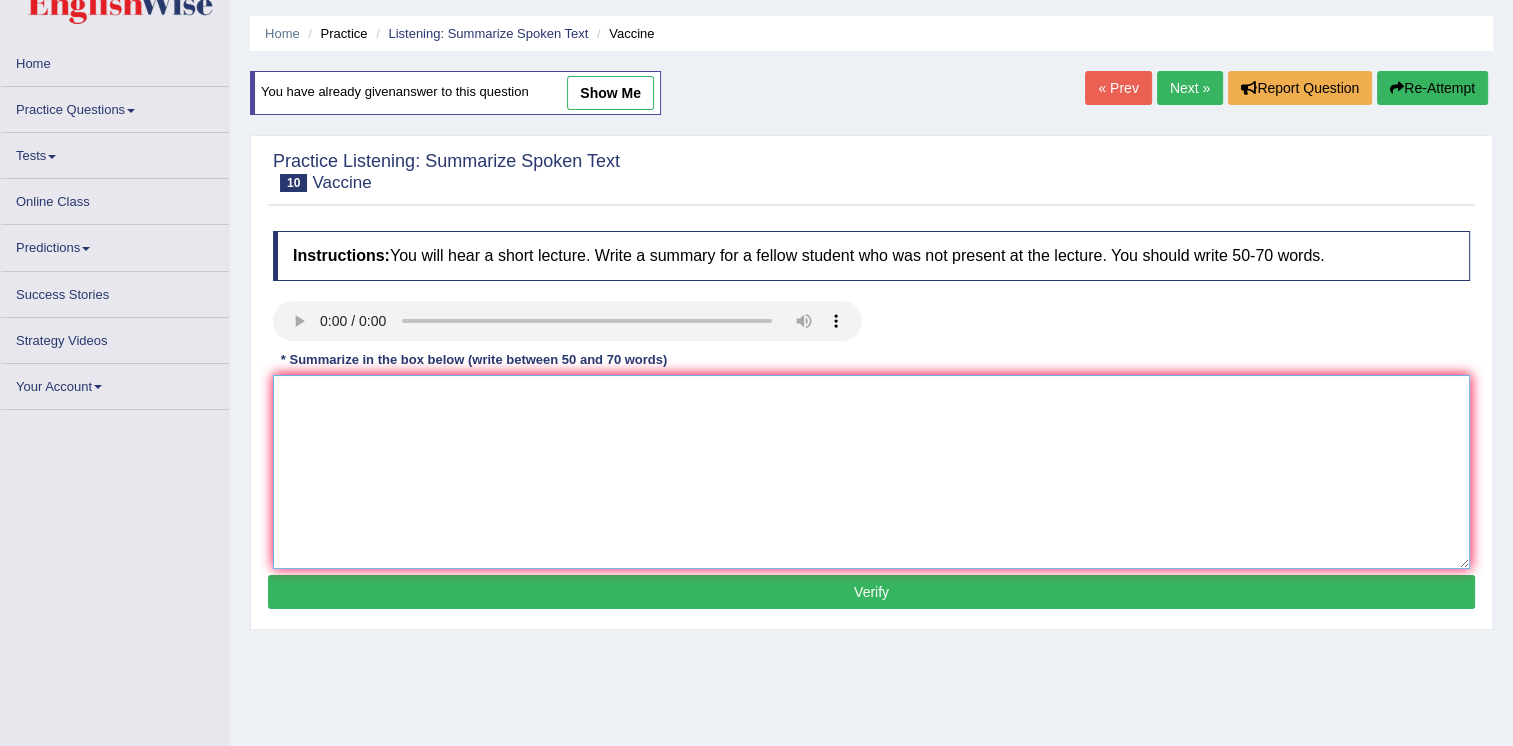 paste on "he speaker provided a comprehensive overview of vaccination and getting sick, highlighting several ideas. To
begin with, they emphasized 50% range of protection, which plays a crucial role in infection. In addition,
they discussed about immunity, illustrating this through 100% of effectiveness. Moreover, the lecture
addressed of small chance, linking it to second dose. In conclusion, the lecture
conveyed about chance of hospitalisation is zero" 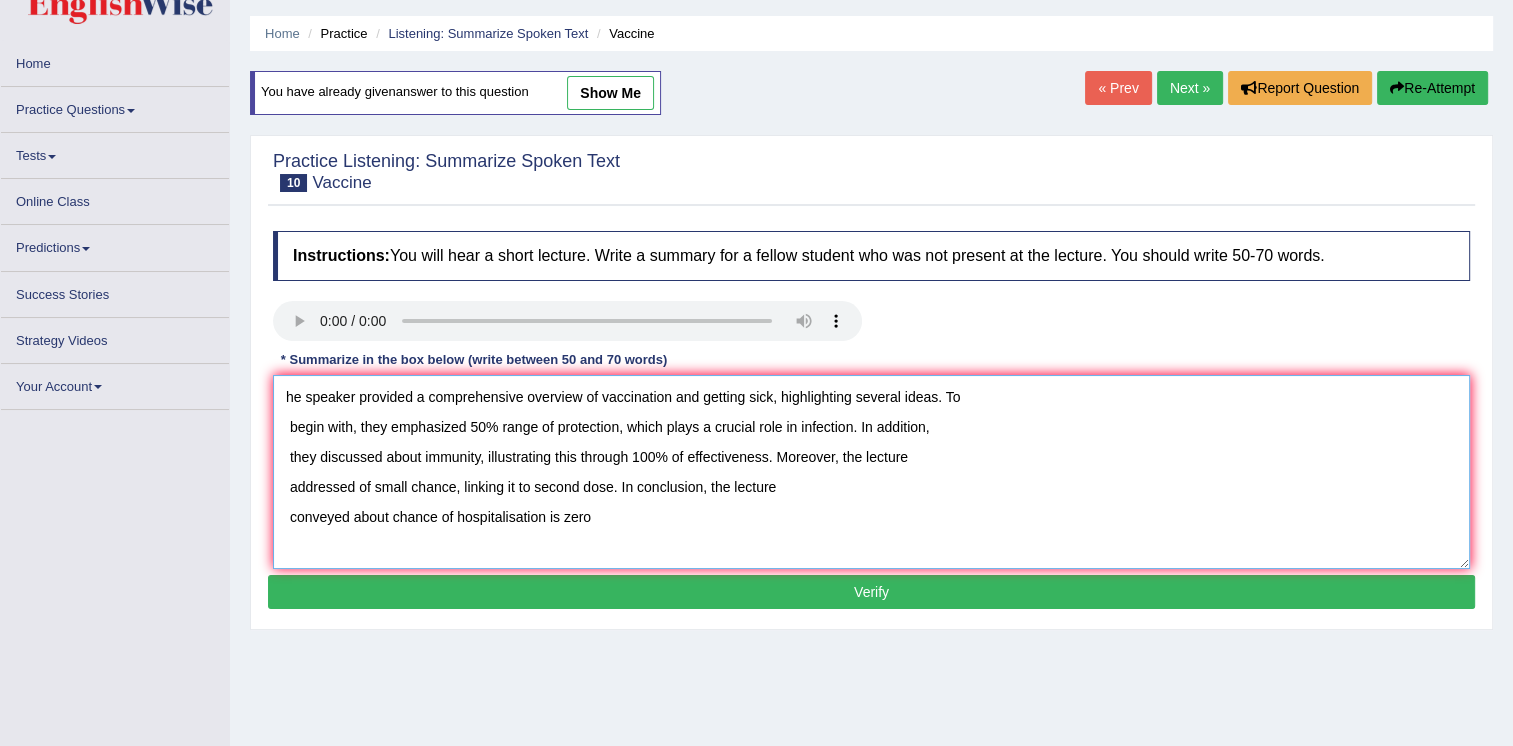 click on "he speaker provided a comprehensive overview of vaccination and getting sick, highlighting several ideas. To
begin with, they emphasized 50% range of protection, which plays a crucial role in infection. In addition,
they discussed about immunity, illustrating this through 100% of effectiveness. Moreover, the lecture
addressed of small chance, linking it to second dose. In conclusion, the lecture
conveyed about chance of hospitalisation is zero" at bounding box center [871, 472] 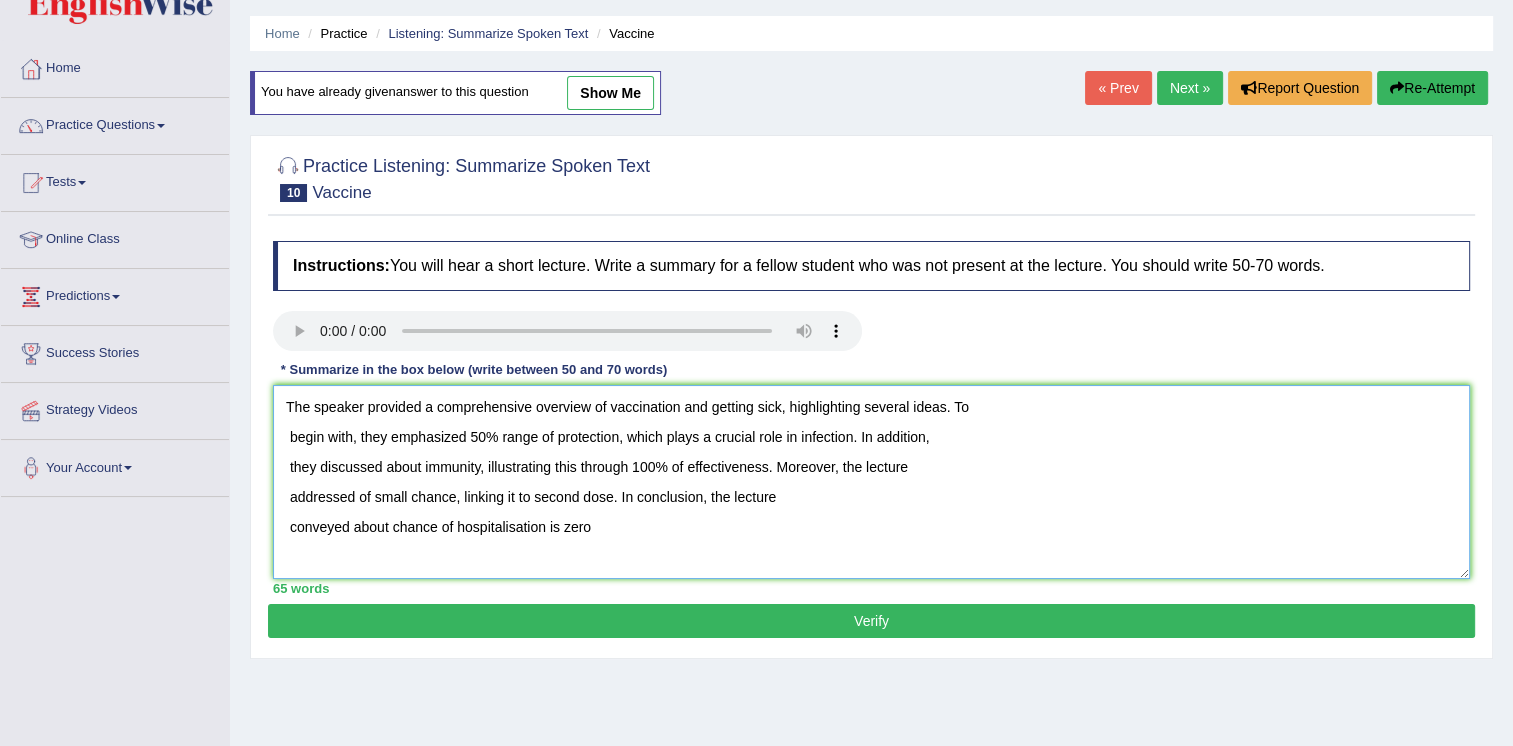 click on "The speaker provided a comprehensive overview of vaccination and getting sick, highlighting several ideas. To
begin with, they emphasized 50% range of protection, which plays a crucial role in infection. In addition,
they discussed about immunity, illustrating this through 100% of effectiveness. Moreover, the lecture
addressed of small chance, linking it to second dose. In conclusion, the lecture
conveyed about chance of hospitalisation is zero" at bounding box center (871, 482) 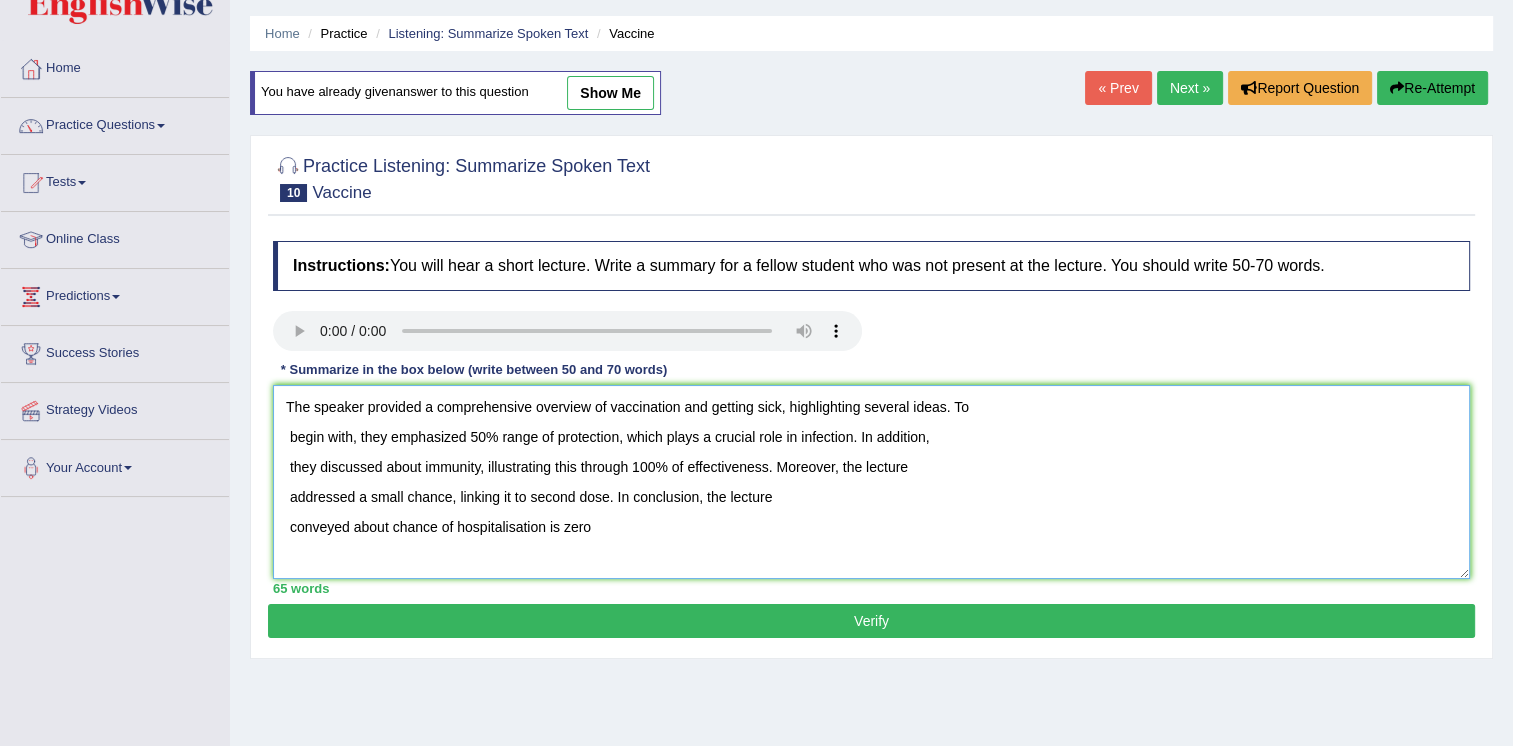 click on "The speaker provided a comprehensive overview of vaccination and getting sick, highlighting several ideas. To
begin with, they emphasized 50% range of protection, which plays a crucial role in infection. In addition,
they discussed about immunity, illustrating this through 100% of effectiveness. Moreover, the lecture
addressed a small chance, linking it to second dose. In conclusion, the lecture
conveyed about chance of hospitalisation is zero" at bounding box center (871, 482) 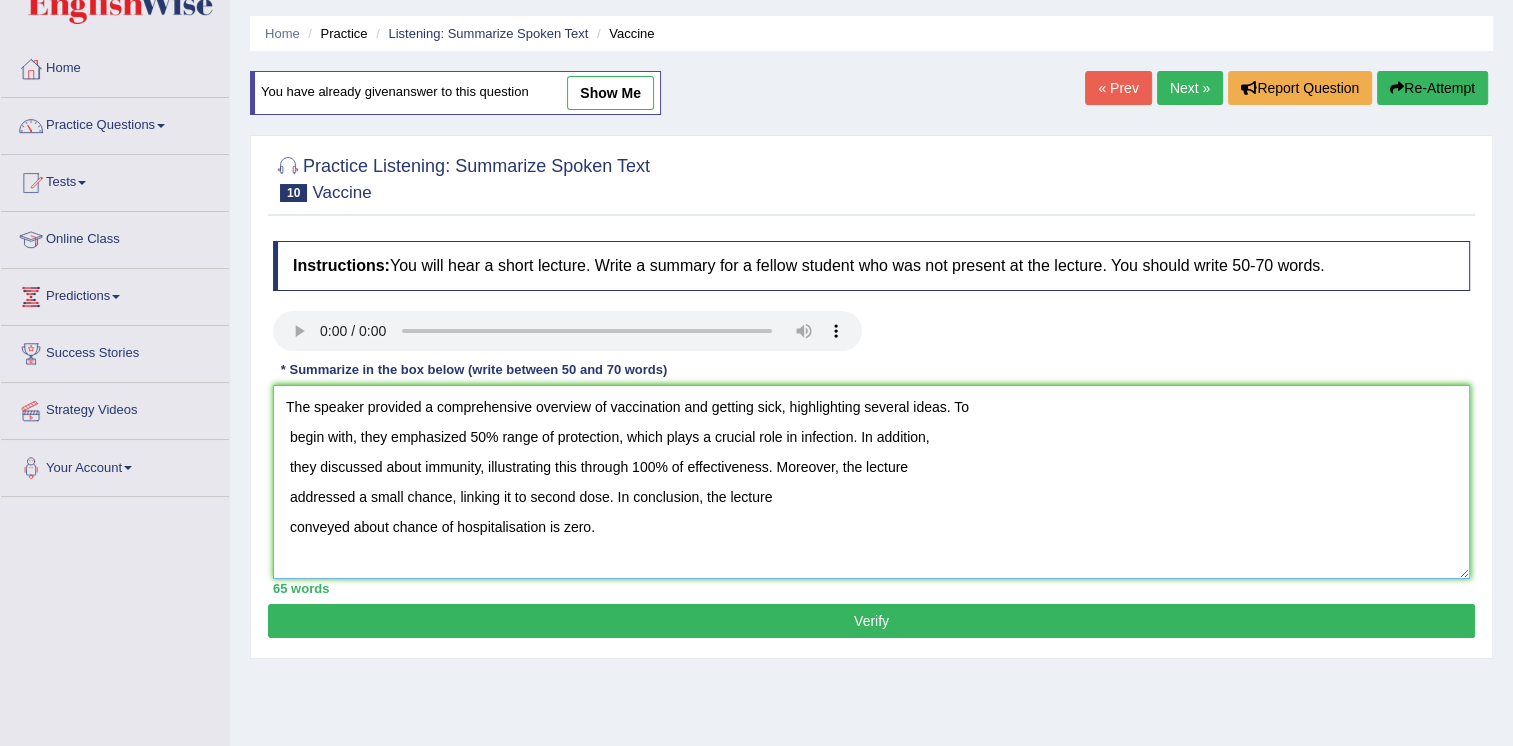 type on "The speaker provided a comprehensive overview of vaccination and getting sick, highlighting several ideas. To
begin with, they emphasized 50% range of protection, which plays a crucial role in infection. In addition,
they discussed about immunity, illustrating this through 100% of effectiveness. Moreover, the lecture
addressed a small chance, linking it to second dose. In conclusion, the lecture
conveyed about chance of hospitalisation is zero." 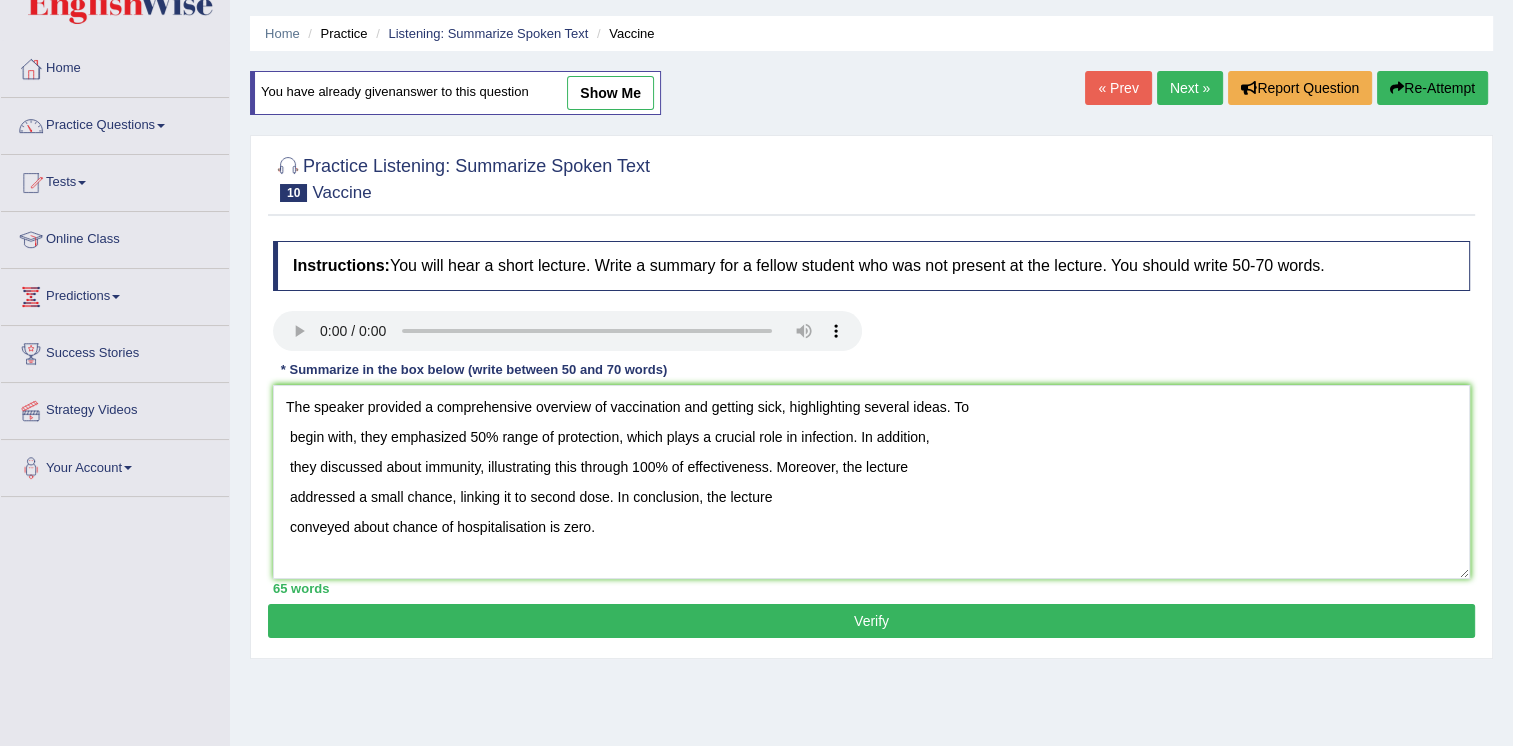 click on "Verify" at bounding box center (871, 621) 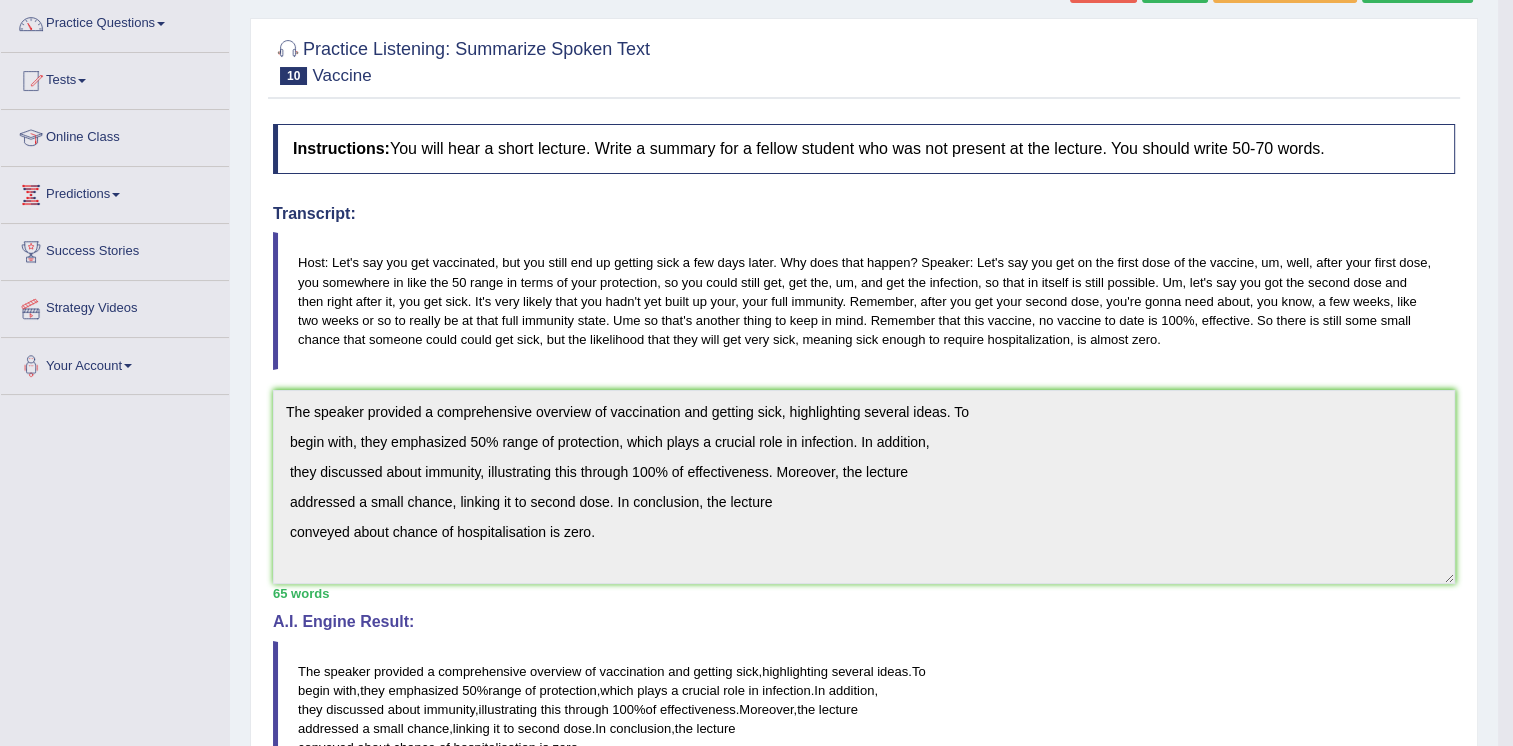 scroll, scrollTop: 26, scrollLeft: 0, axis: vertical 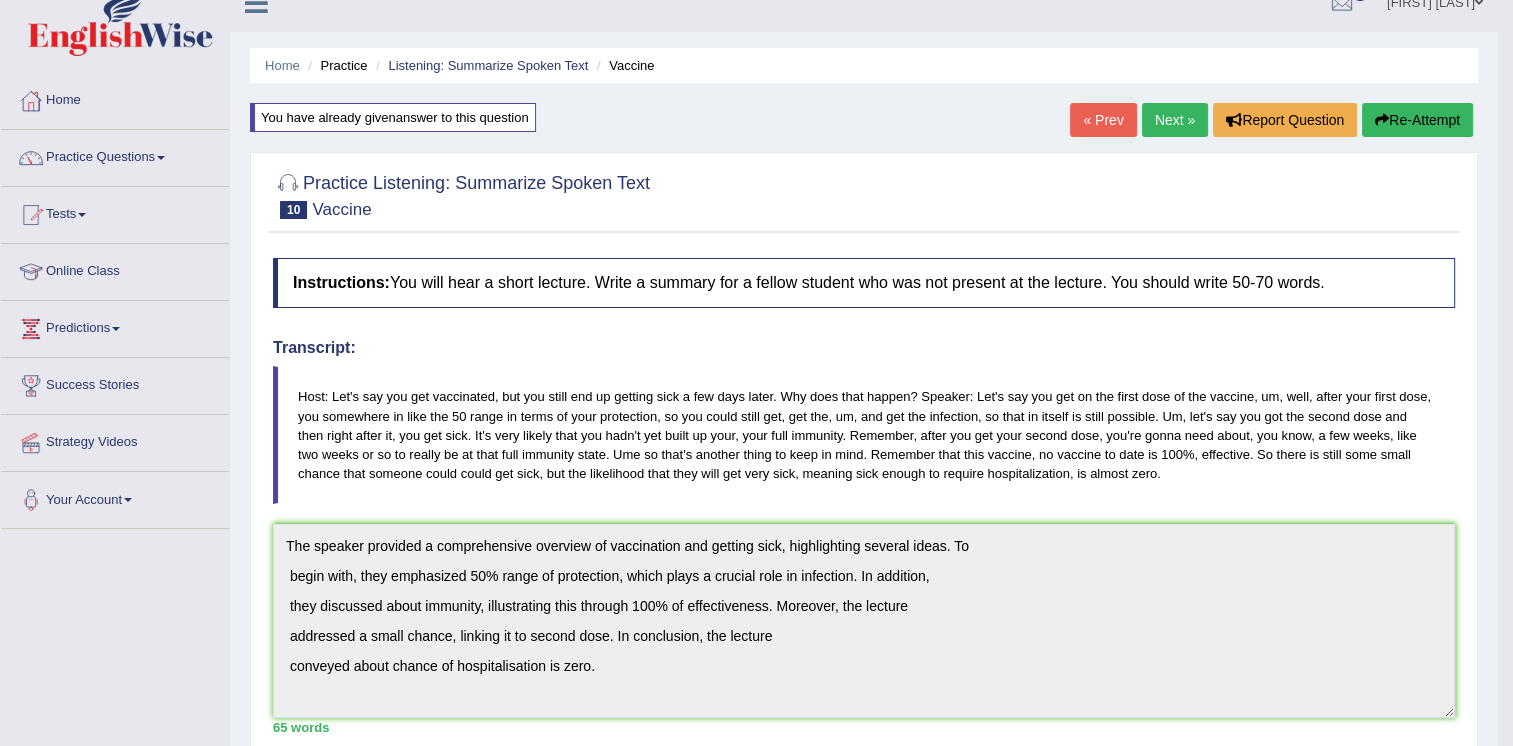click on "Re-Attempt" at bounding box center (1417, 120) 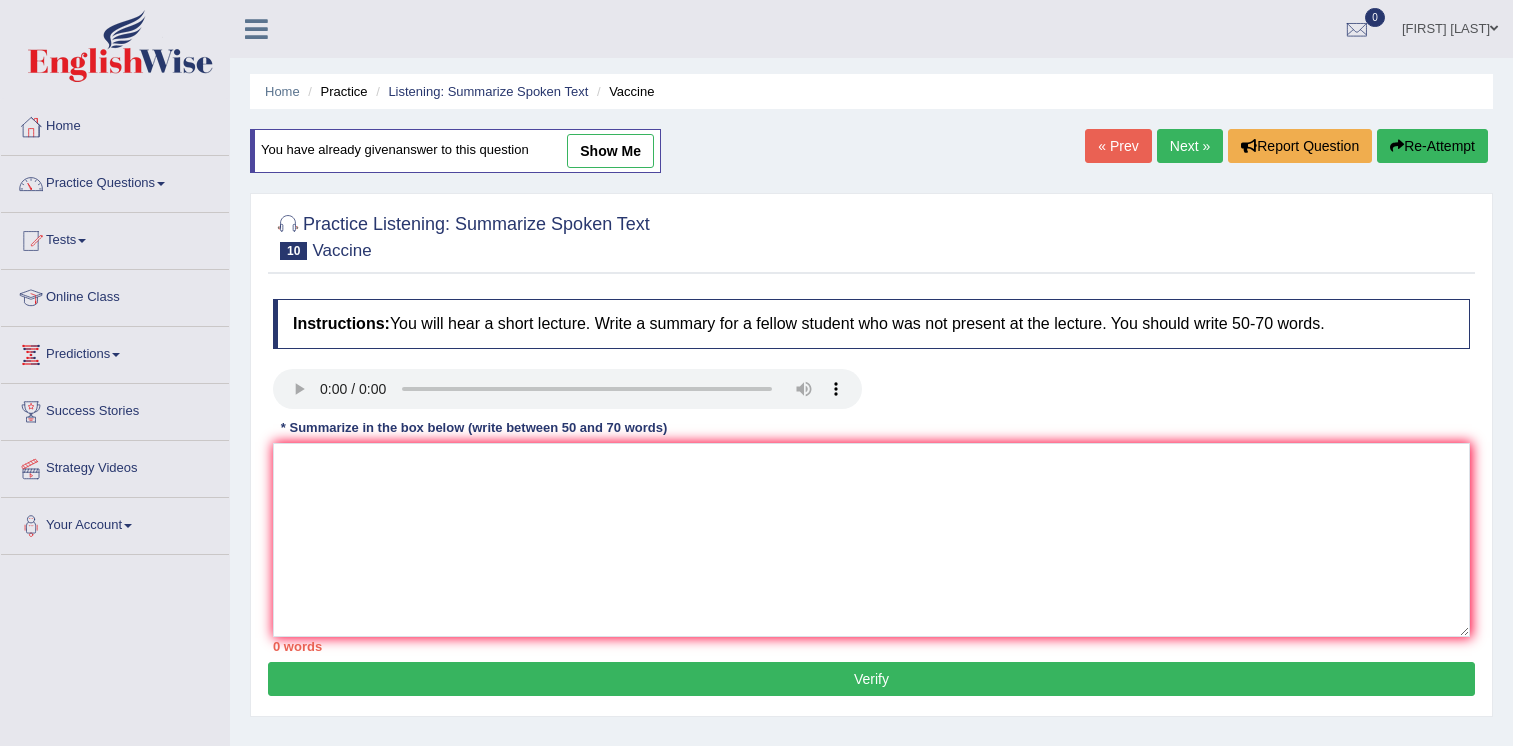 scroll, scrollTop: 26, scrollLeft: 0, axis: vertical 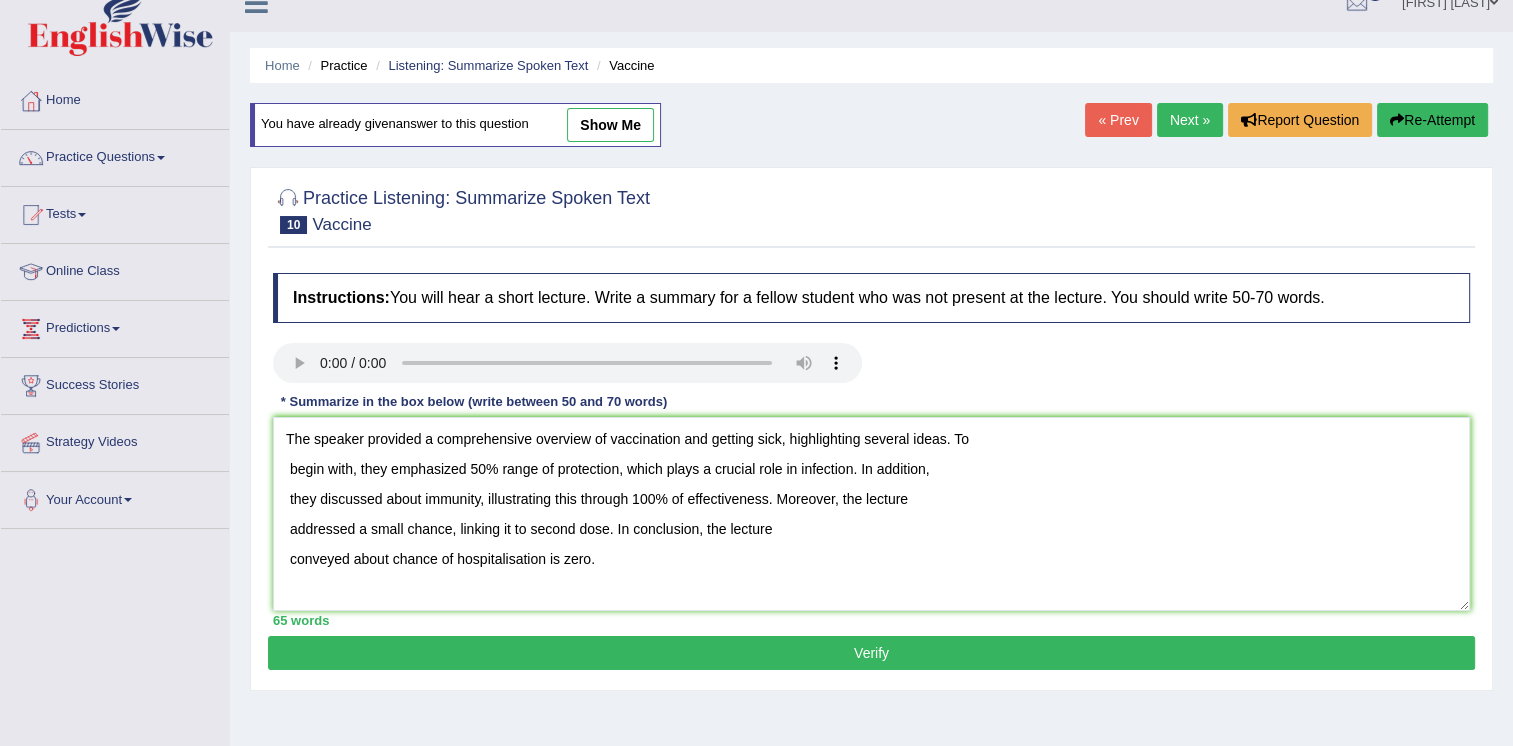 click on "The speaker provided a comprehensive overview of vaccination and getting sick, highlighting several ideas. To
begin with, they emphasized 50% range of protection, which plays a crucial role in infection. In addition,
they discussed about immunity, illustrating this through 100% of effectiveness. Moreover, the lecture
addressed a small chance, linking it to second dose. In conclusion, the lecture
conveyed about chance of hospitalisation is zero." at bounding box center [871, 514] 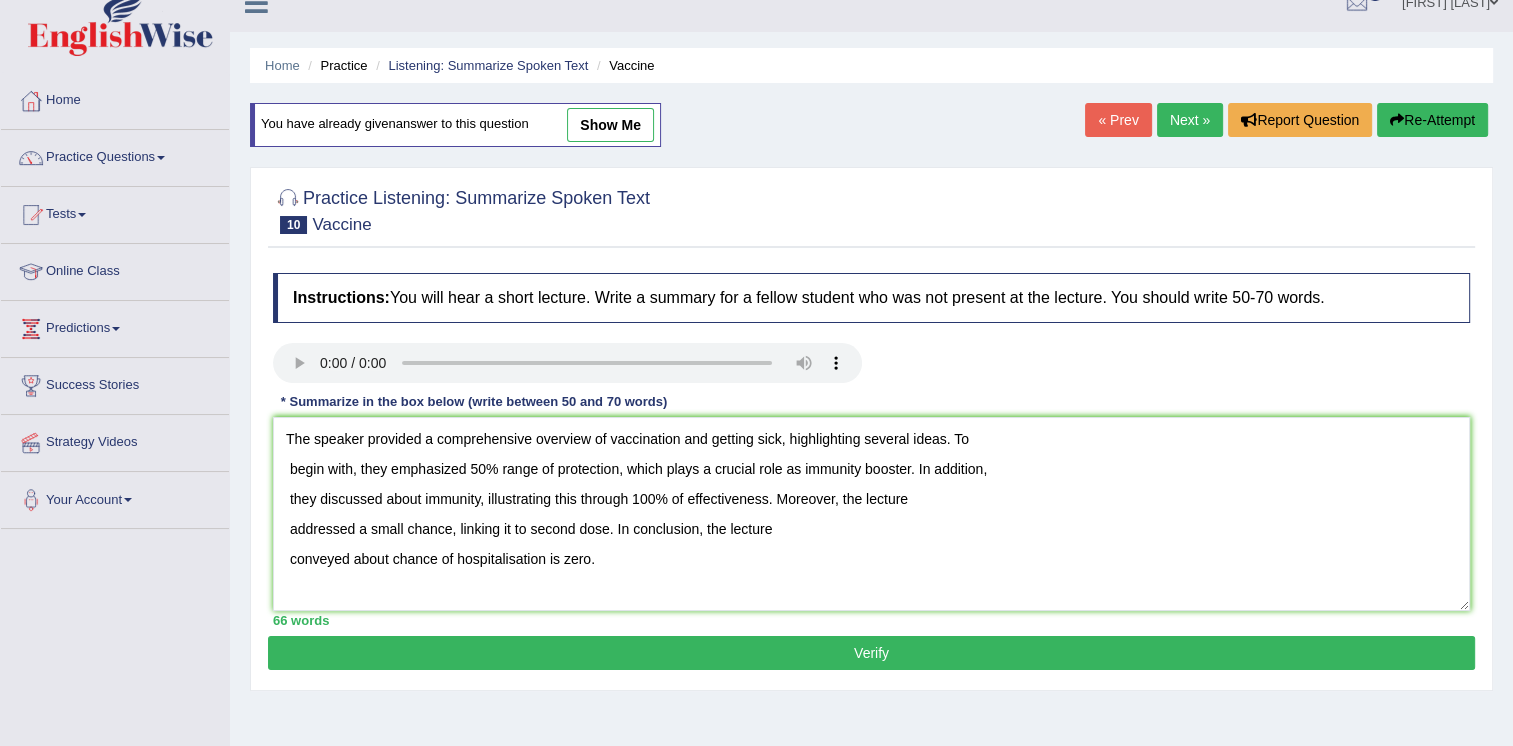 click on "The speaker provided a comprehensive overview of vaccination and getting sick, highlighting several ideas. To
begin with, they emphasized 50% range of protection, which plays a crucial role as immunity booster. In addition,
they discussed about immunity, illustrating this through 100% of effectiveness. Moreover, the lecture
addressed a small chance, linking it to second dose. In conclusion, the lecture
conveyed about chance of hospitalisation is zero." at bounding box center (871, 514) 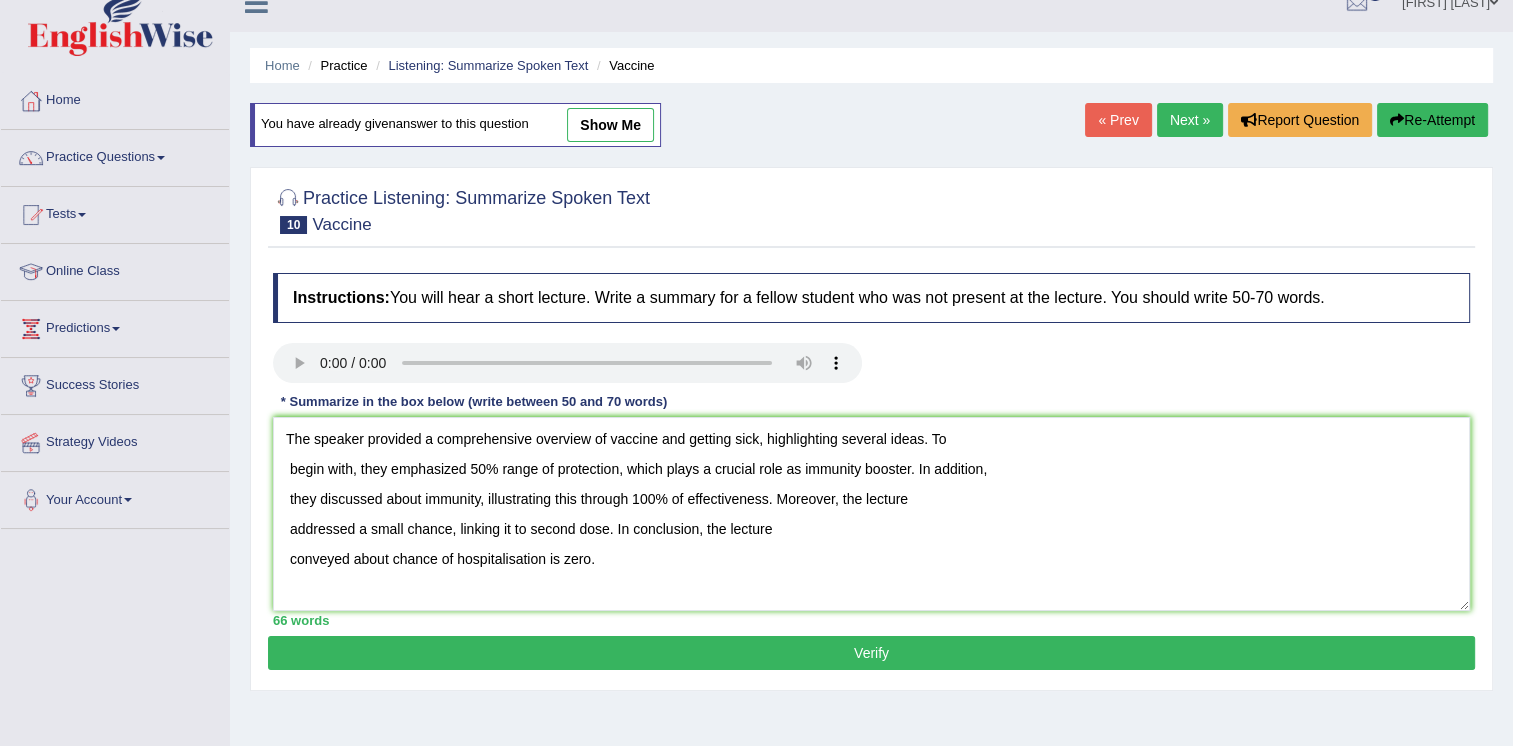 click on "The speaker provided a comprehensive overview of vaccine and getting sick, highlighting several ideas. To
begin with, they emphasized 50% range of protection, which plays a crucial role as immunity booster. In addition,
they discussed about immunity, illustrating this through 100% of effectiveness. Moreover, the lecture
addressed a small chance, linking it to second dose. In conclusion, the lecture
conveyed about chance of hospitalisation is zero." at bounding box center (871, 514) 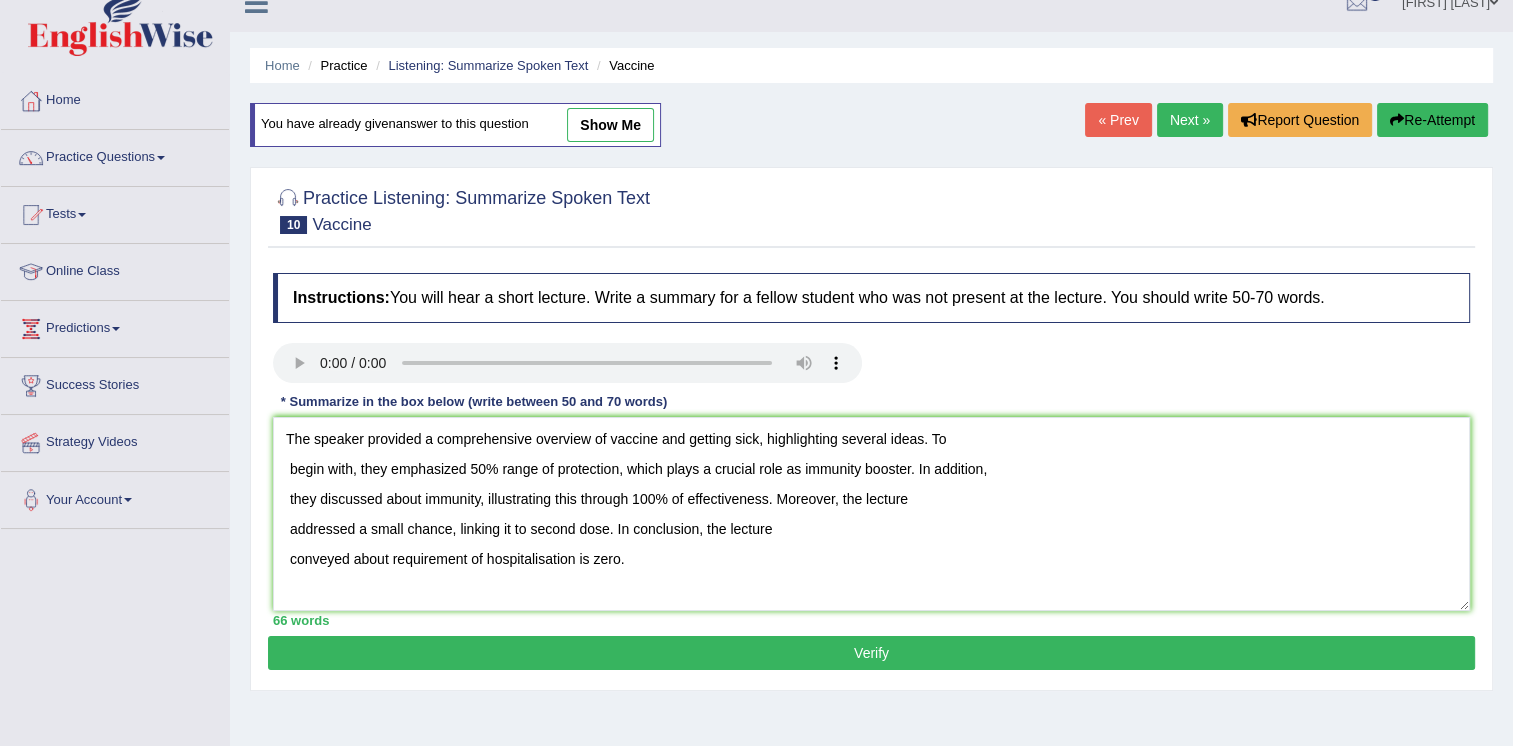 type on "The speaker provided a comprehensive overview of vaccine and getting sick, highlighting several ideas. To
begin with, they emphasized 50% range of protection, which plays a crucial role as immunity booster. In addition,
they discussed about immunity, illustrating this through 100% of effectiveness. Moreover, the lecture
addressed a small chance, linking it to second dose. In conclusion, the lecture
conveyed about requirement of hospitalisation is zero." 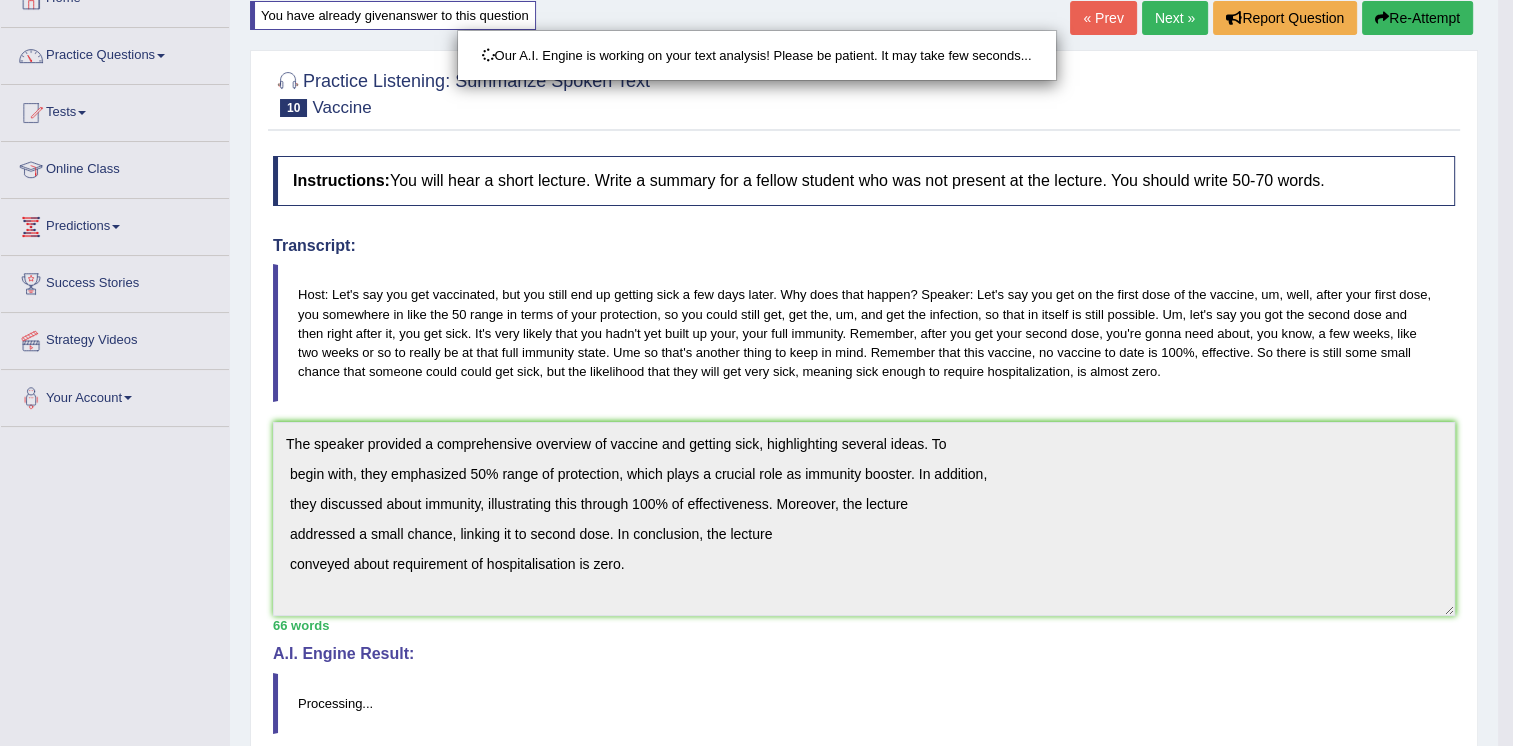 scroll, scrollTop: 126, scrollLeft: 0, axis: vertical 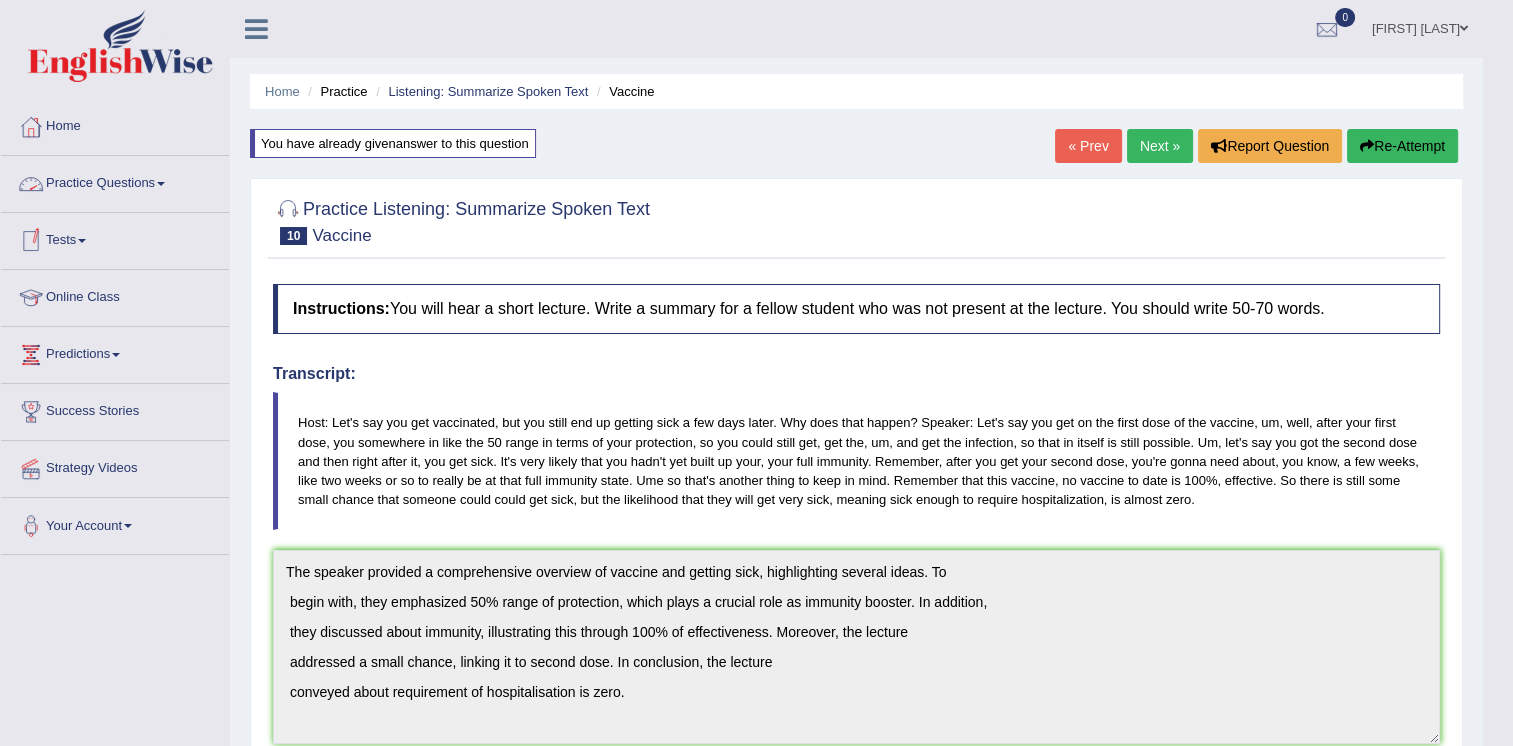 click on "Practice Questions" at bounding box center [115, 181] 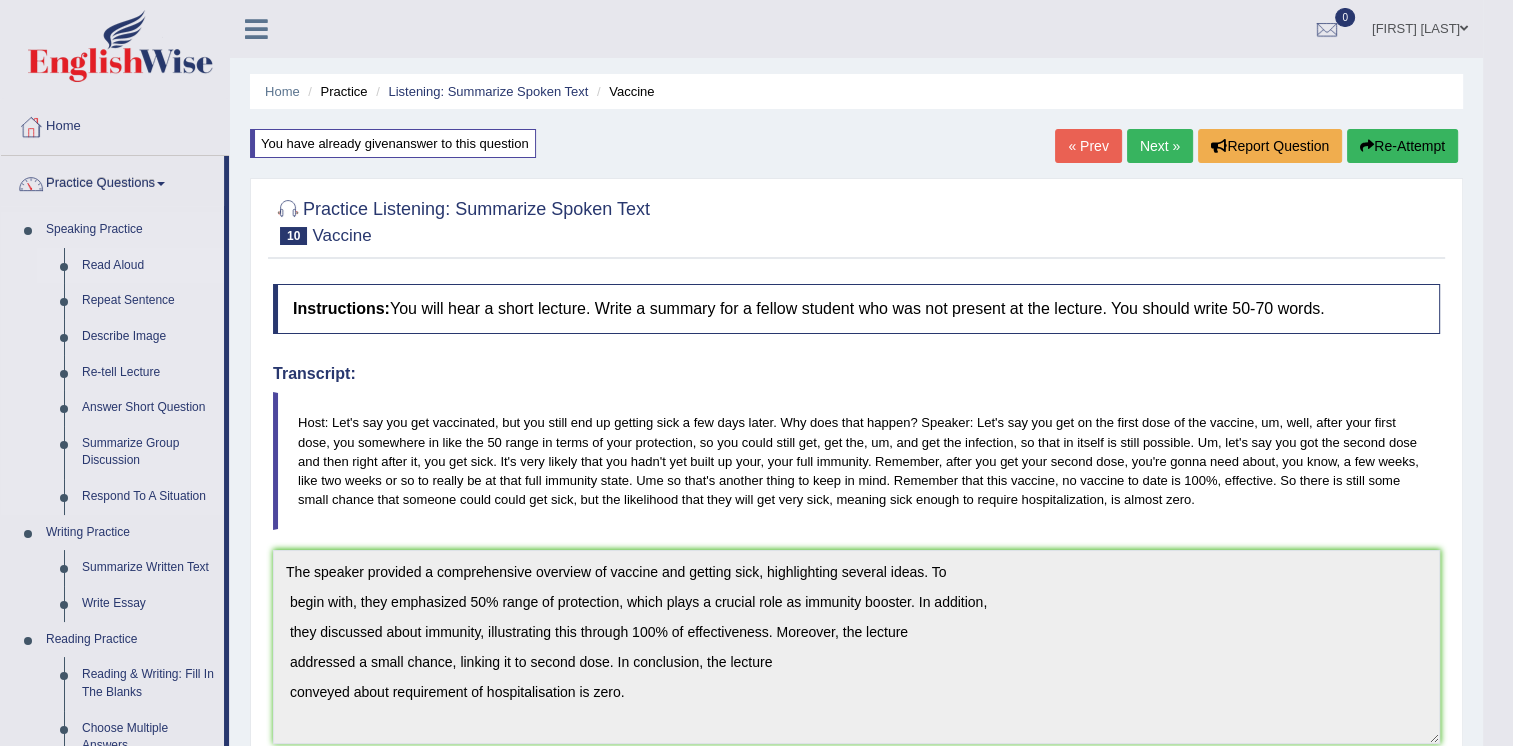 click on "Read Aloud" at bounding box center [148, 266] 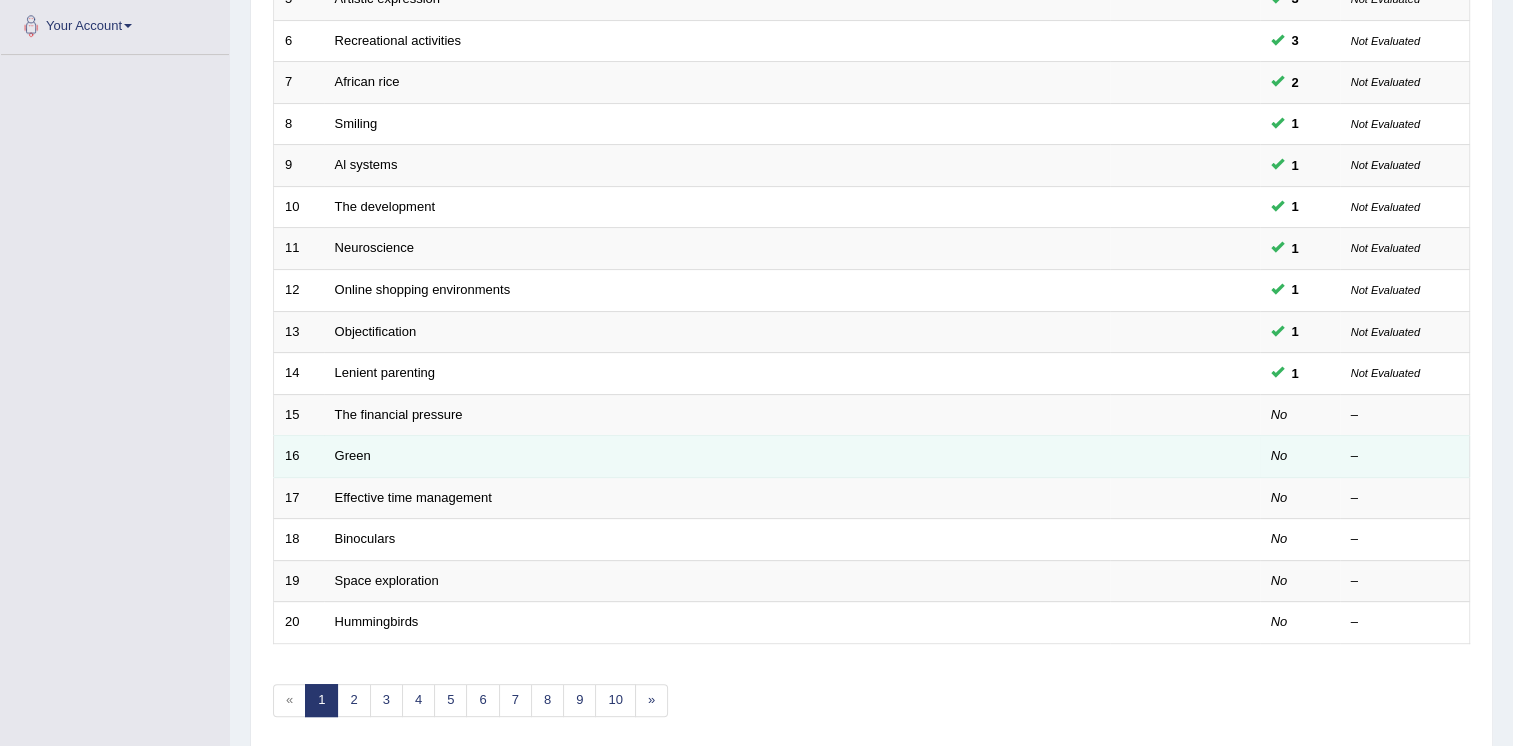 scroll, scrollTop: 500, scrollLeft: 0, axis: vertical 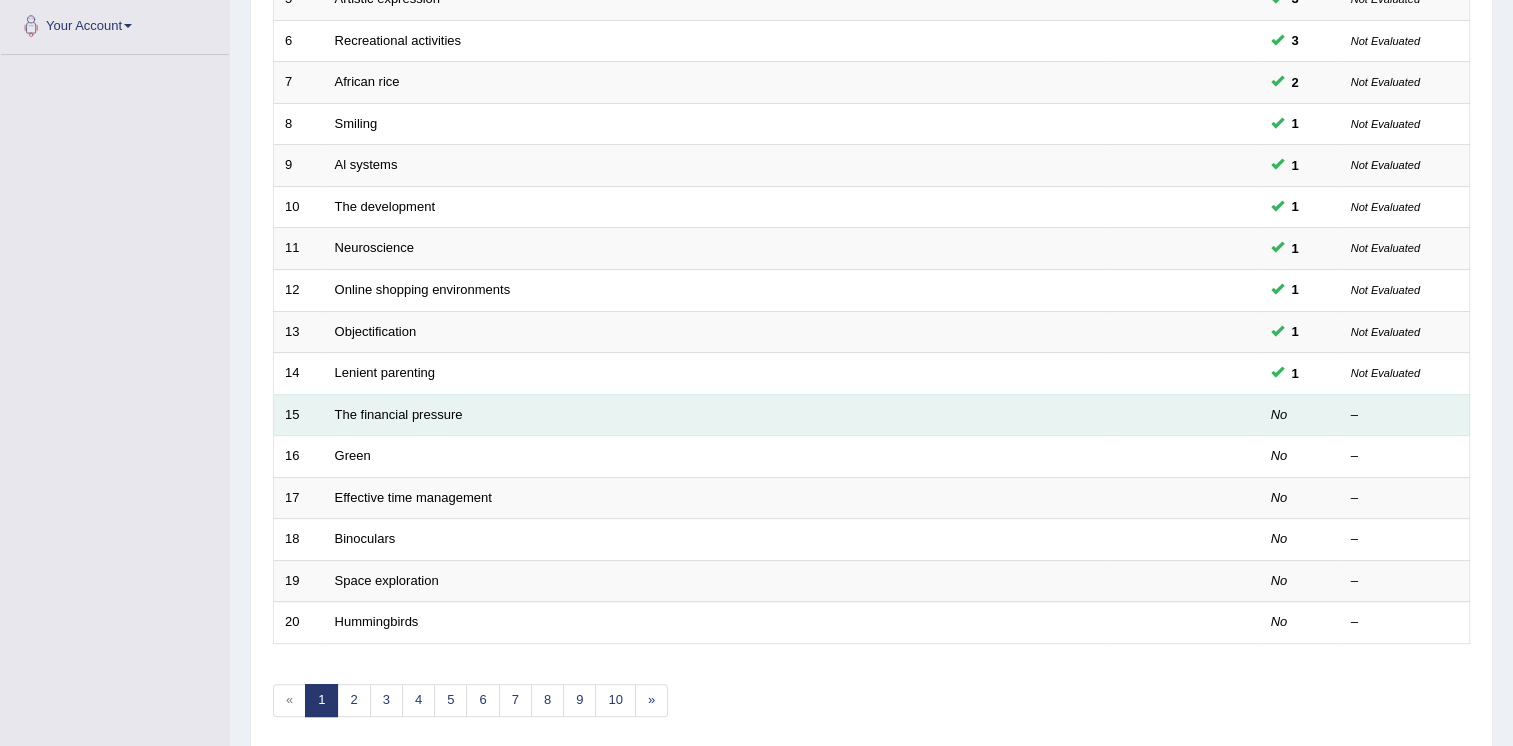 click on "The financial pressure" at bounding box center [717, 415] 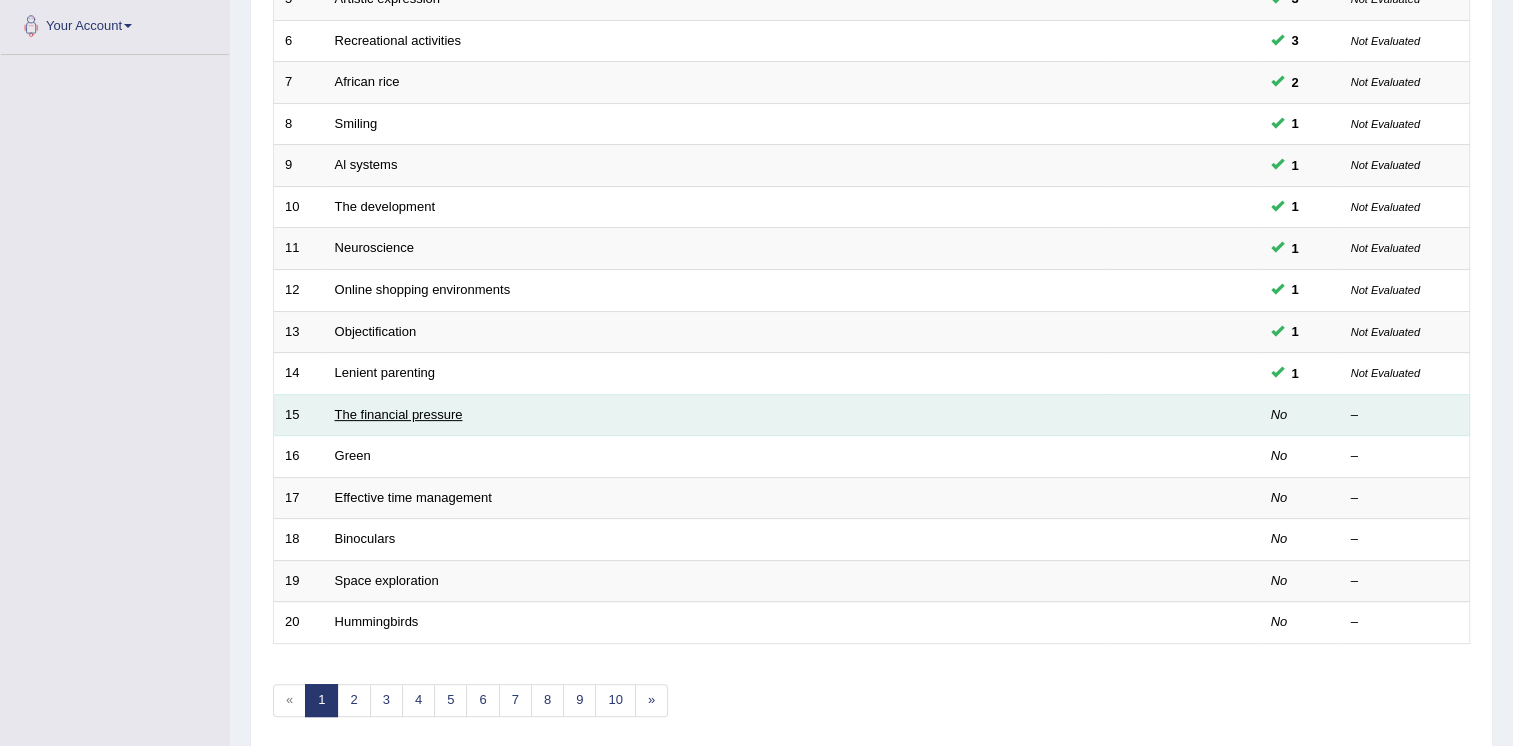 click on "The financial pressure" at bounding box center (399, 414) 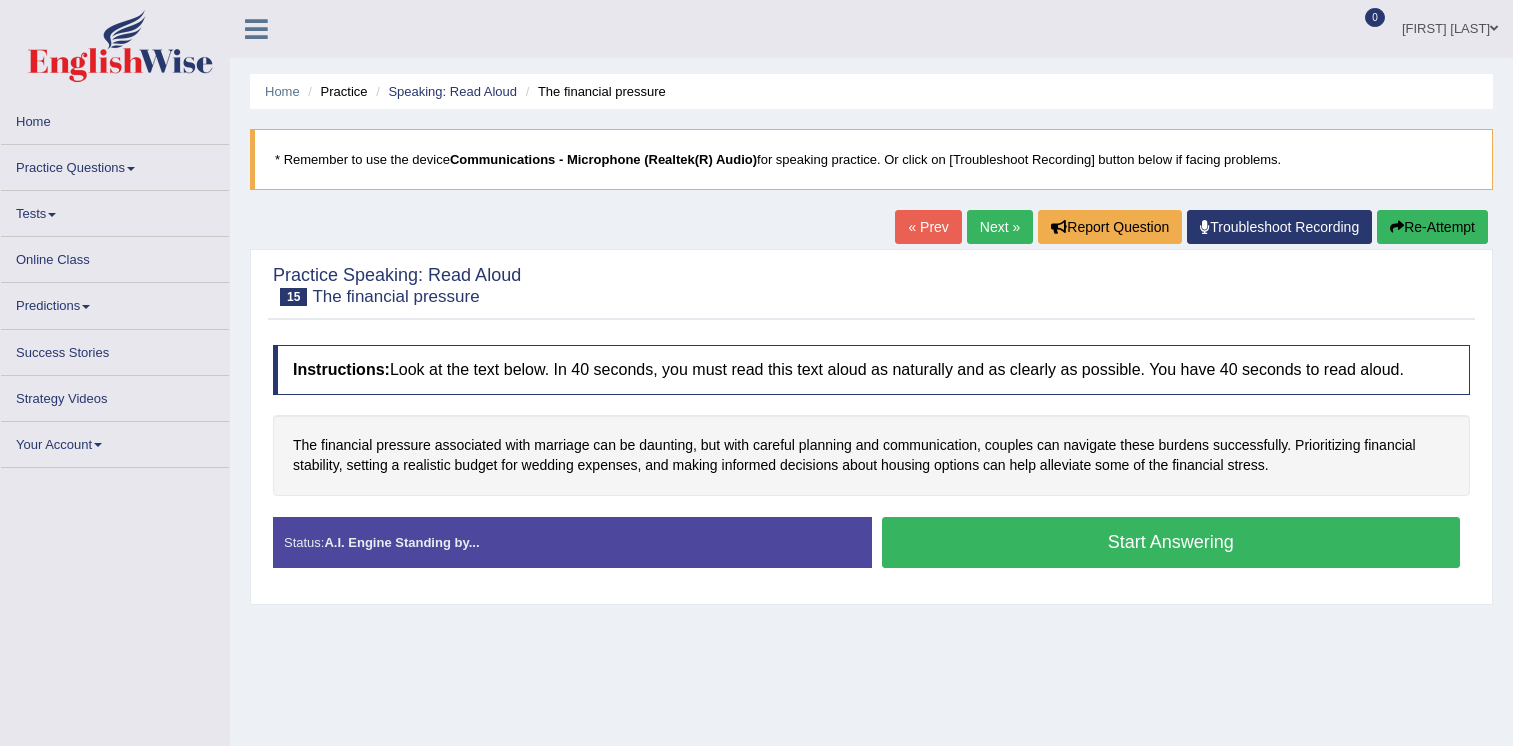 scroll, scrollTop: 0, scrollLeft: 0, axis: both 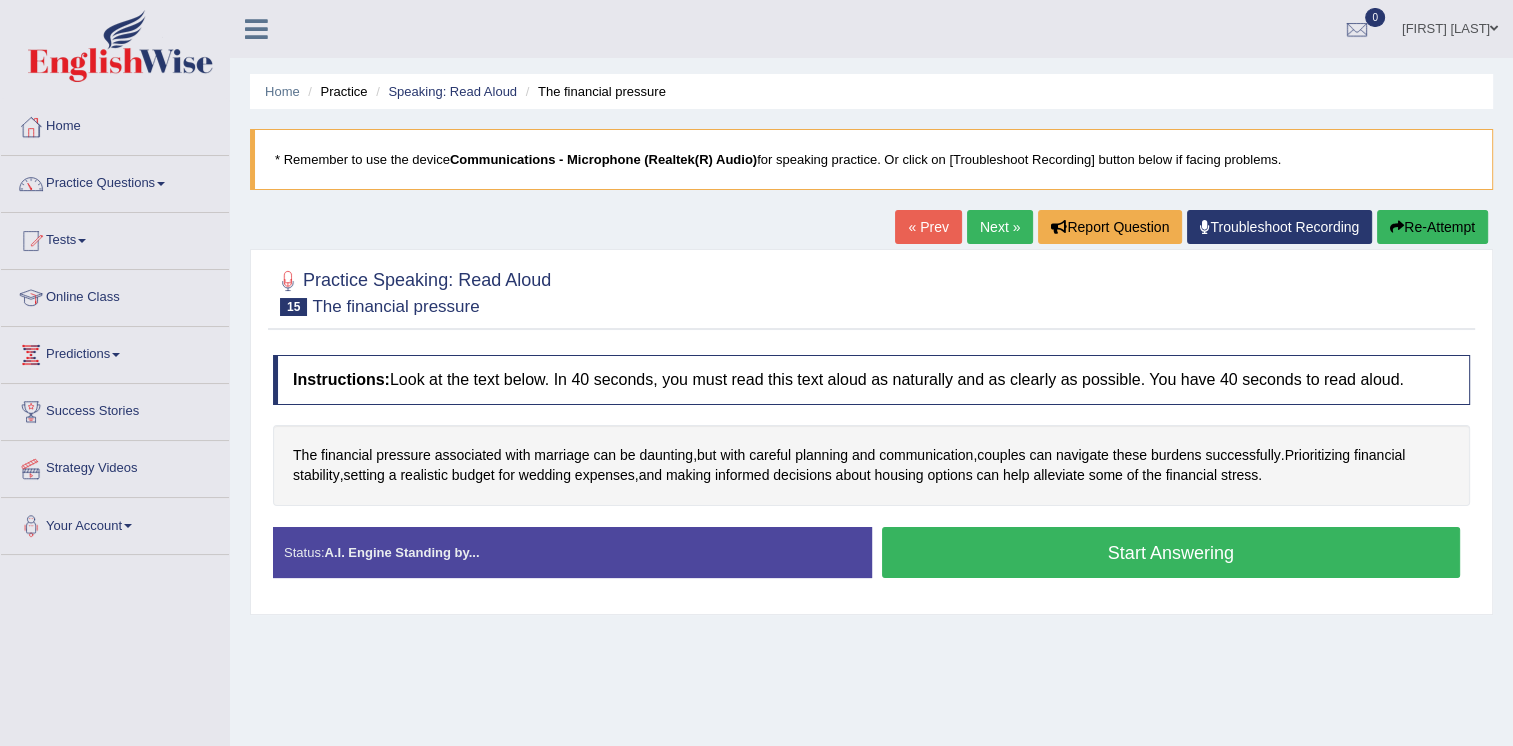 click on "Start Answering" at bounding box center [1171, 552] 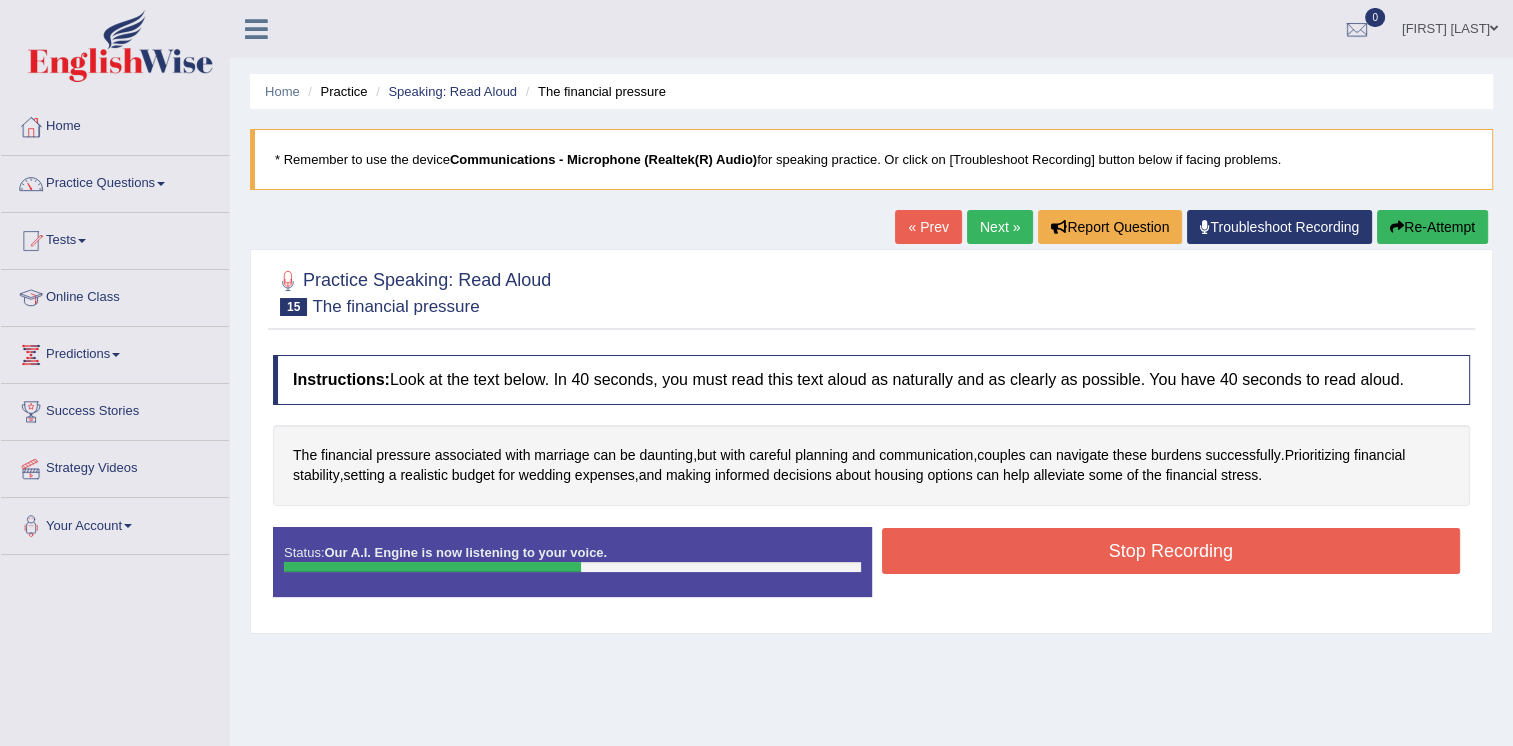 click on "Stop Recording" at bounding box center (1171, 551) 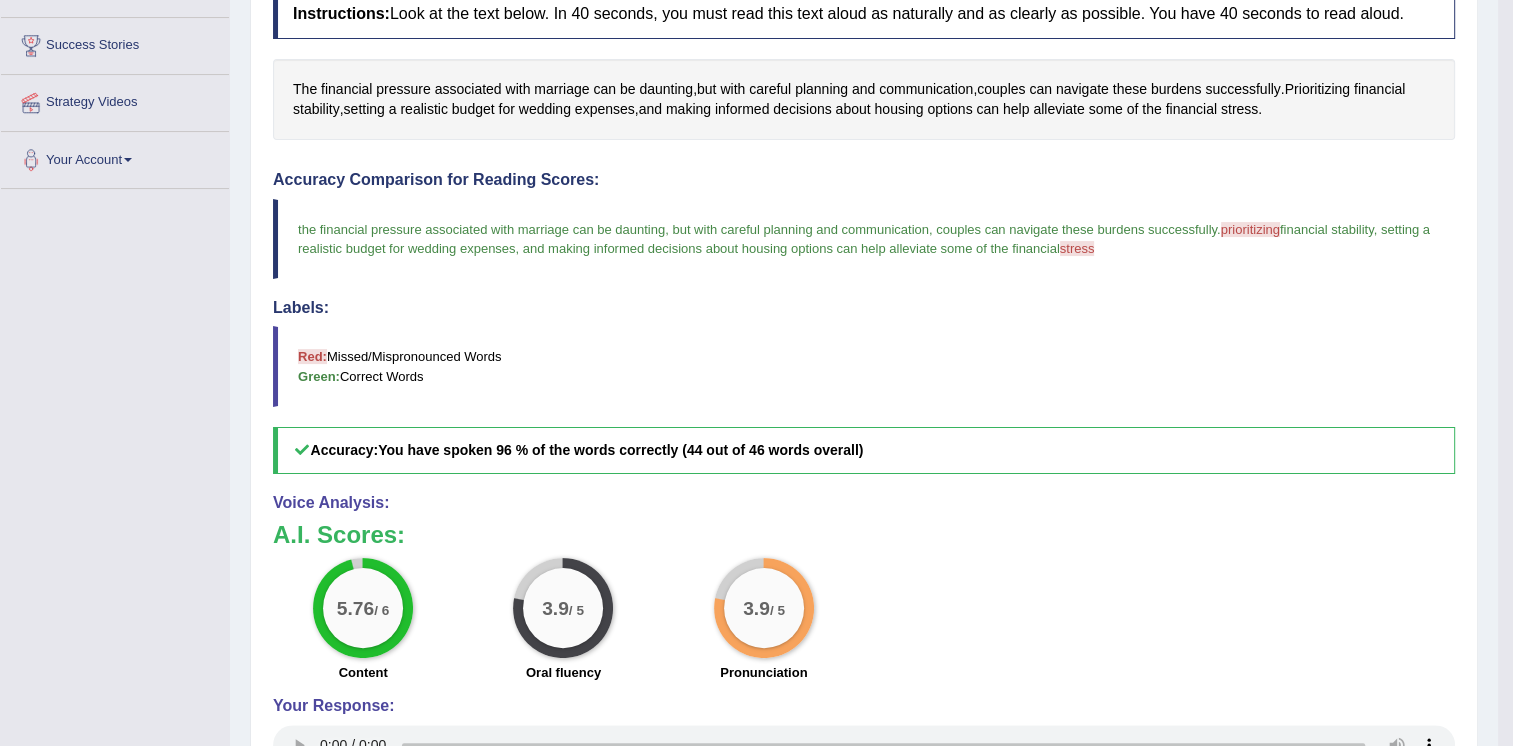 scroll, scrollTop: 368, scrollLeft: 0, axis: vertical 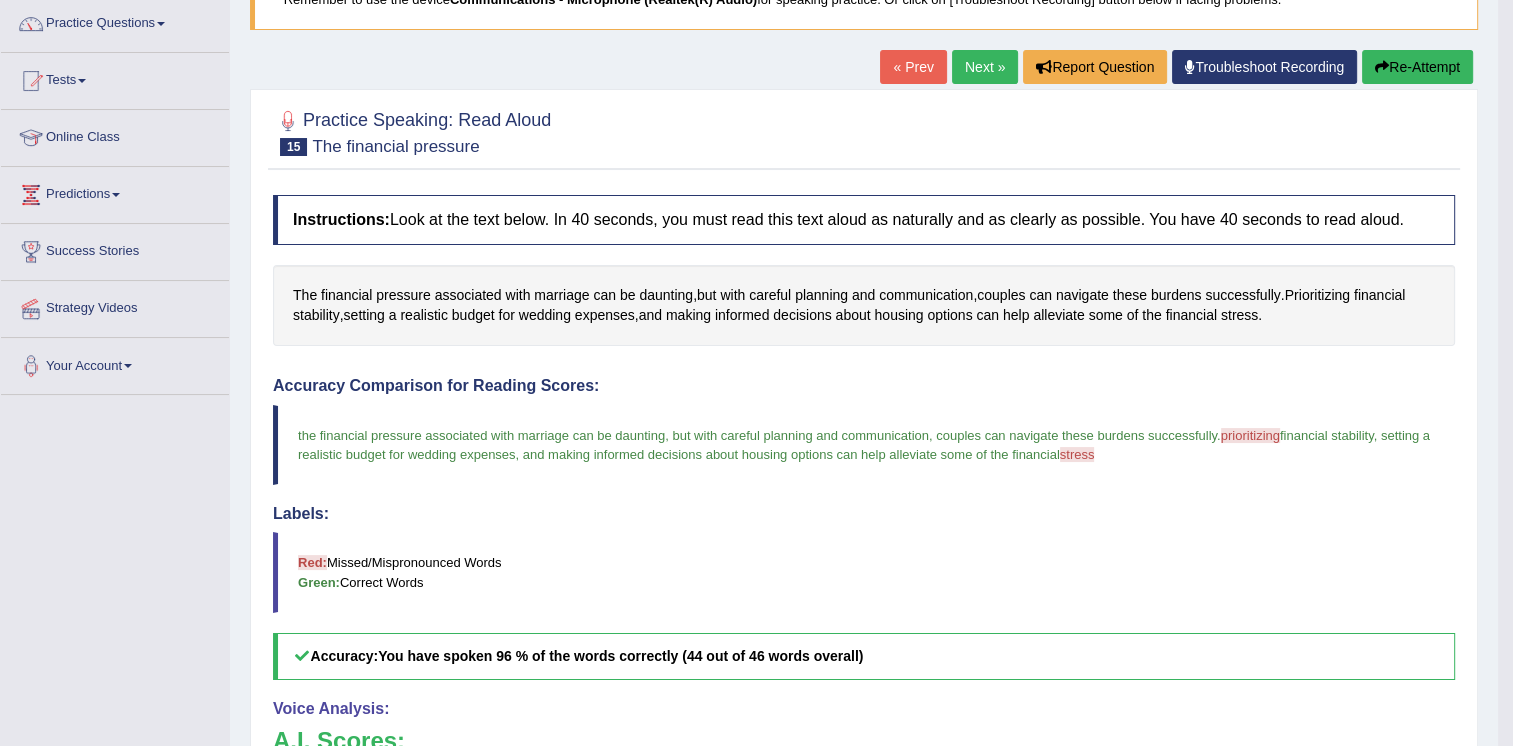 click on "Next »" at bounding box center [985, 67] 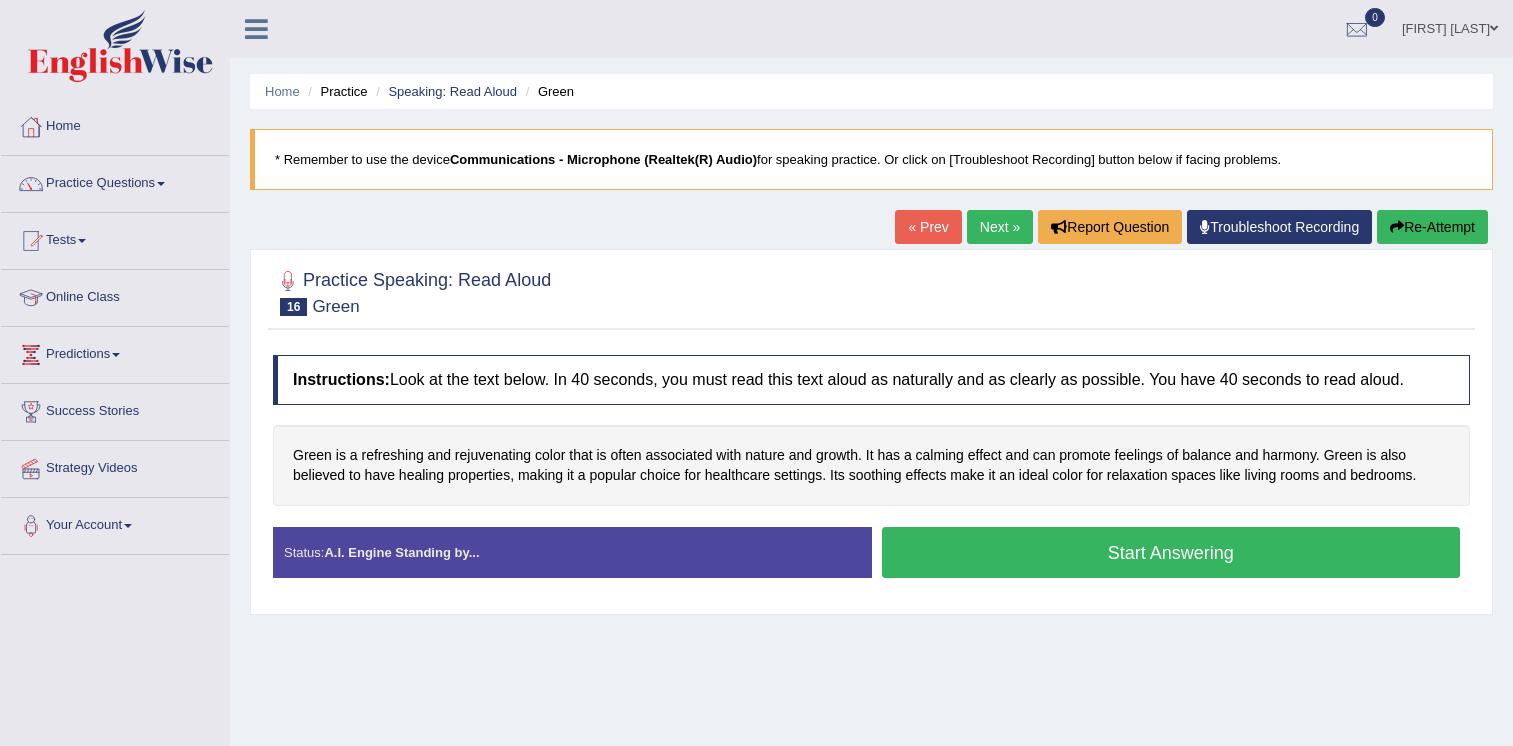 scroll, scrollTop: 0, scrollLeft: 0, axis: both 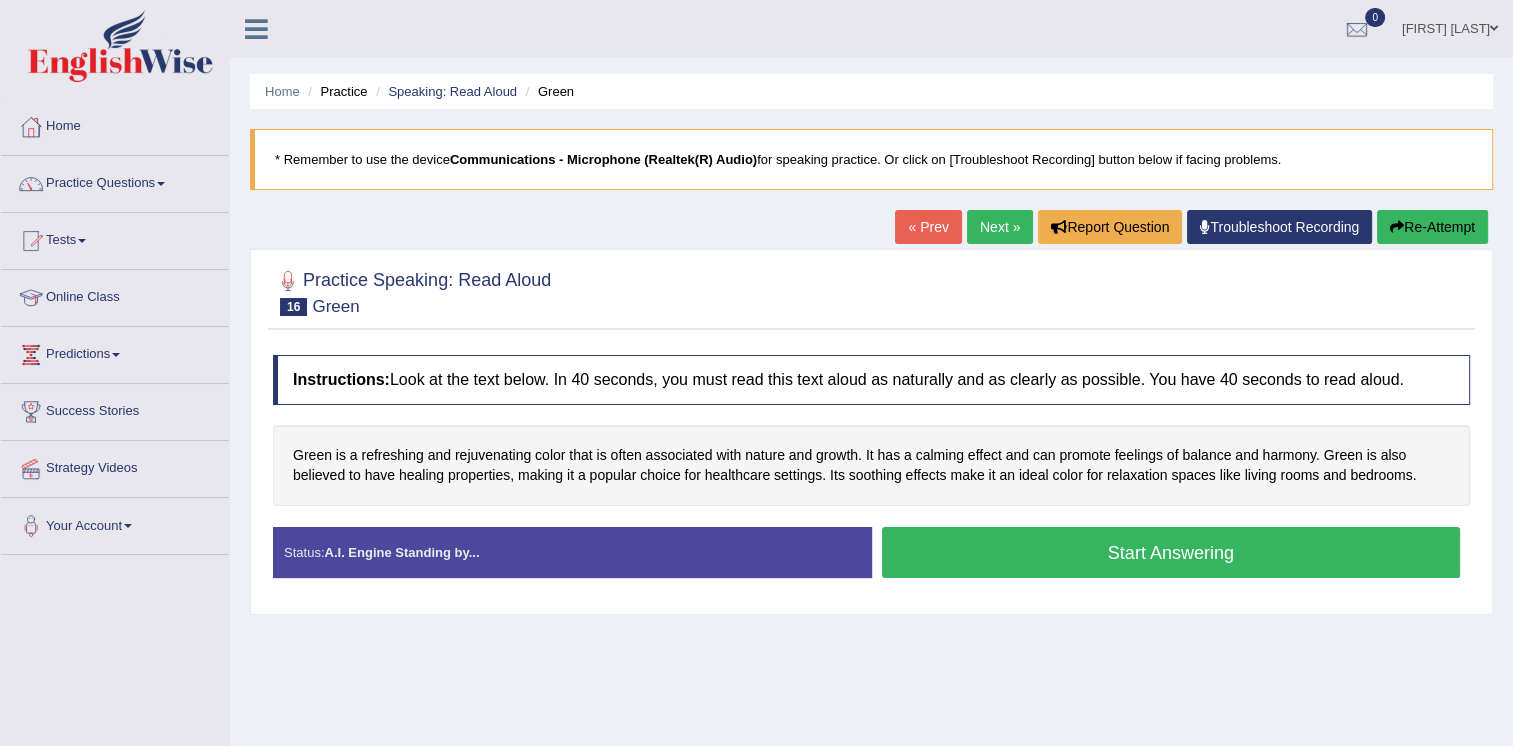 click on "Start Answering" at bounding box center [1171, 552] 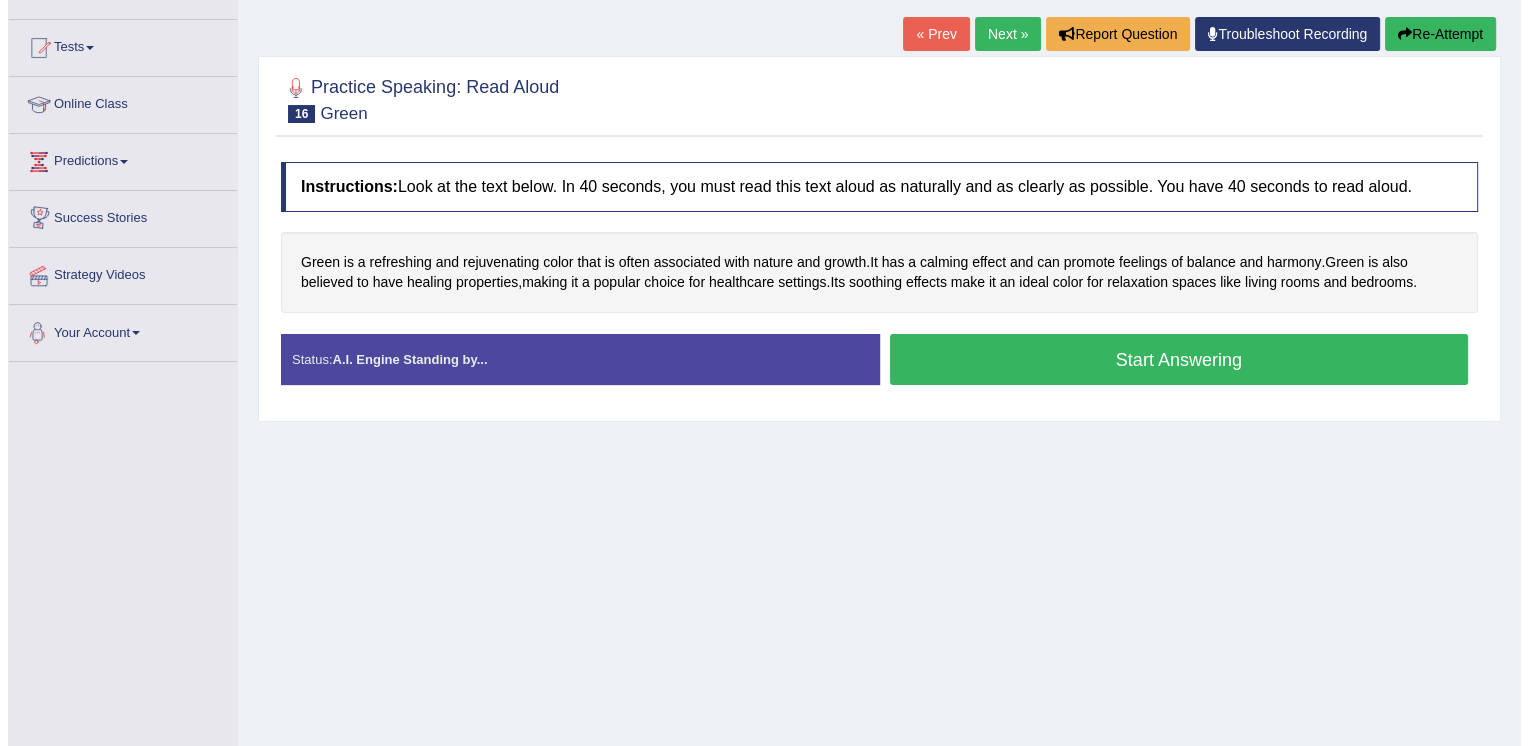 scroll, scrollTop: 300, scrollLeft: 0, axis: vertical 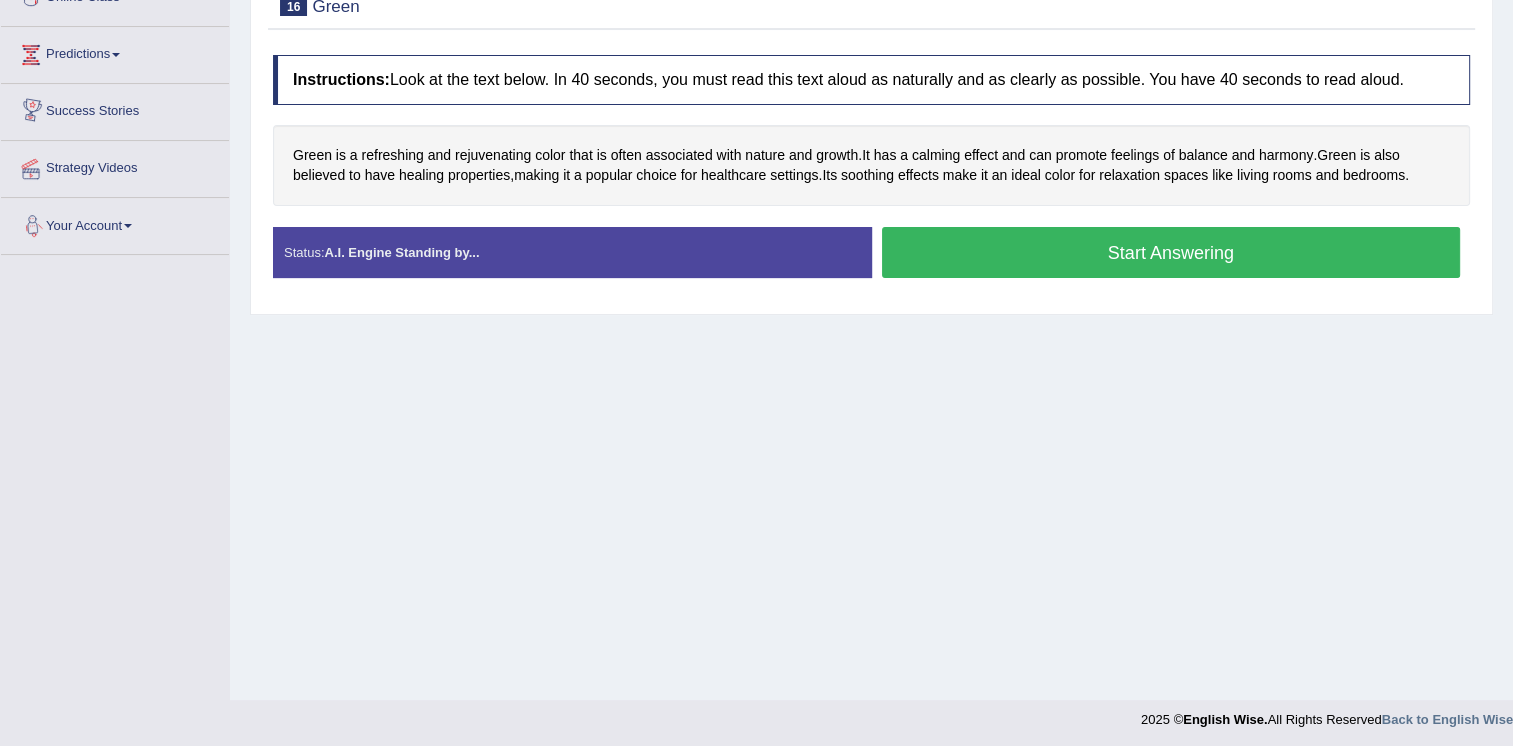 click on "Green   is   a   refreshing   and   rejuvenating   color   that   is   often   associated   with   nature   and   growth .  It   has   a   calming   effect   and   can   promote   feelings   of   balance   and   harmony .  Green   is   also   believed   to   have   healing   properties ,  making   it   a   popular   choice   for   healthcare   settings .  Its   soothing   effects   make   it   an   ideal   color   for   relaxation   spaces   like   living   rooms   and   bedrooms ." at bounding box center [871, 165] 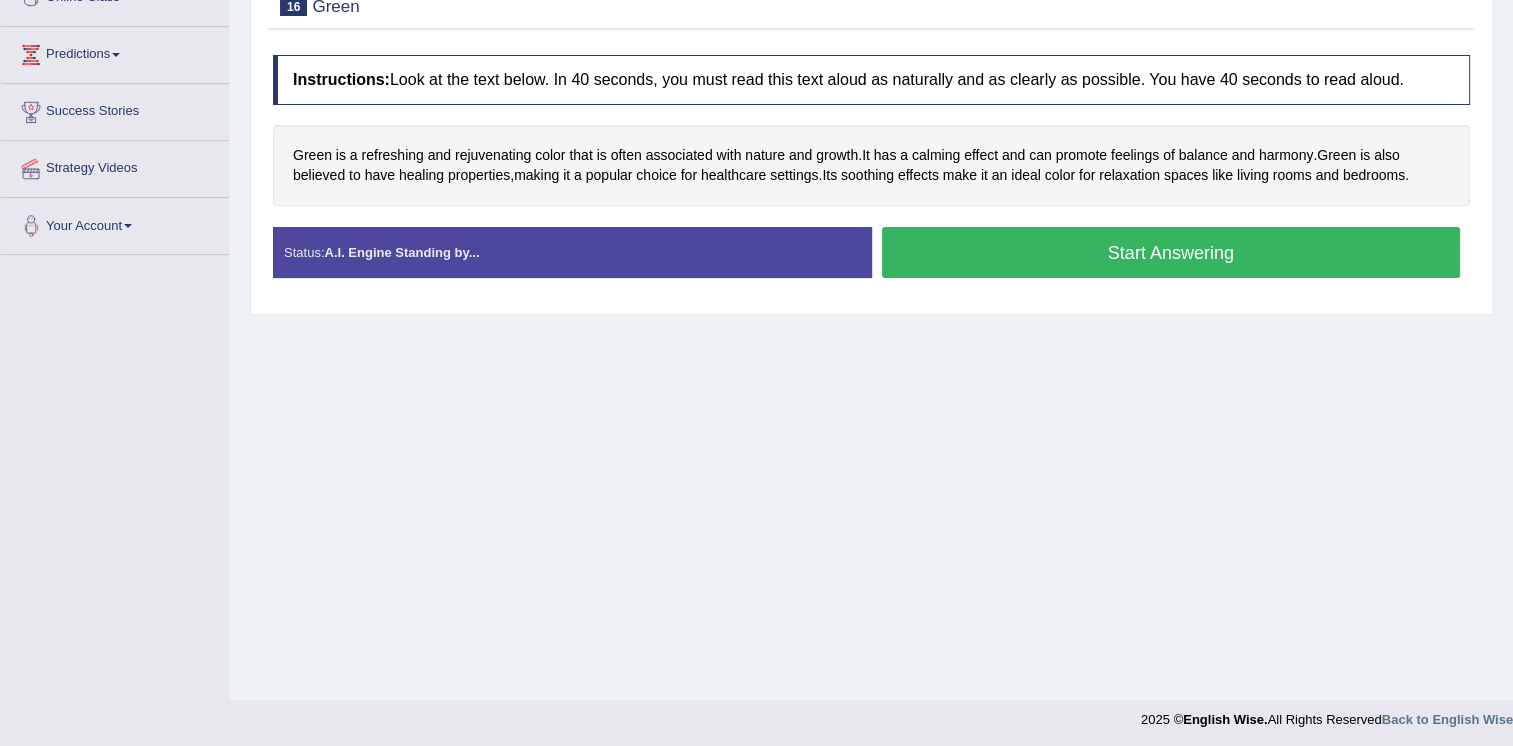 click on "Start Answering" at bounding box center [1171, 252] 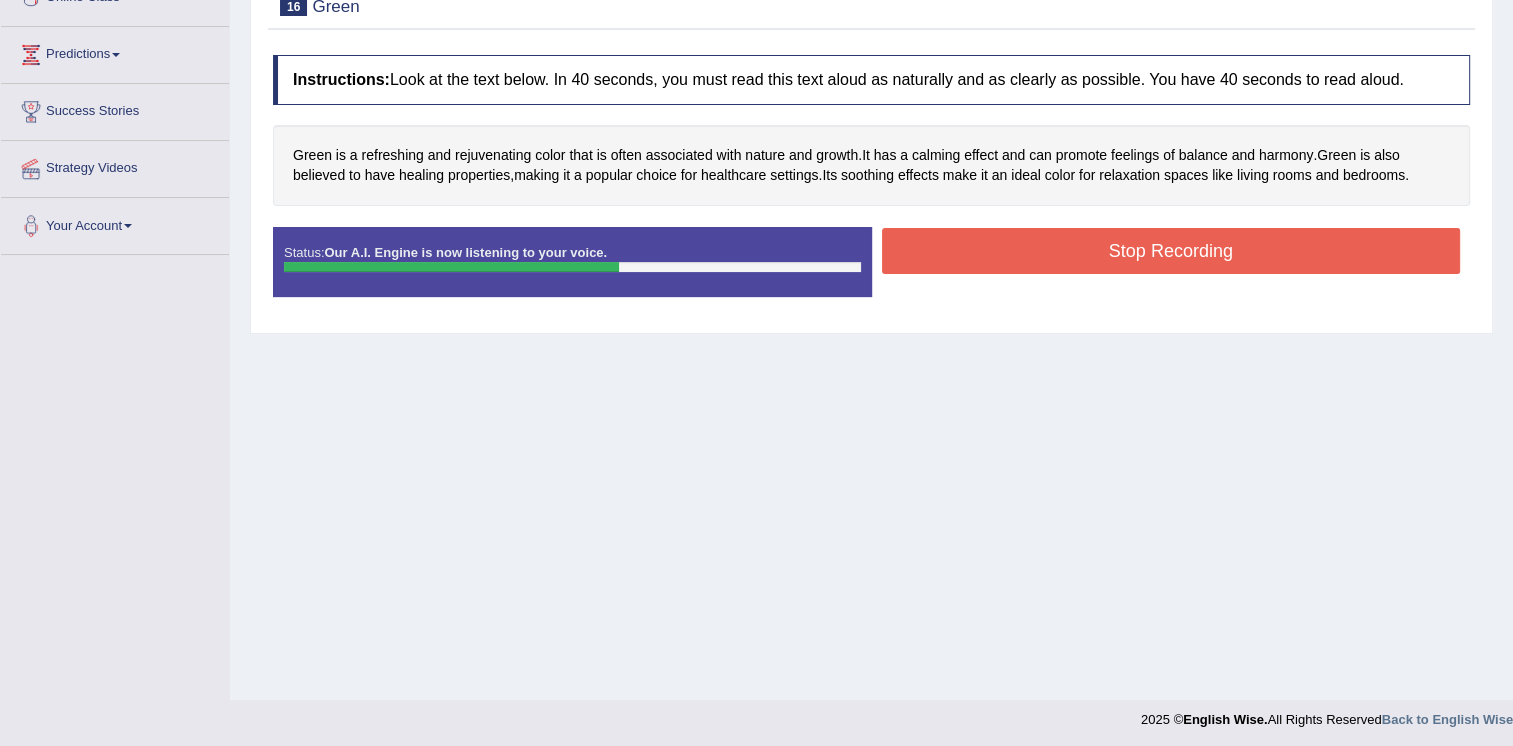 click on "Stop Recording" at bounding box center [1171, 251] 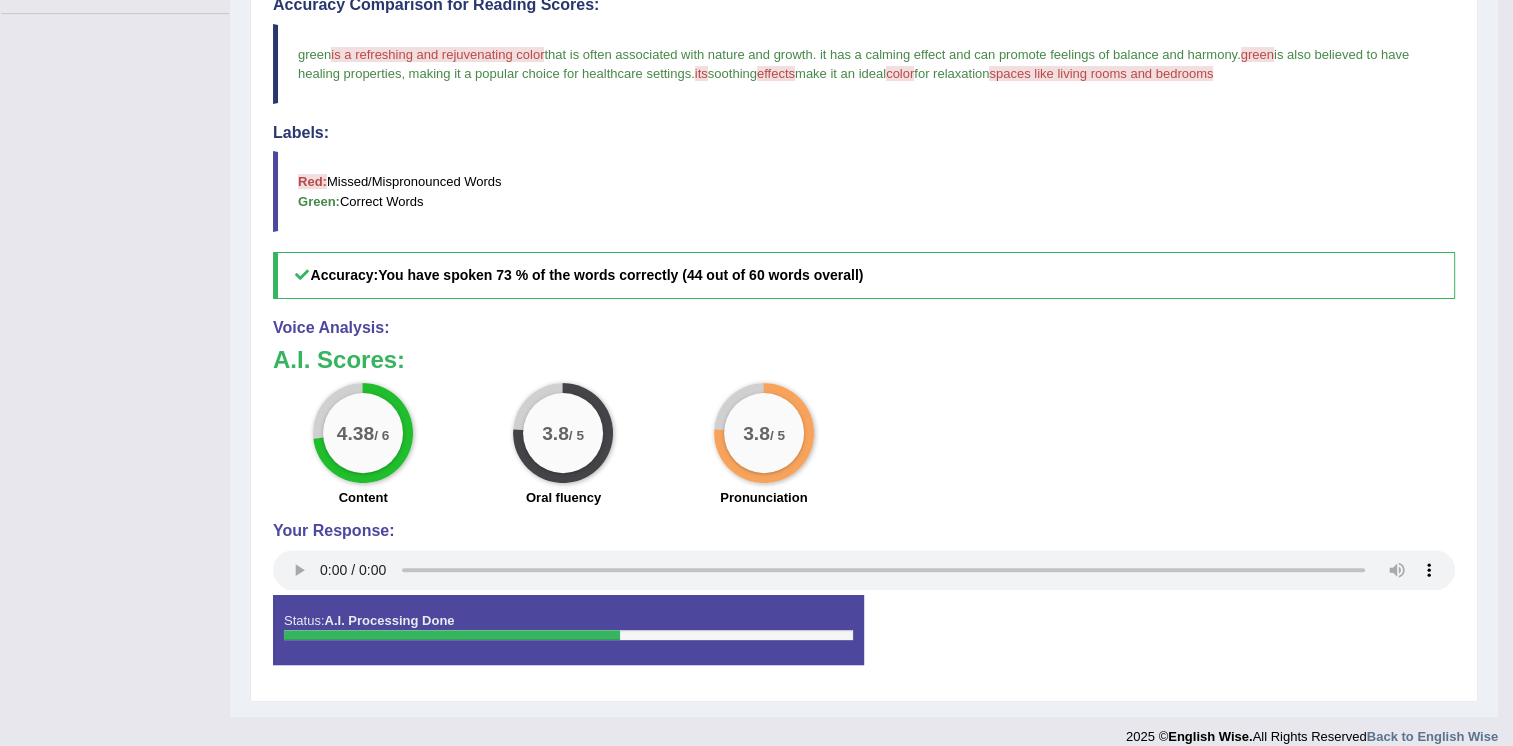 scroll, scrollTop: 560, scrollLeft: 0, axis: vertical 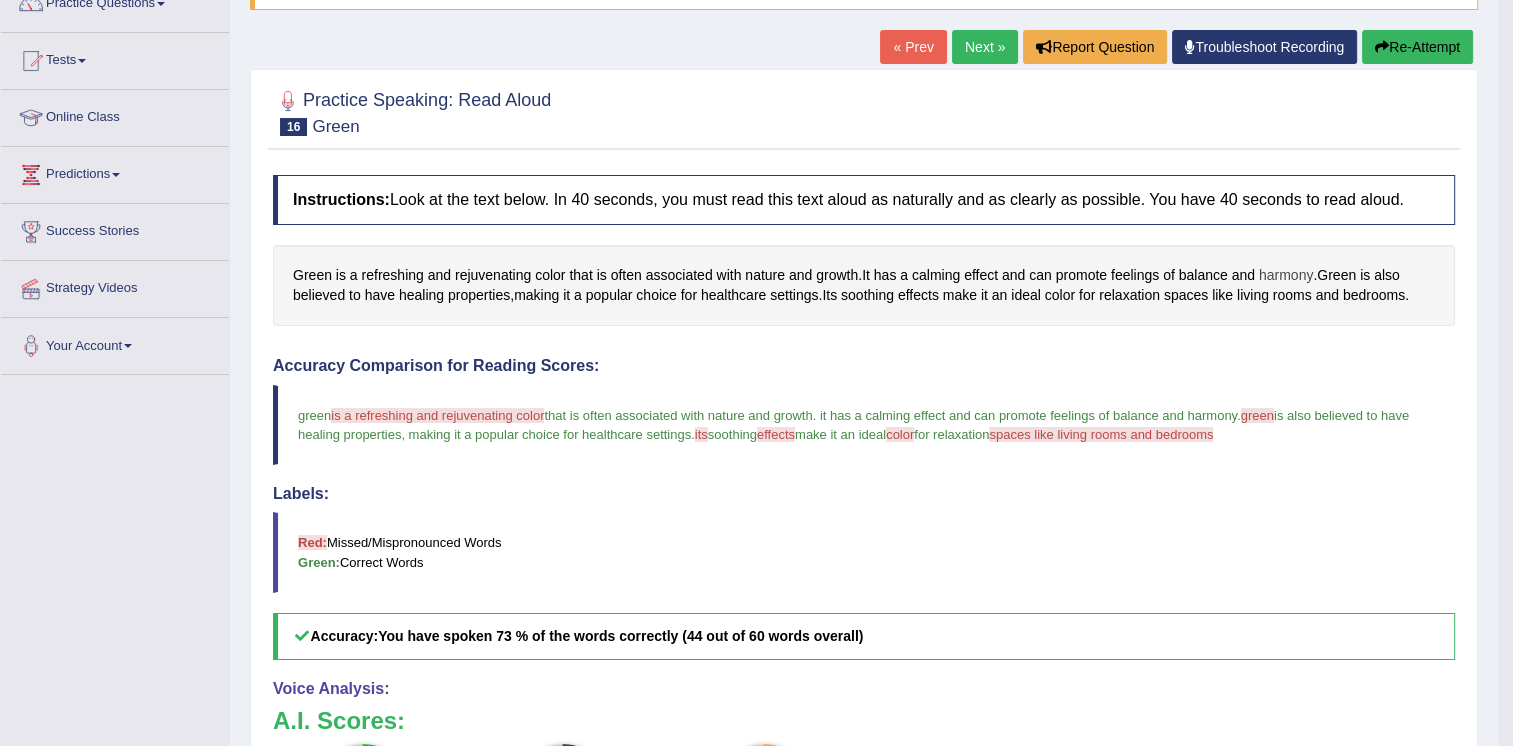 click on "harmony" at bounding box center (1286, 275) 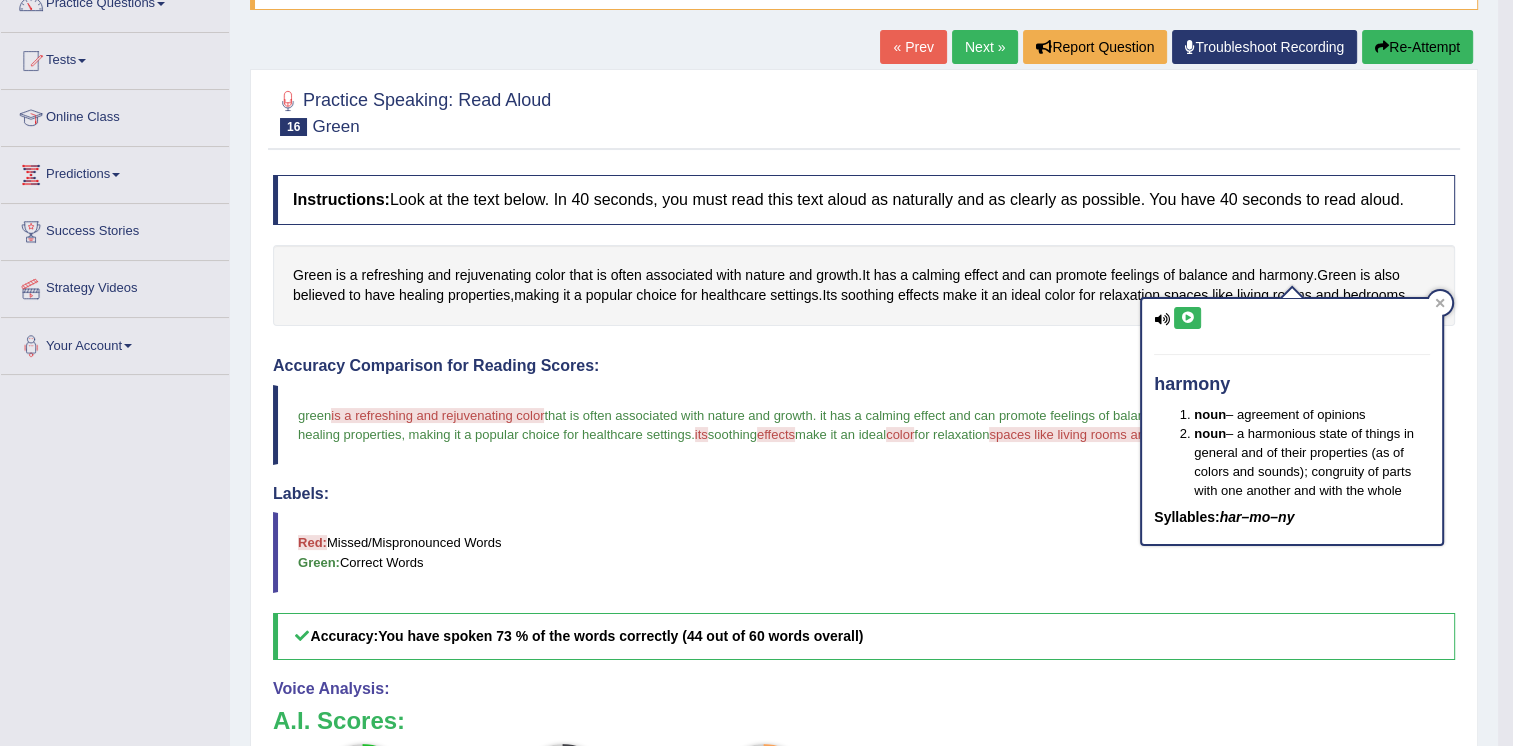 click at bounding box center [1187, 318] 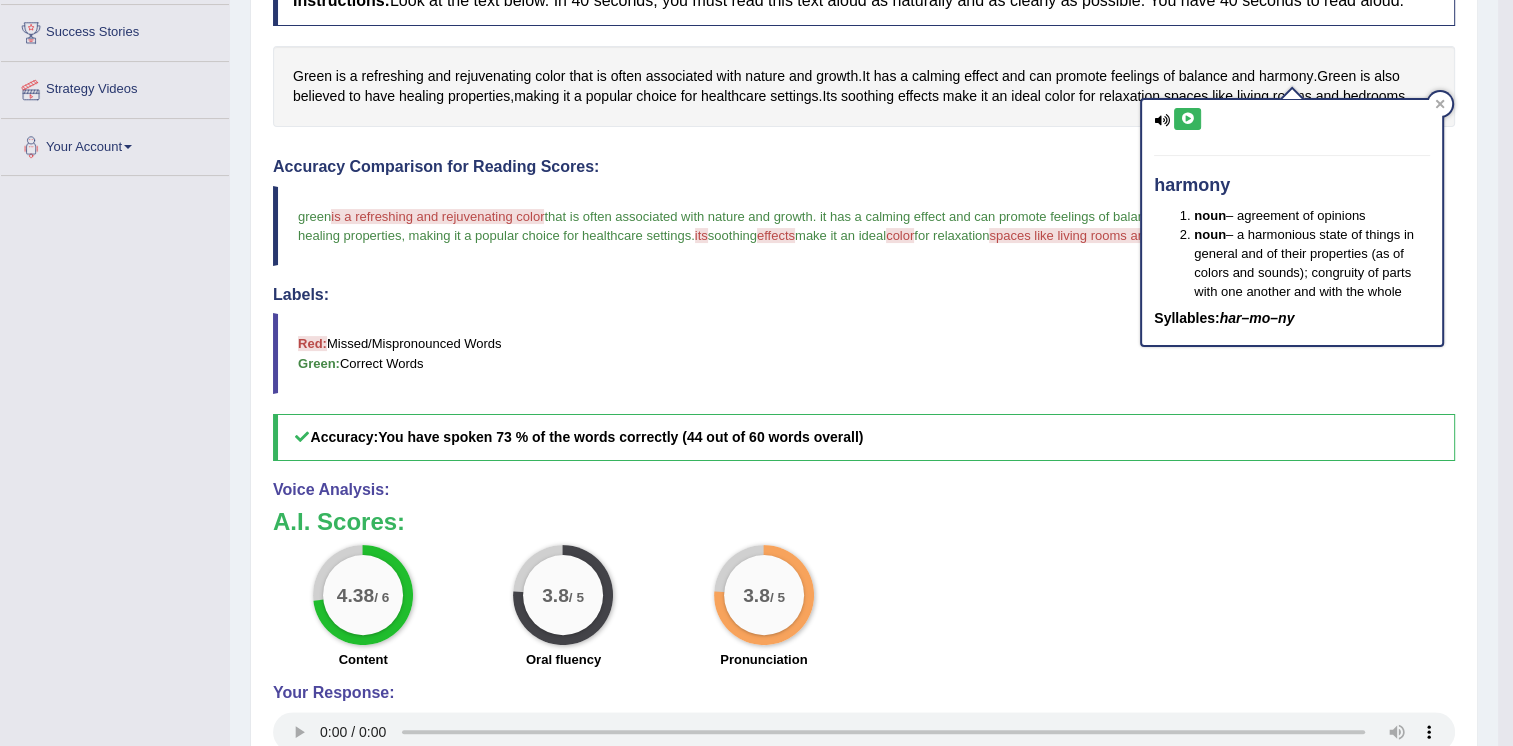 scroll, scrollTop: 380, scrollLeft: 0, axis: vertical 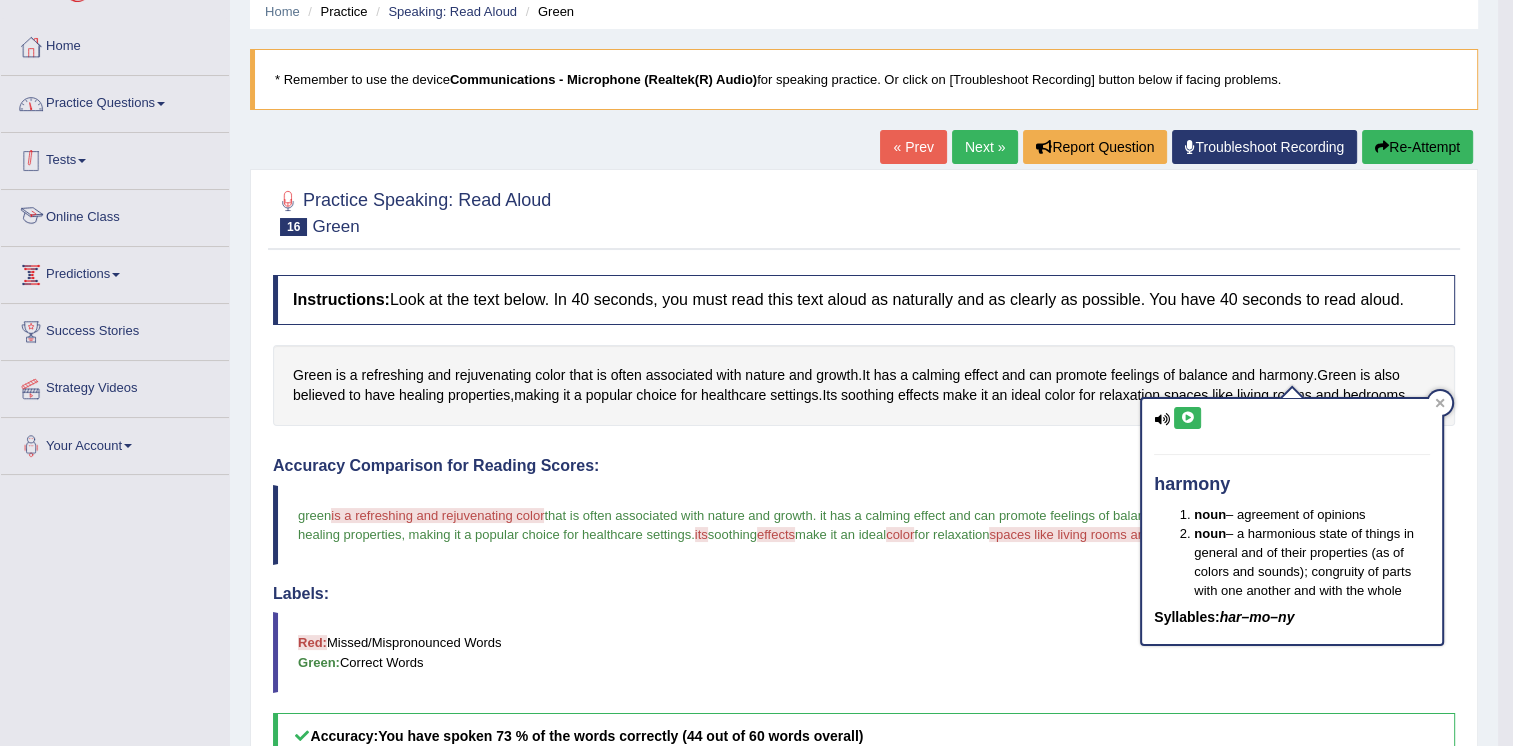 click on "Practice Questions" at bounding box center (115, 101) 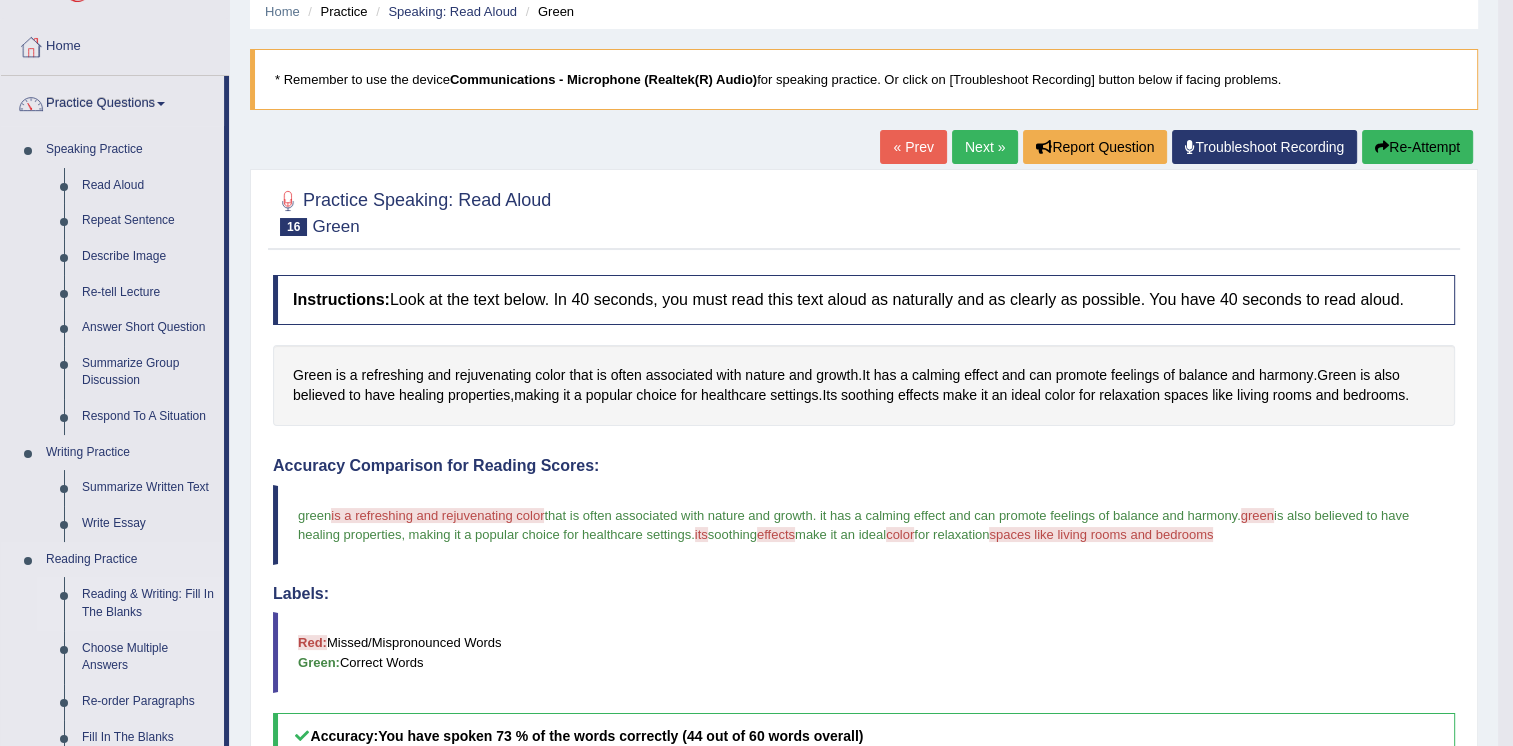 click on "Reading & Writing: Fill In The Blanks" at bounding box center [148, 603] 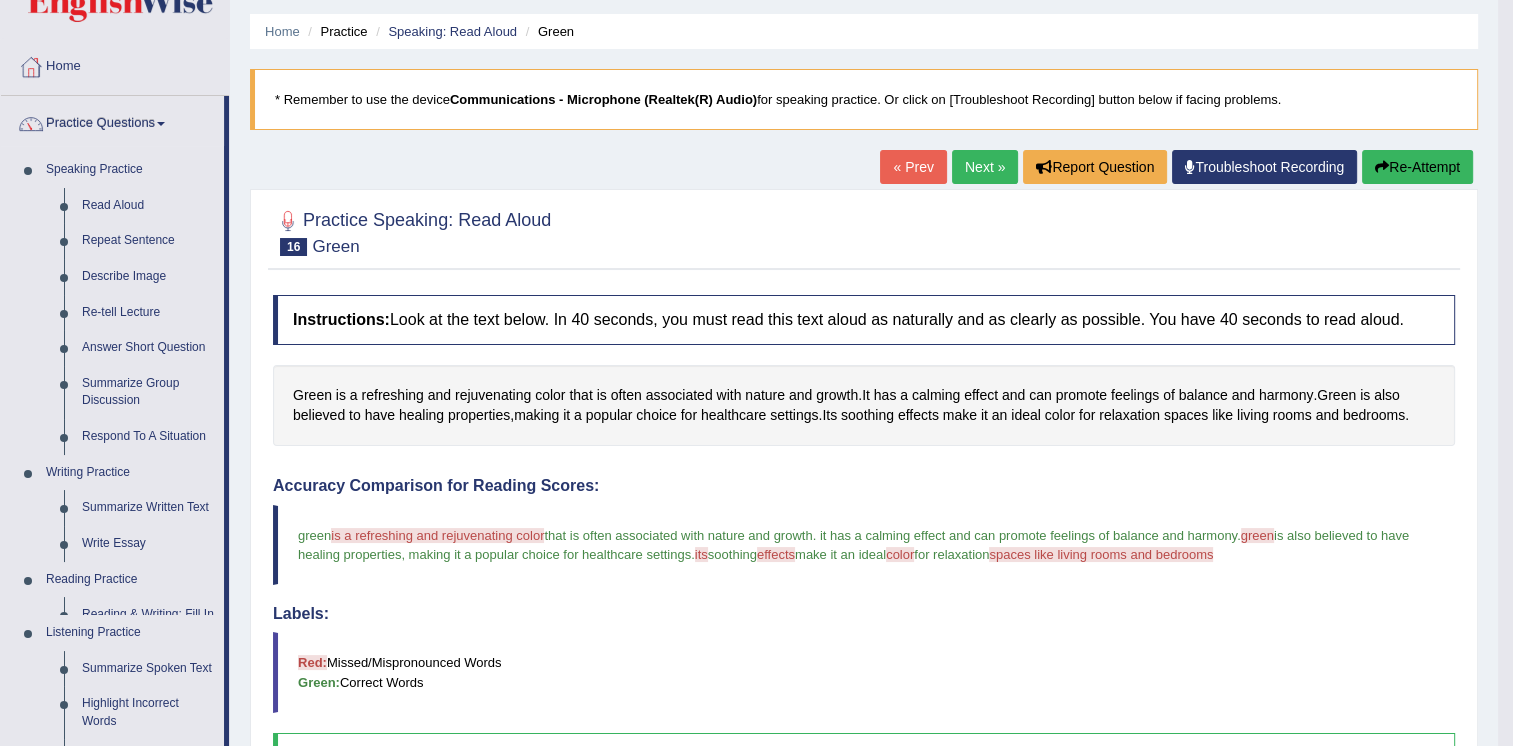 scroll, scrollTop: 100, scrollLeft: 0, axis: vertical 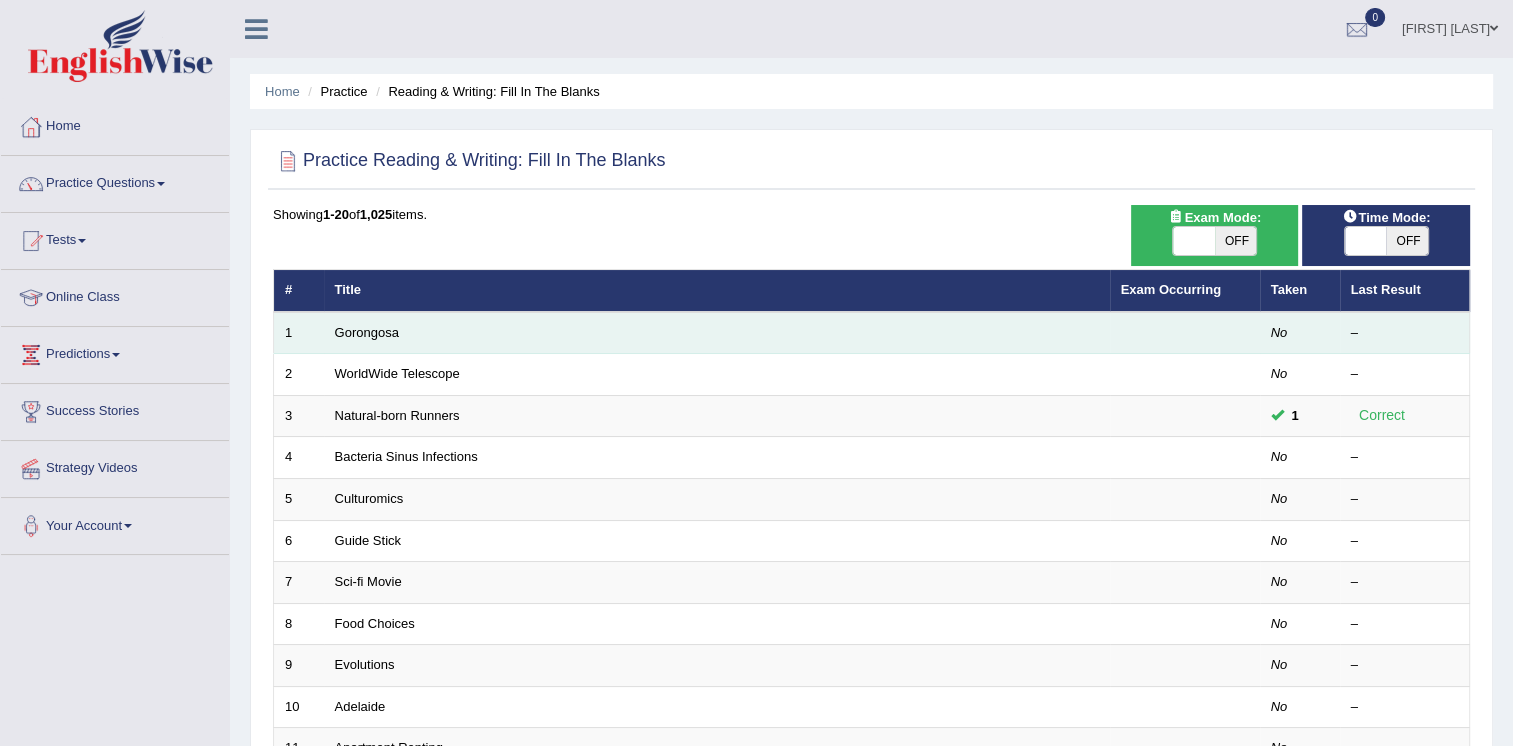 click on "Gorongosa" at bounding box center (717, 333) 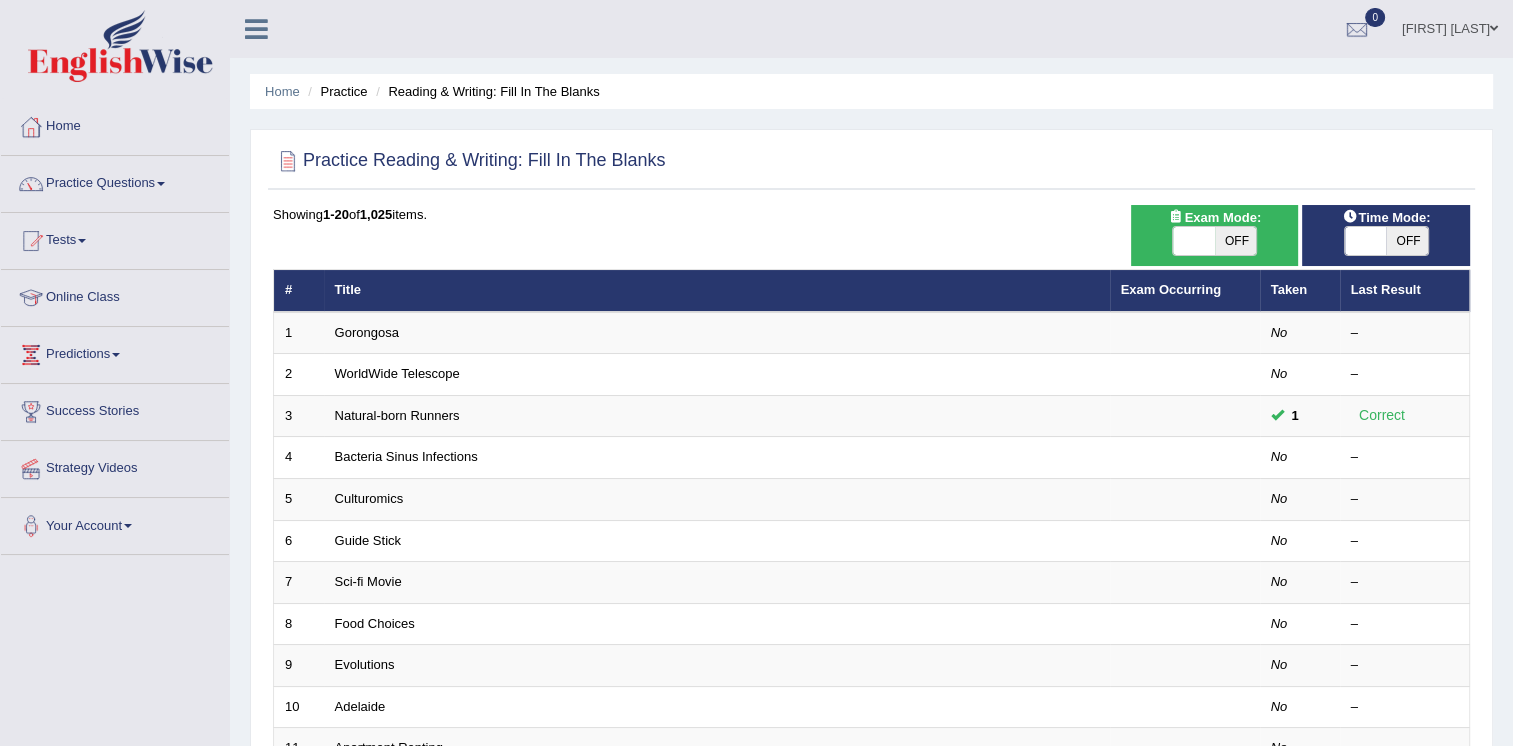 click on "OFF" at bounding box center (1236, 241) 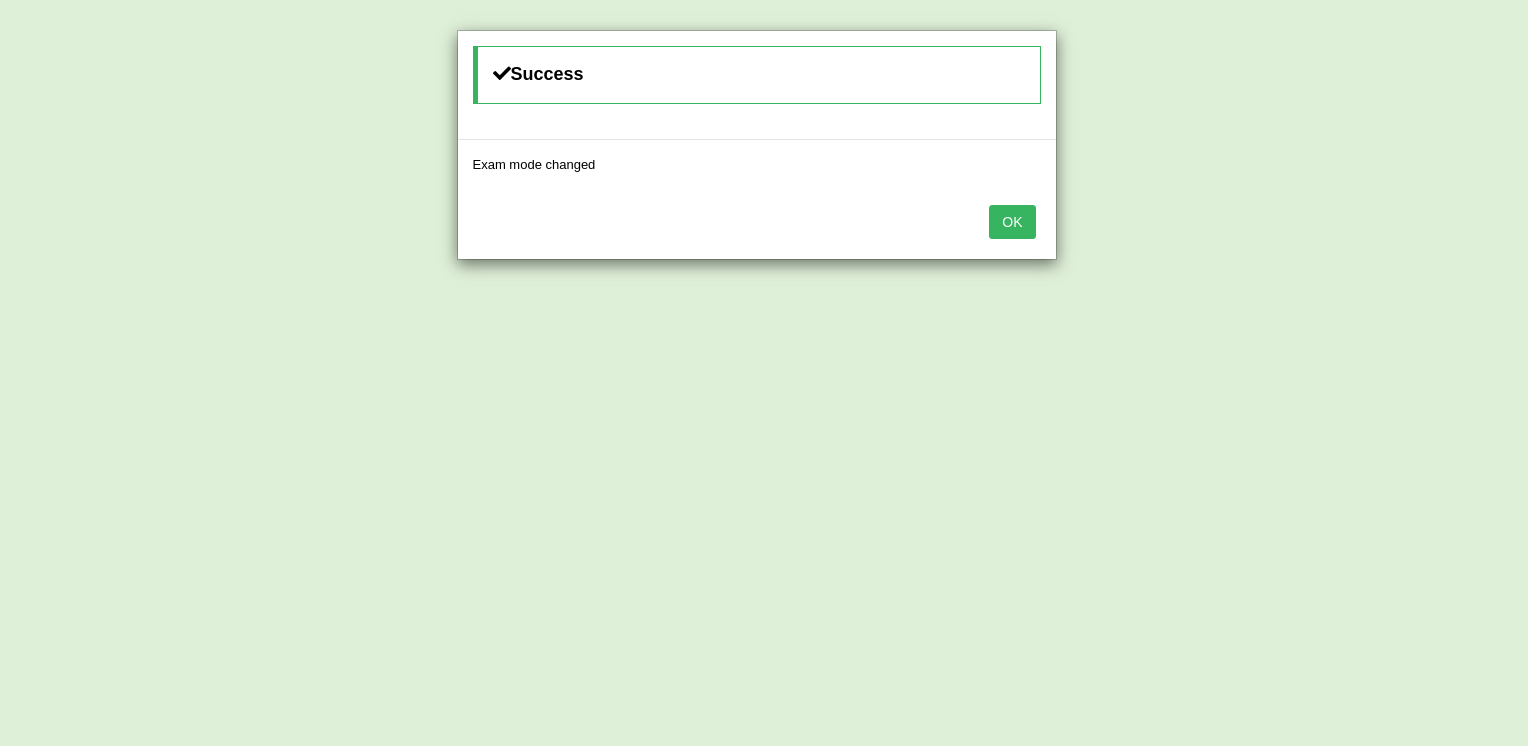click on "OK" at bounding box center [1012, 222] 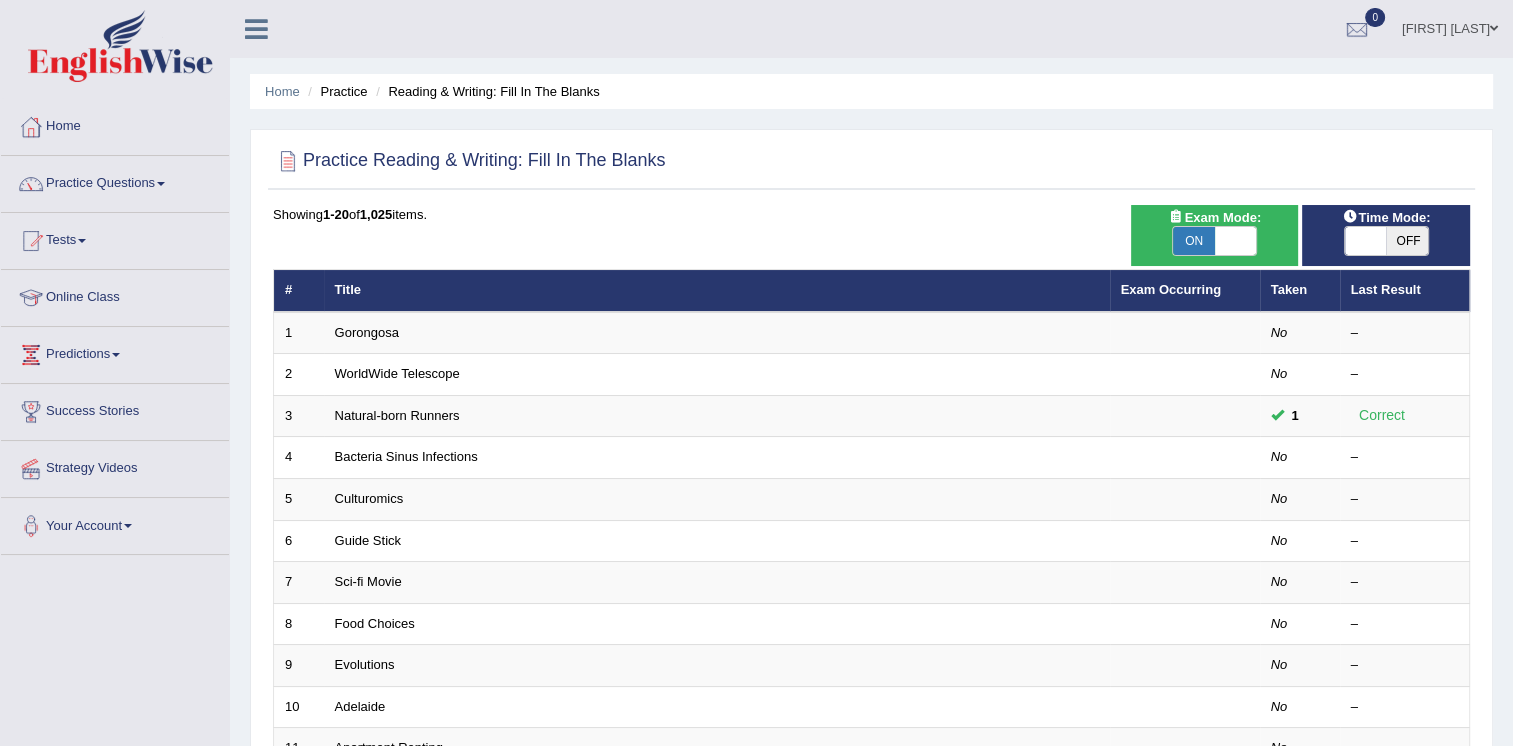 click on "OFF" at bounding box center [1407, 241] 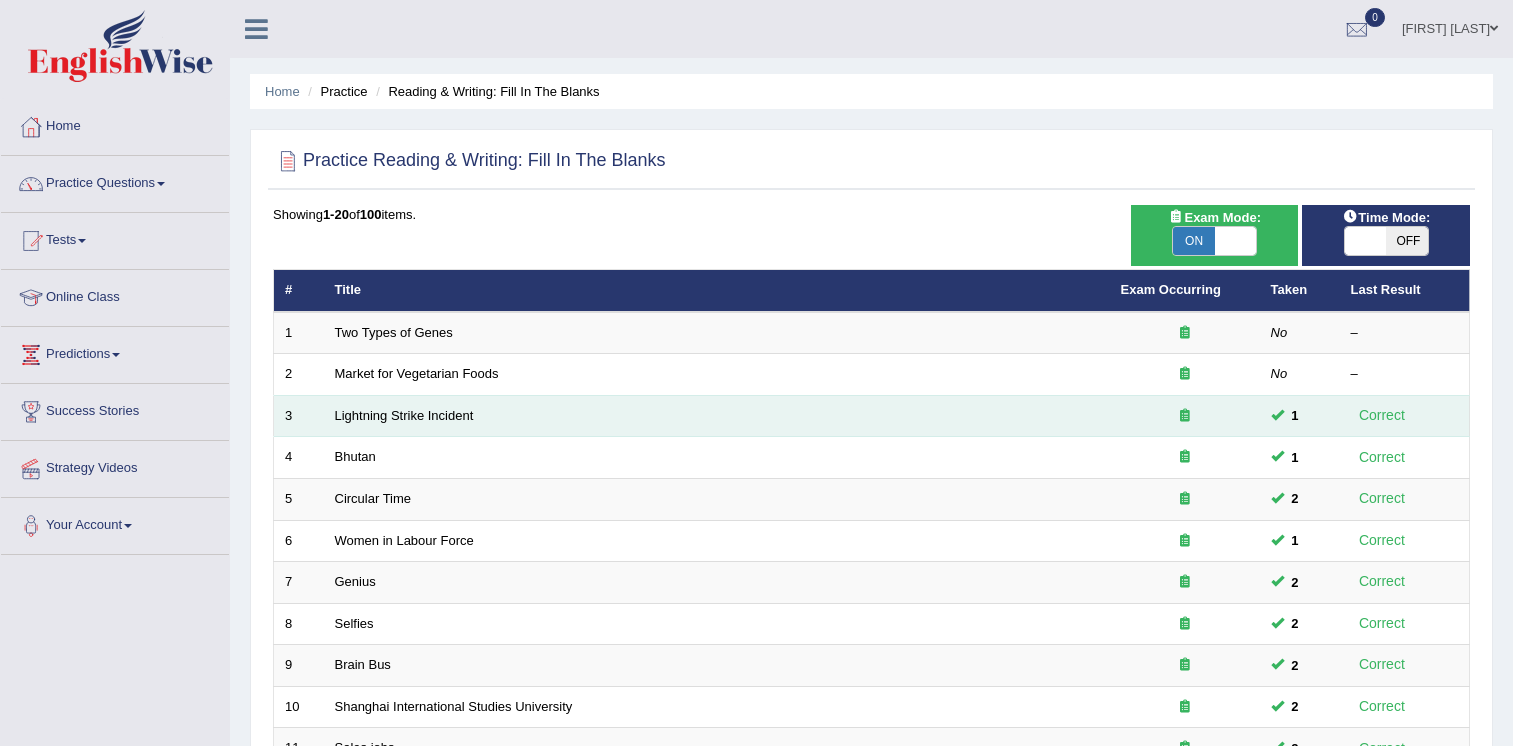 scroll, scrollTop: 0, scrollLeft: 0, axis: both 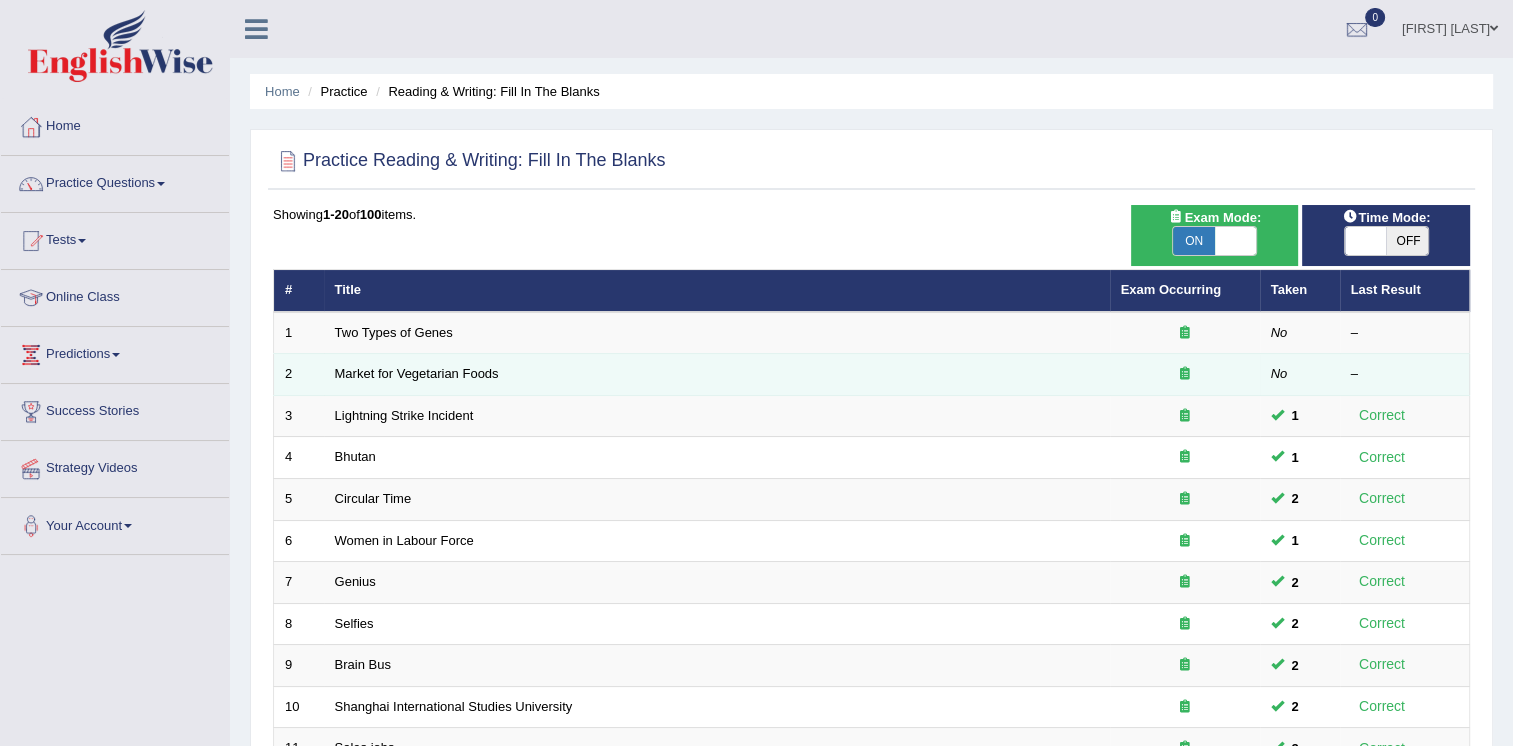 click on "Market for Vegetarian Foods" at bounding box center (717, 375) 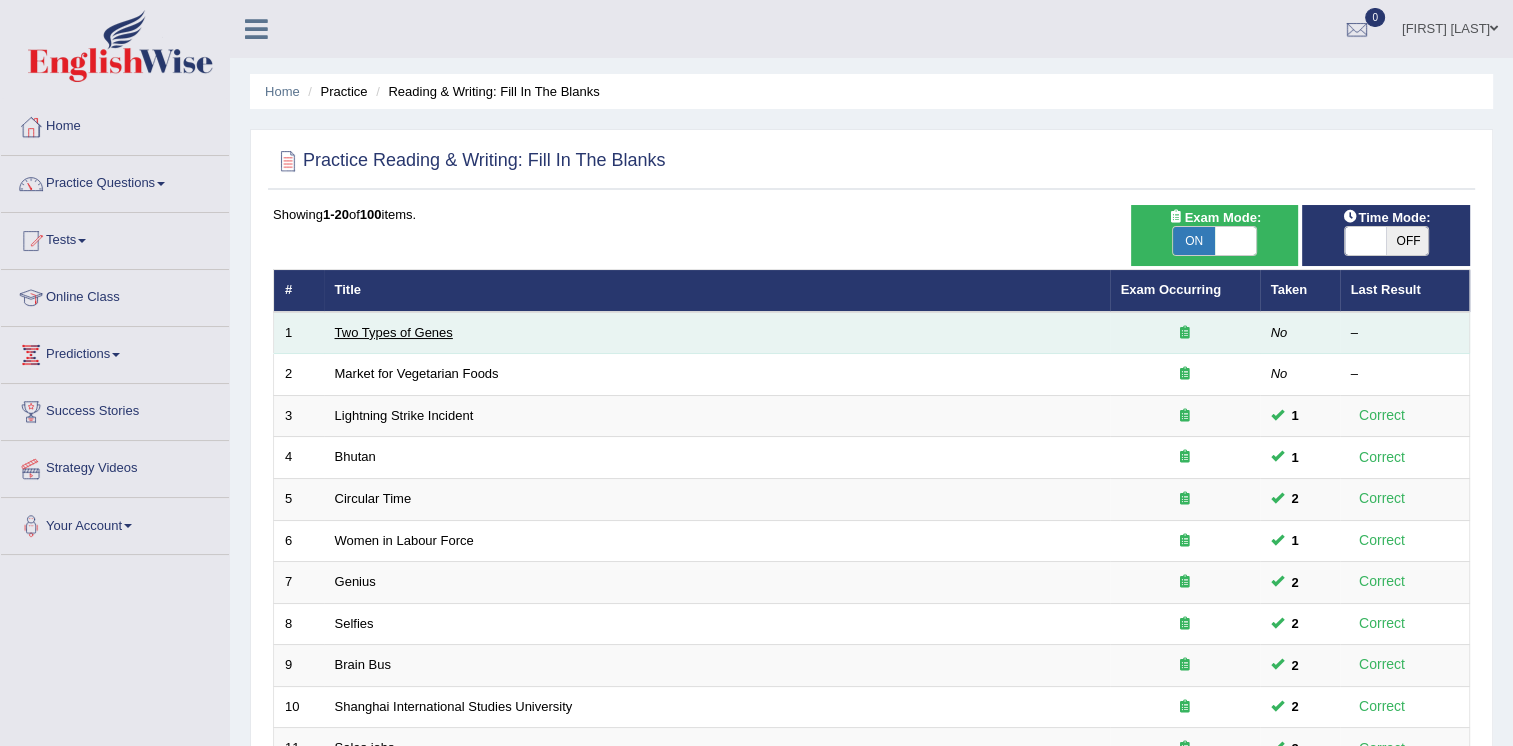 click on "Two Types of Genes" at bounding box center (394, 332) 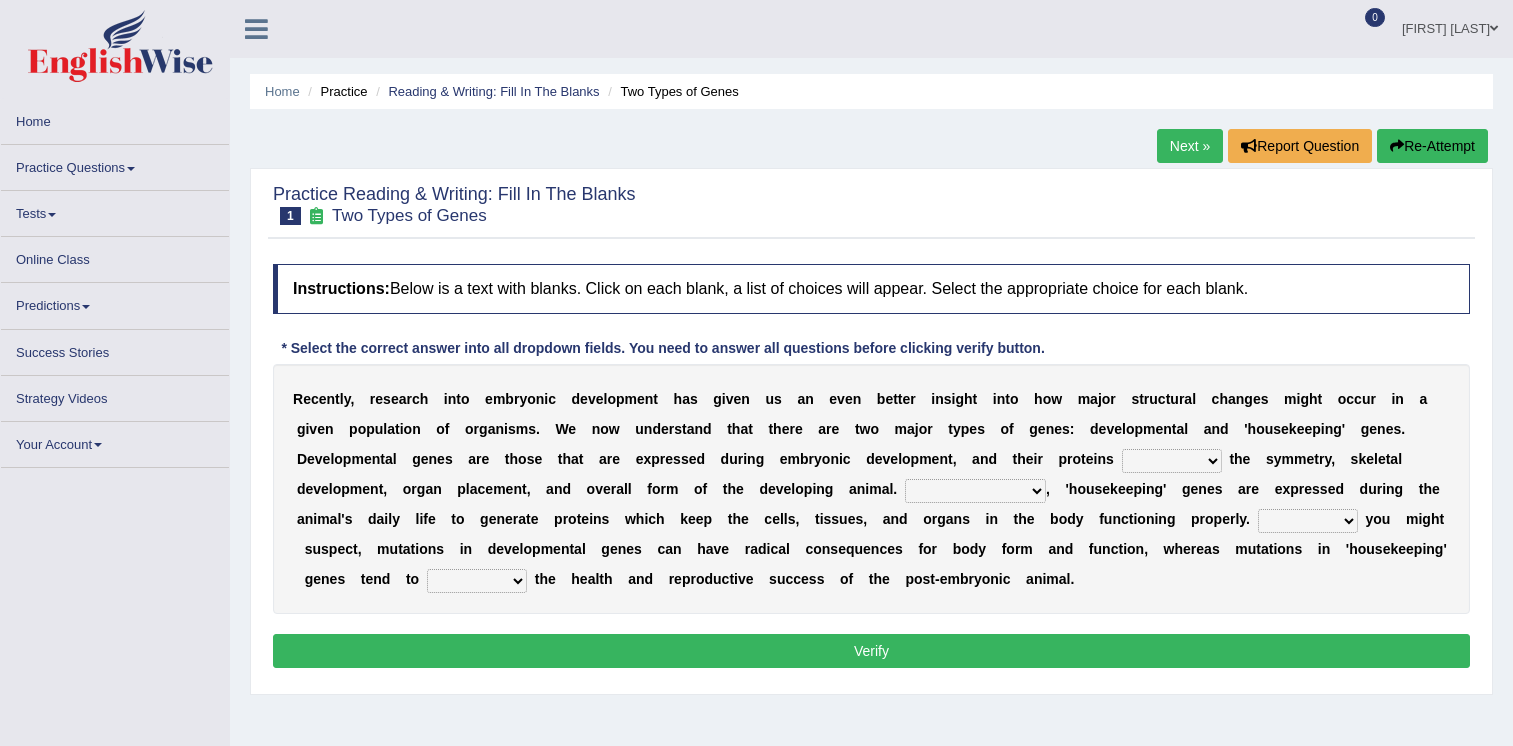 scroll, scrollTop: 0, scrollLeft: 0, axis: both 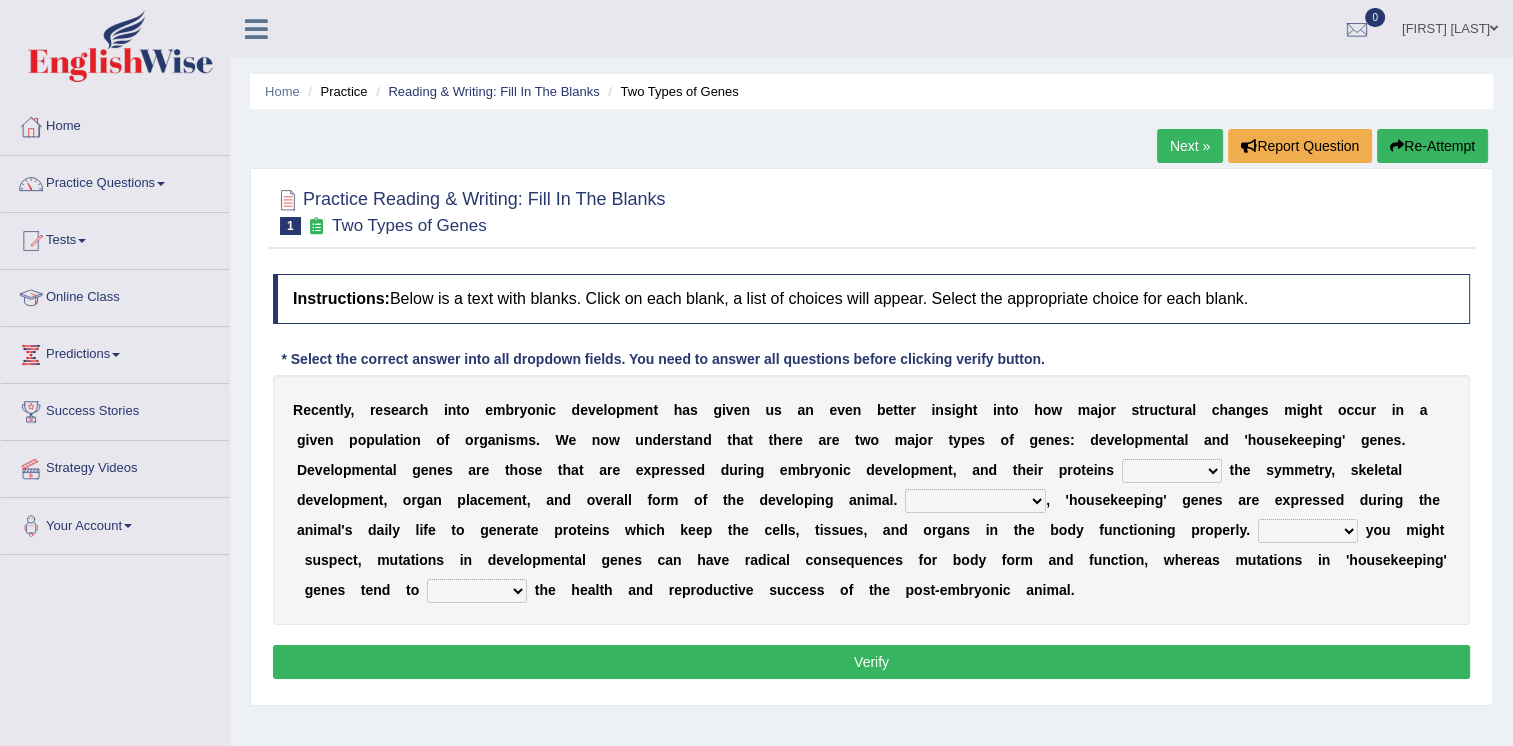 click on "push control hold elevate" at bounding box center (1172, 471) 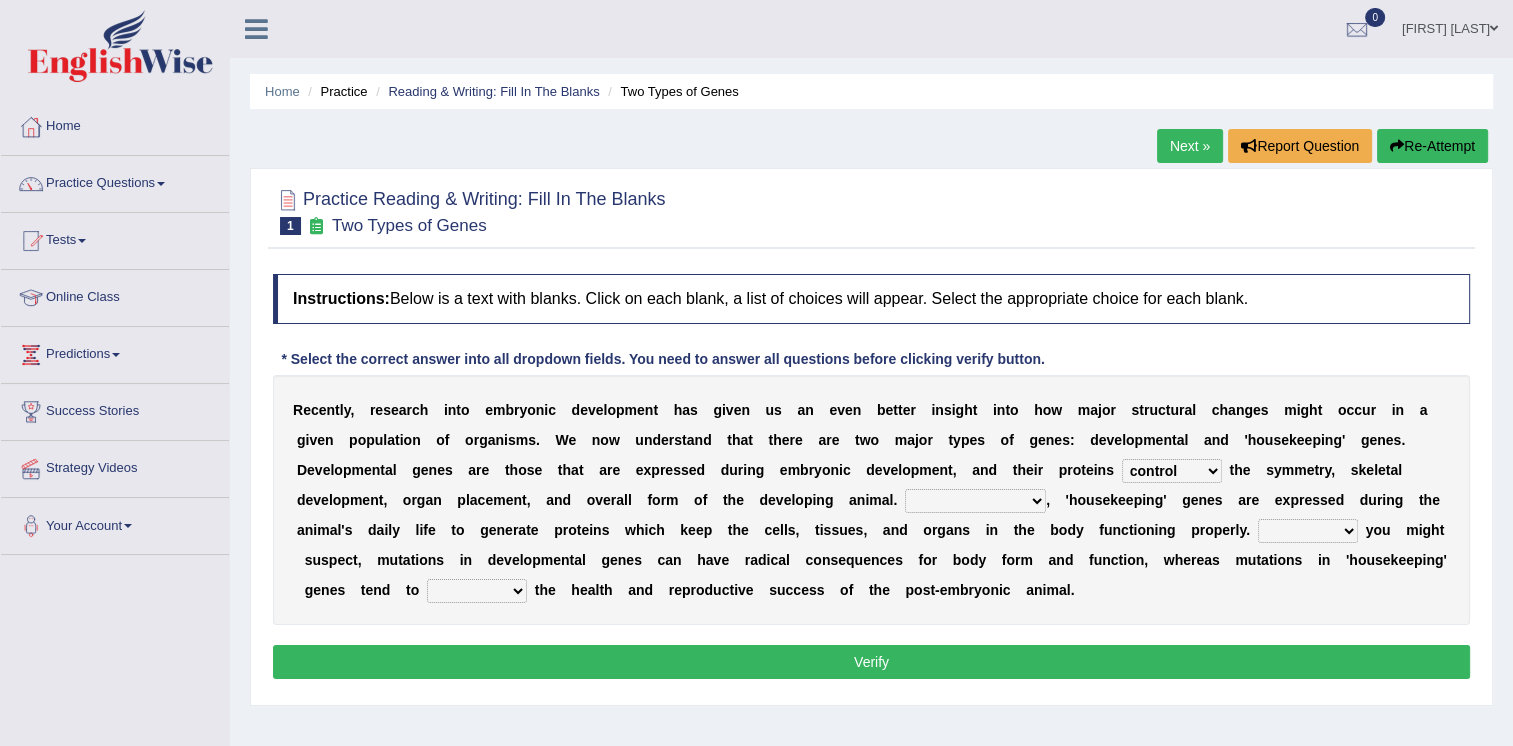 click on "push control hold elevate" at bounding box center (1172, 471) 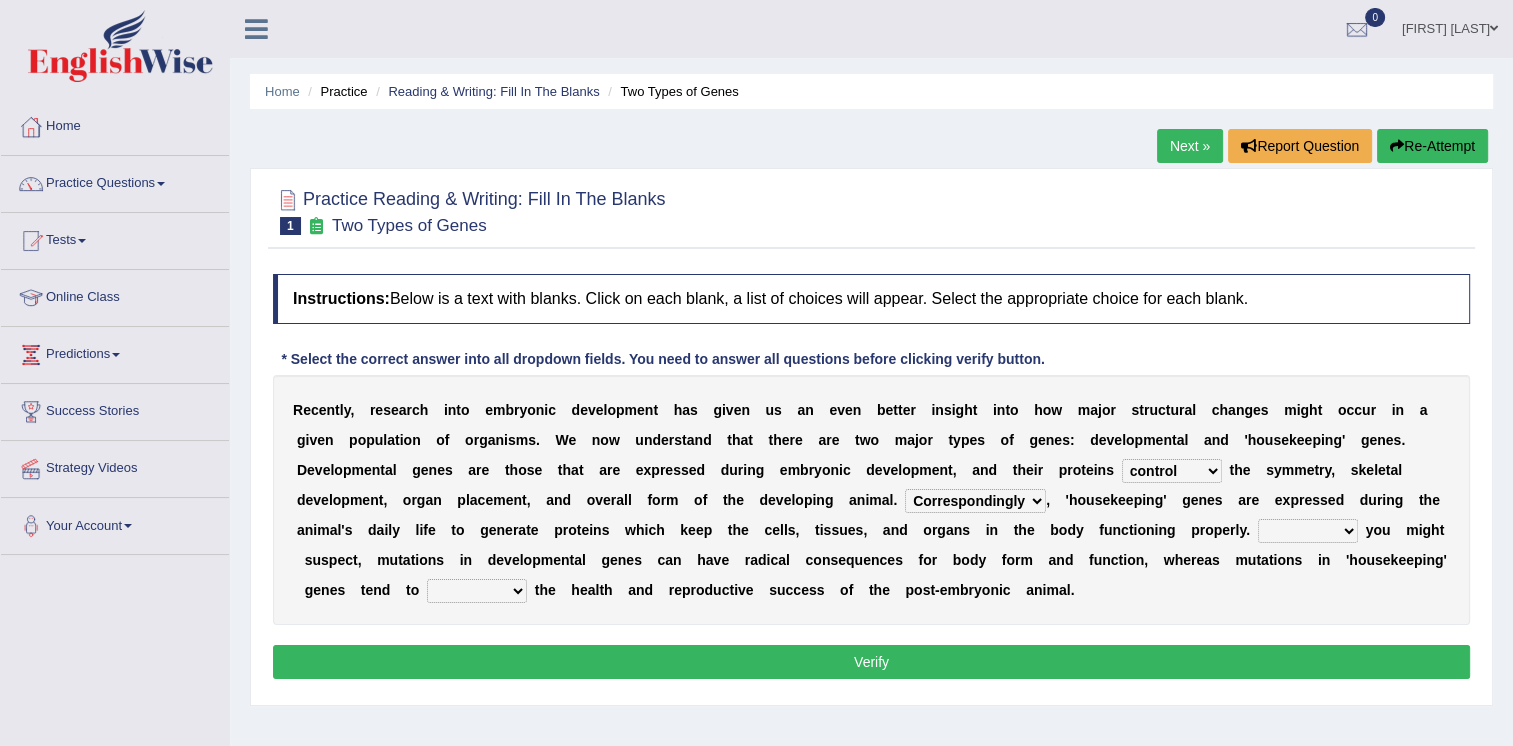 click on "For As With Within" at bounding box center [1308, 531] 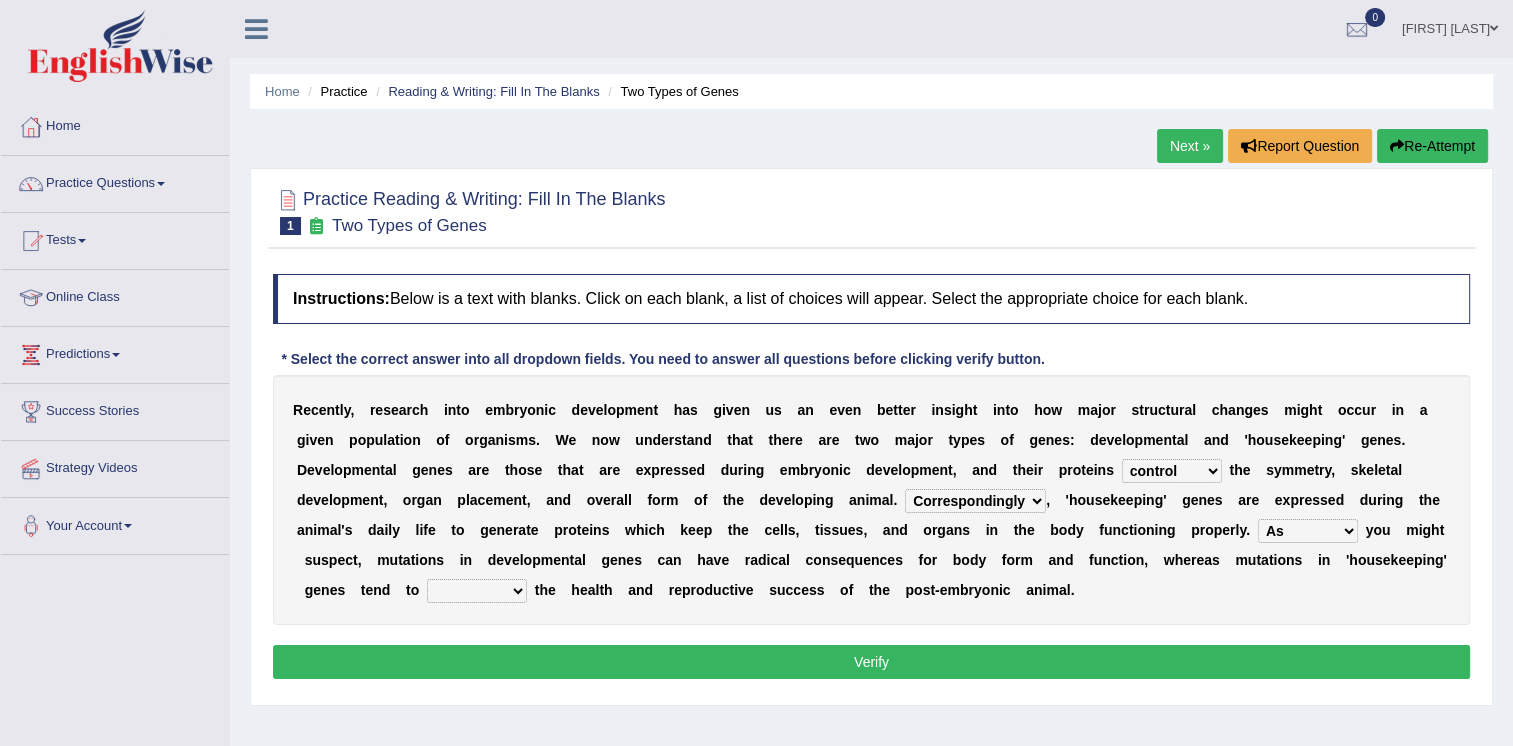 click on "For As With Within" at bounding box center [1308, 531] 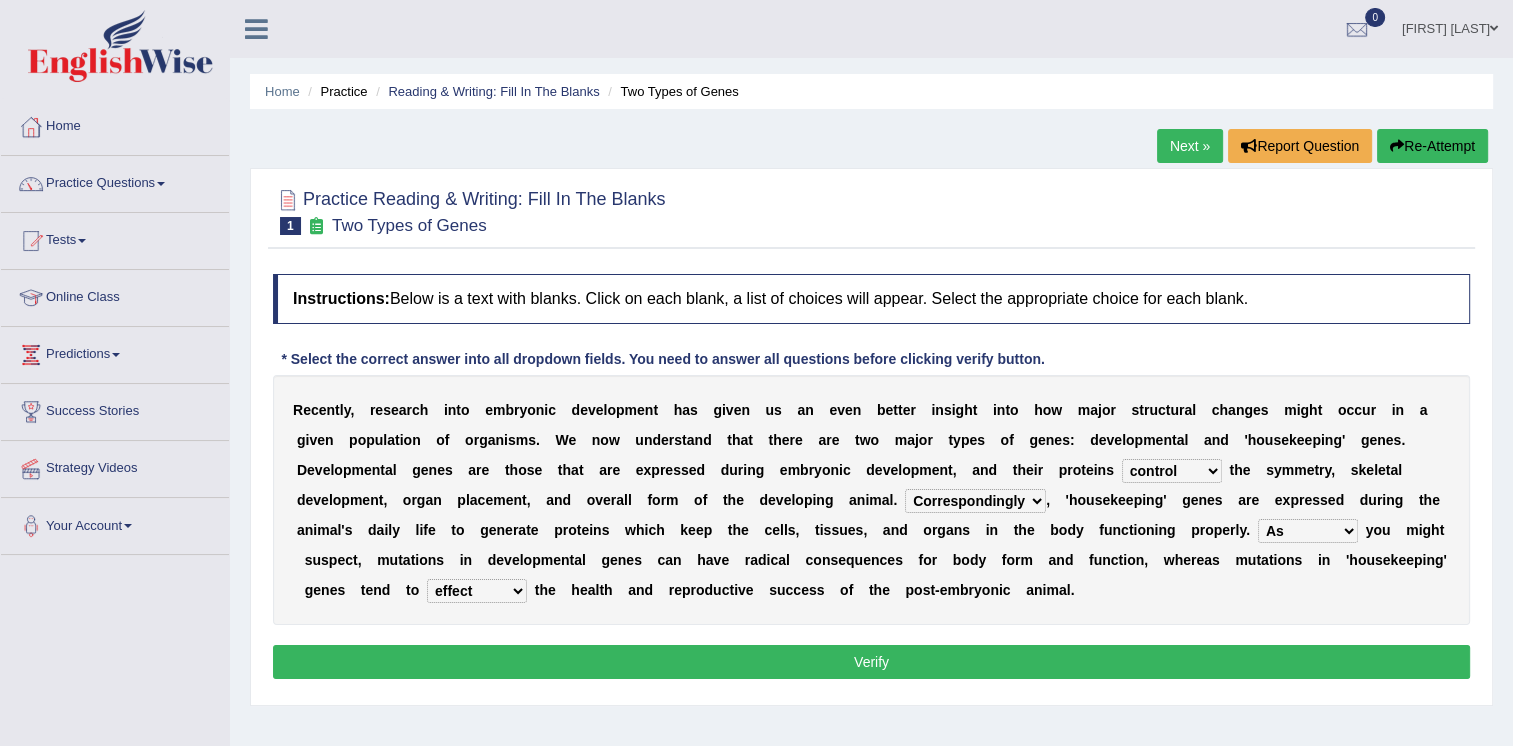 click on "affect effect interrupt defect" at bounding box center [477, 591] 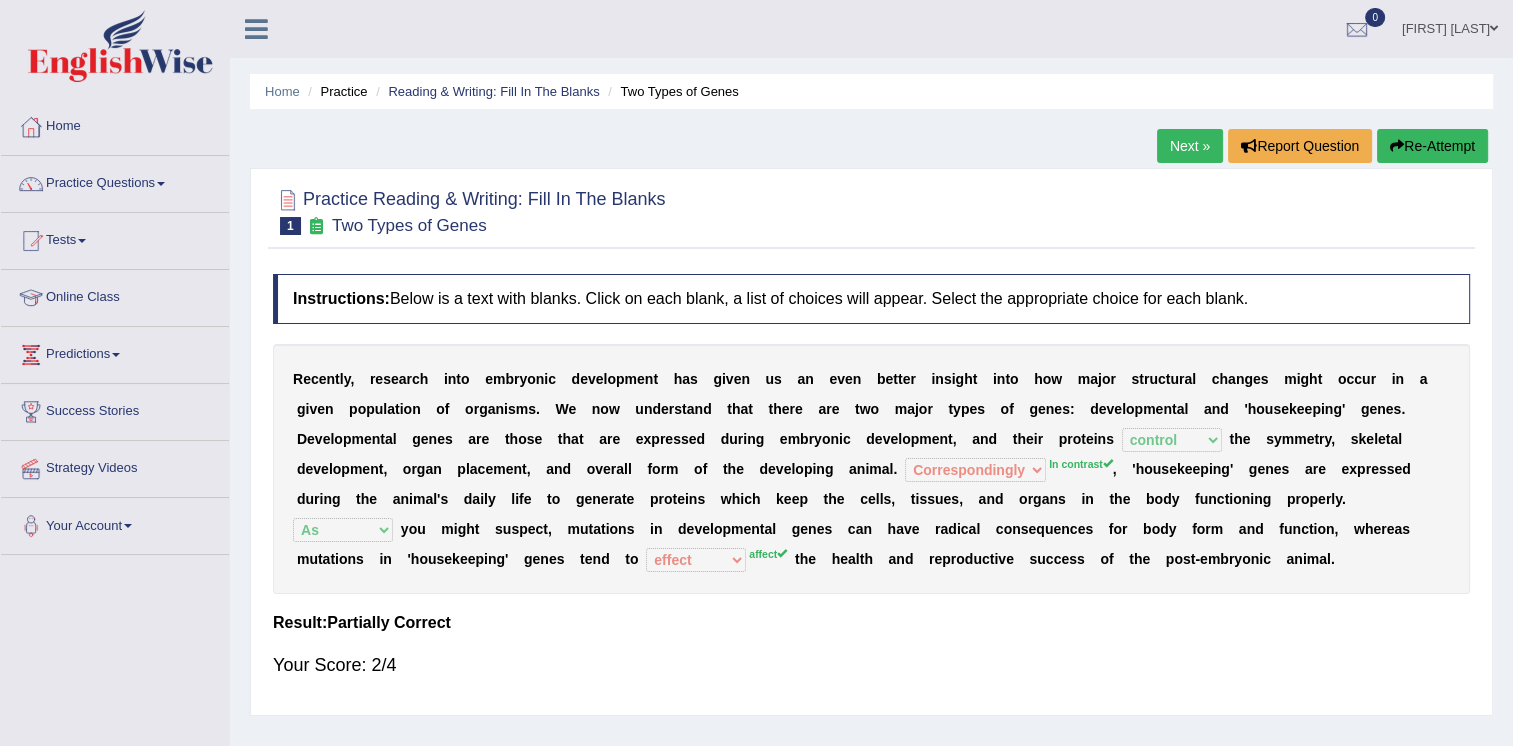 click on "Next »" at bounding box center (1190, 146) 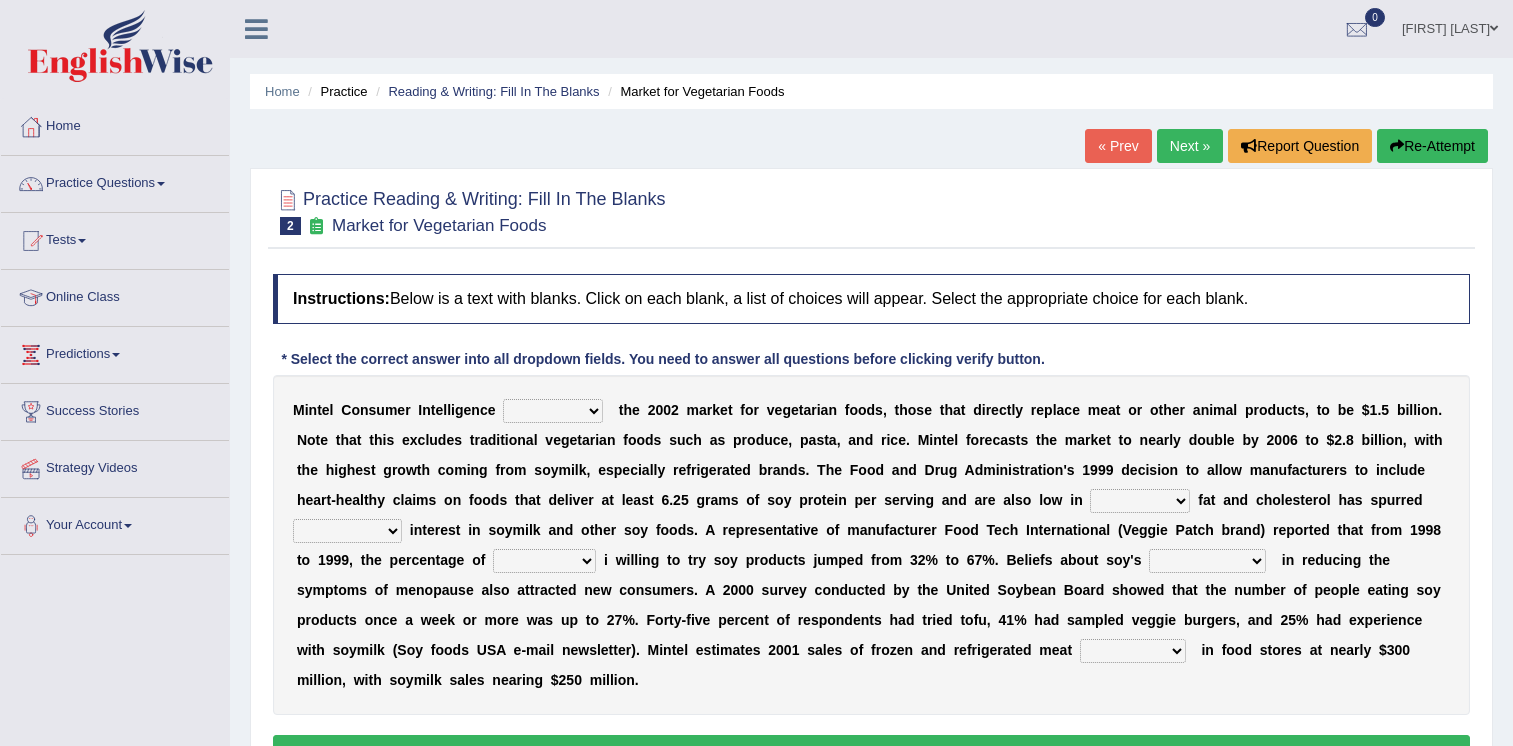 scroll, scrollTop: 0, scrollLeft: 0, axis: both 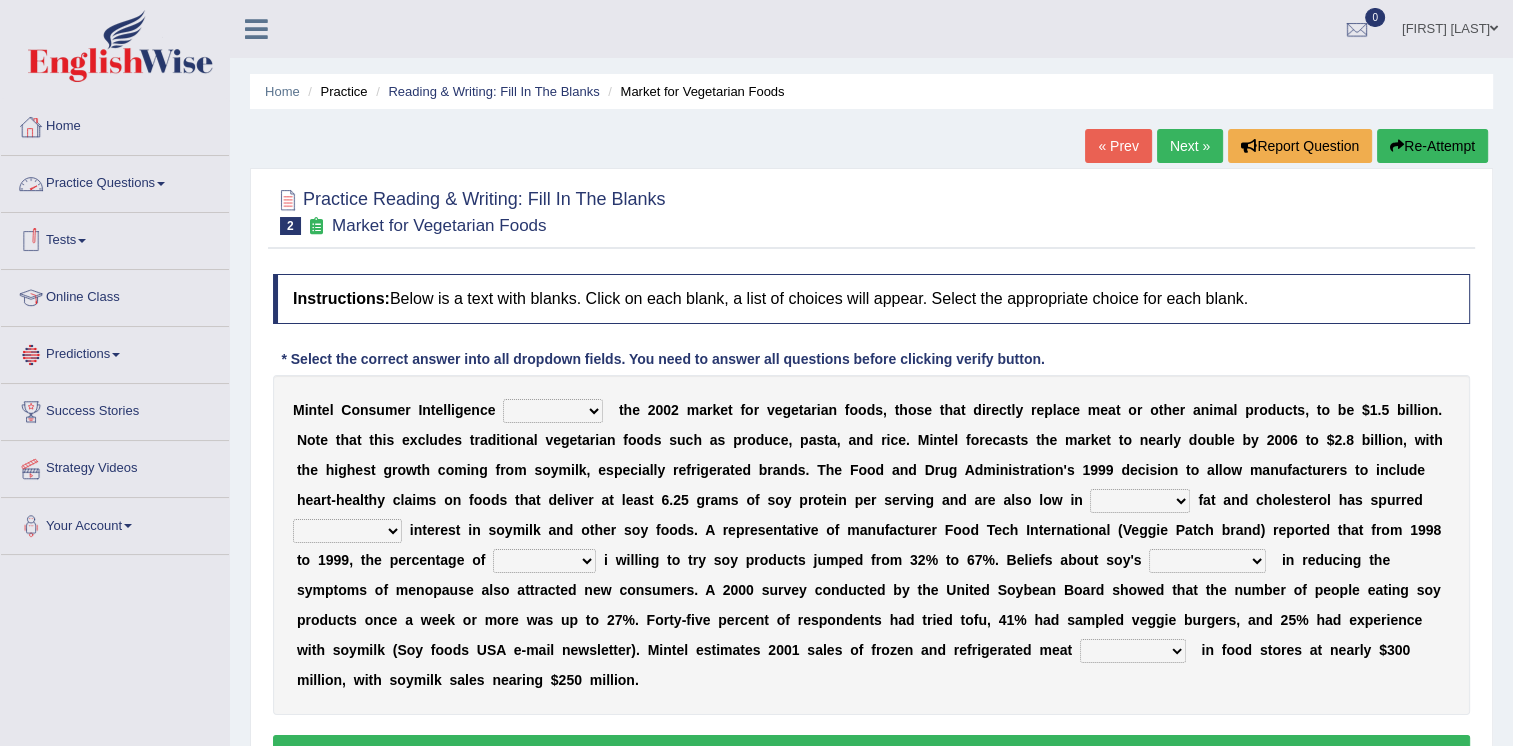 click on "M i n t e l    C o n s u m e r    I n t e l l i g e n c e    deals fulfills creates estimates       t h e    2 0 0 2    m a r k e t    f o r    v e g e t a r i a n    f o o d s ,    t h o s e    t h a t    d i r e c t l y    r e p l a c e    m e a t    o r    o t h e r    a n i m a l    p r o d u c t s ,    t o    b e    $ 1 . 5    b i l l i o n .    N o t e    t h a t    t h i s    e x c l u d e s    t r a d i t i o n a l    v e g e t a r i a n    f o o d s    s u c h    a s    p r o d u c e ,    p a s t a ,    a n d    r i c e .    M i n t e l    f o r e c a s t s    t h e    m a r k e t    t o    n e a r l y    d o u b l e    b y    2 0 0 6    t o    $ 2 . 8    b i l l i o n ,    w i t h    t h e    h i g h e s t    g r o w t h    c o m i n g    f r o m    s o y m i l k ,    e s p e c i a l l y    r e f r i g e r a t e d    b r a n d s .    T h e    F o o d    a n d    D r u g    A d m i n i s t r a t i o n ' s    1 9 9 9    d e c i s i o n t" at bounding box center [871, 545] 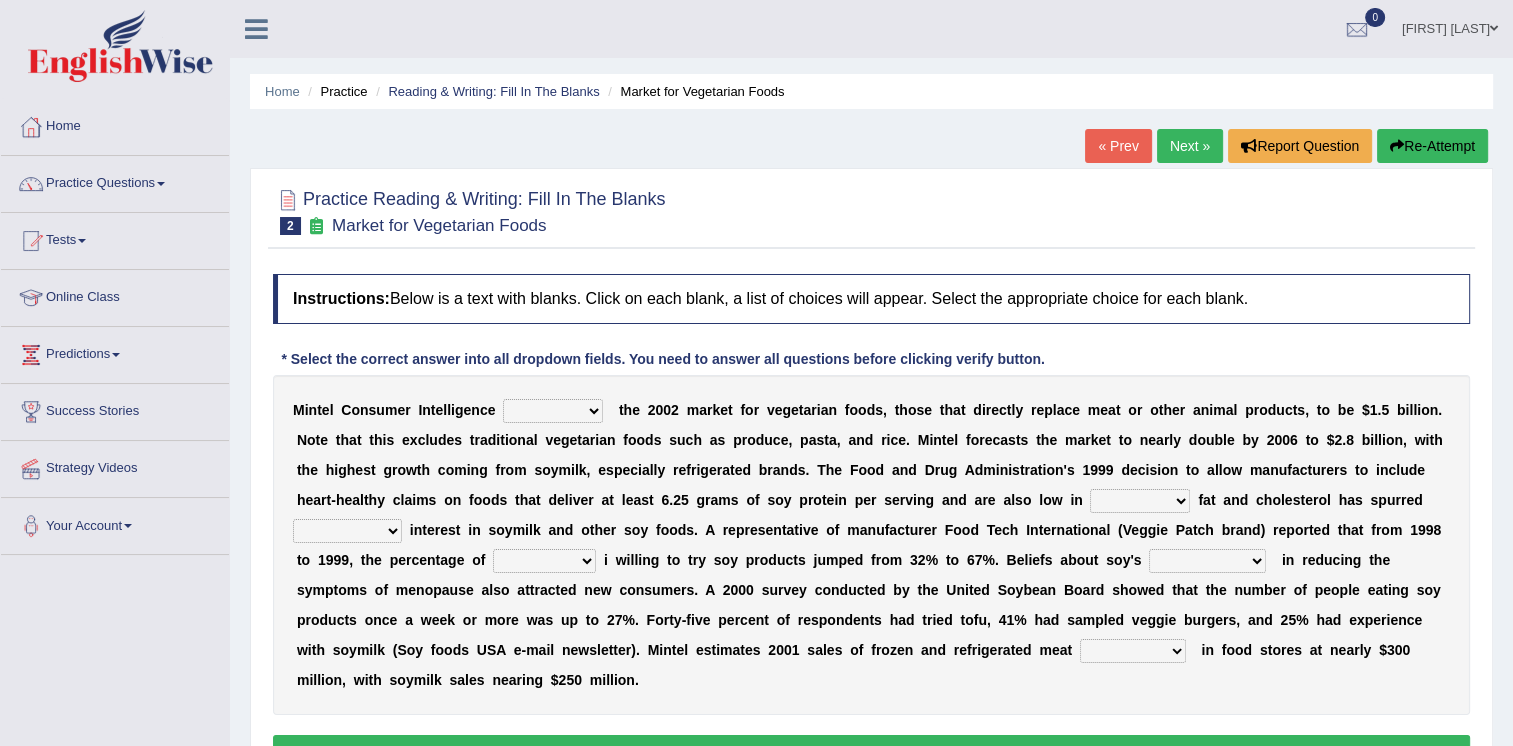 click on "deals fulfills creates estimates" at bounding box center [553, 411] 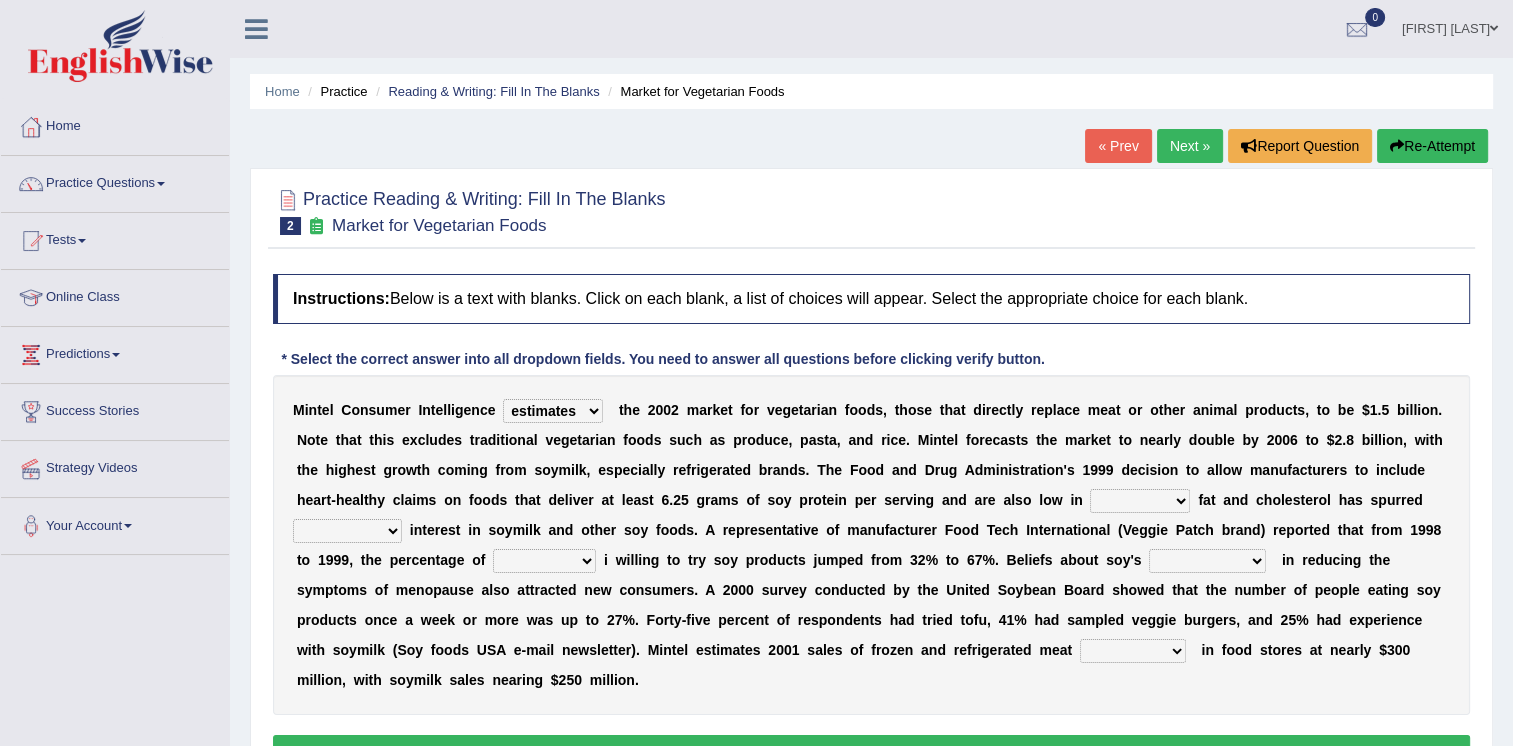 click on "deals fulfills creates estimates" at bounding box center [553, 411] 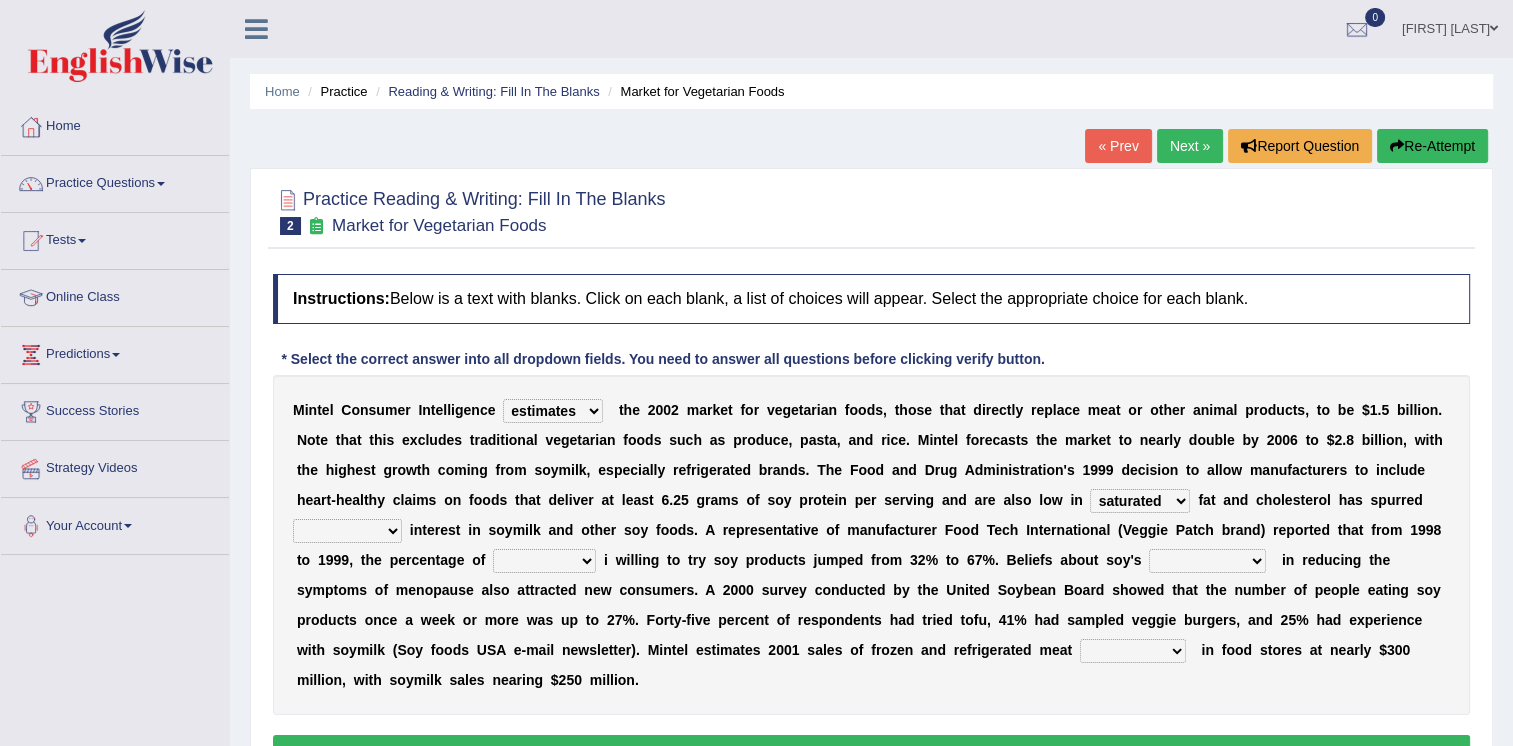 click on "saturated solid acid liquid" at bounding box center (1140, 501) 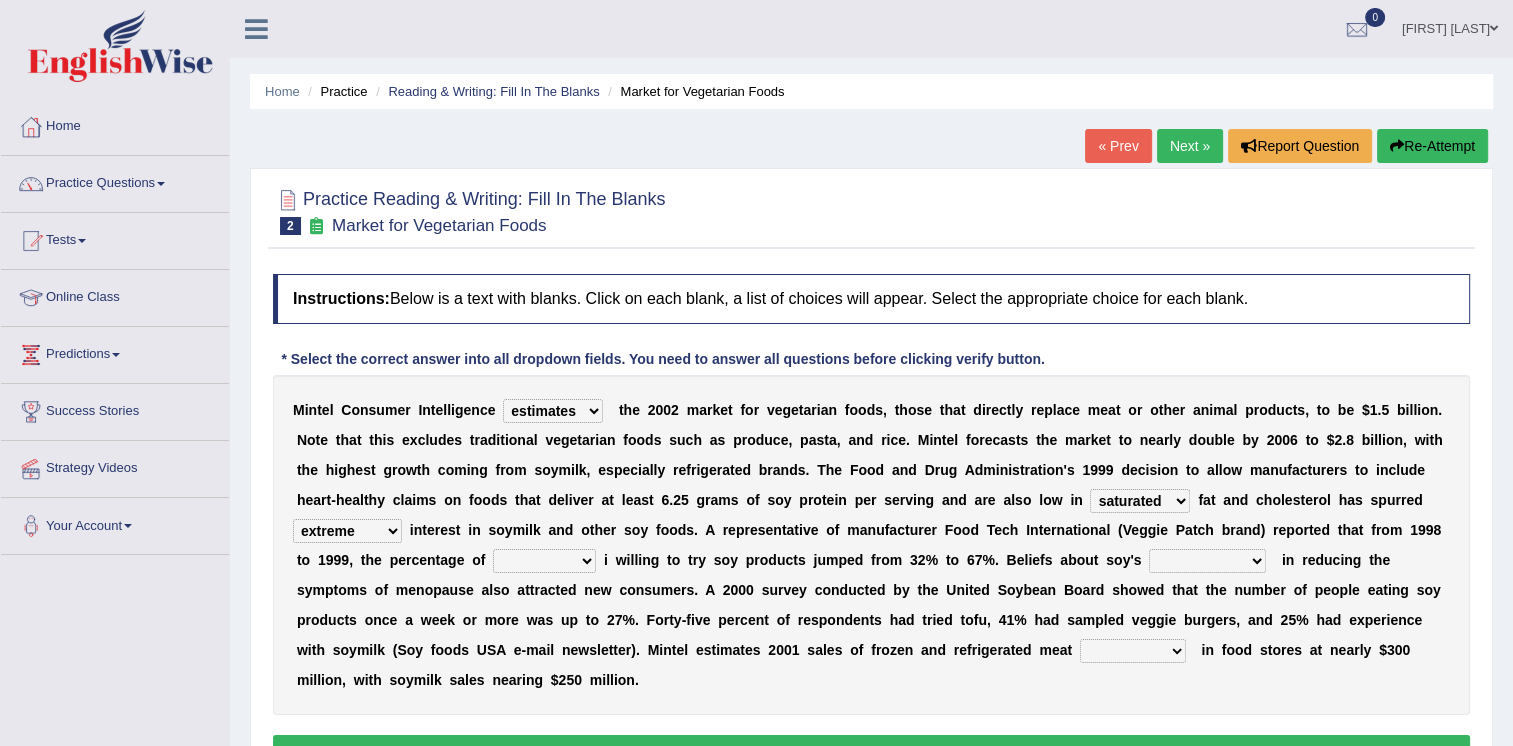 click on "good big tremendous extreme" at bounding box center (347, 531) 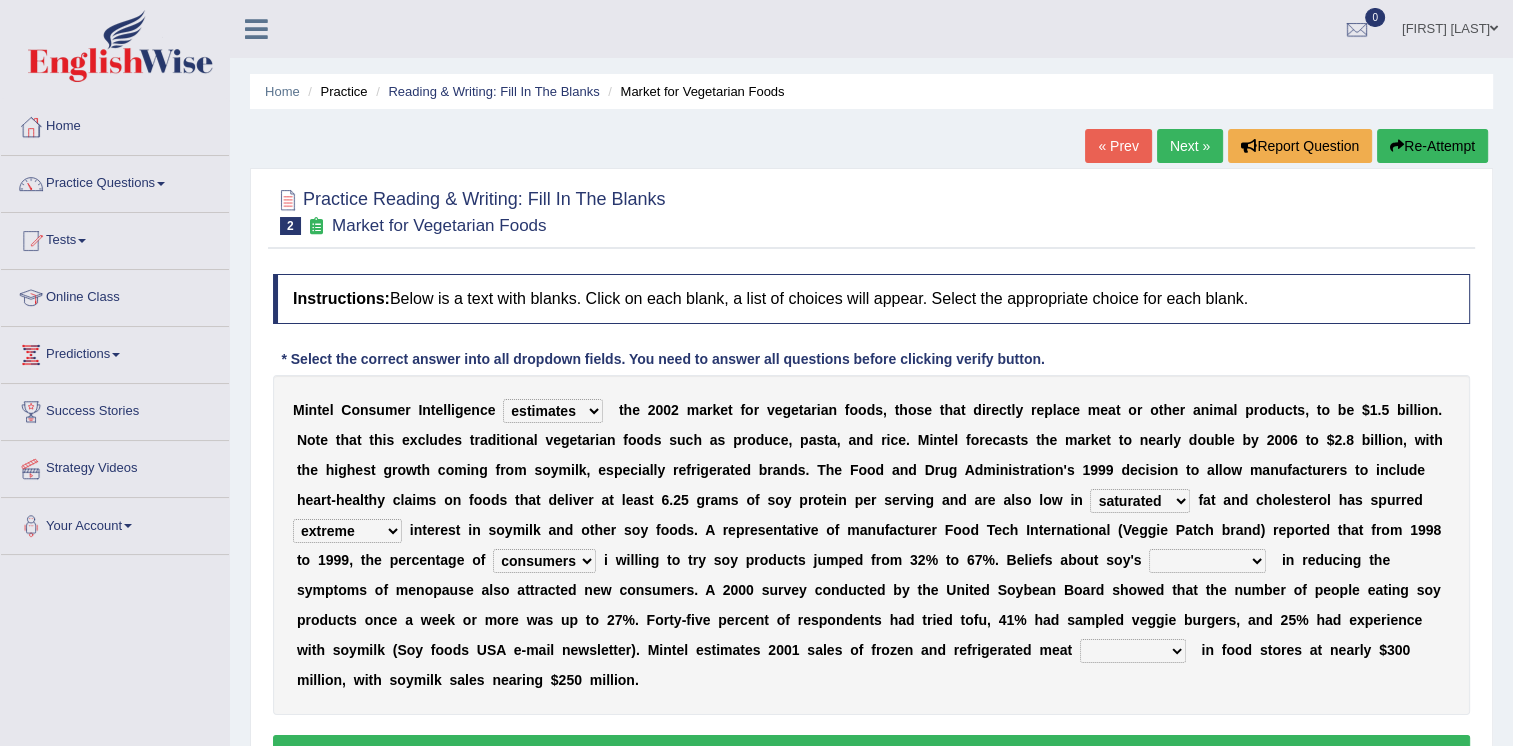 click on "effectiveness timeliness efficiency goodness" at bounding box center (1207, 561) 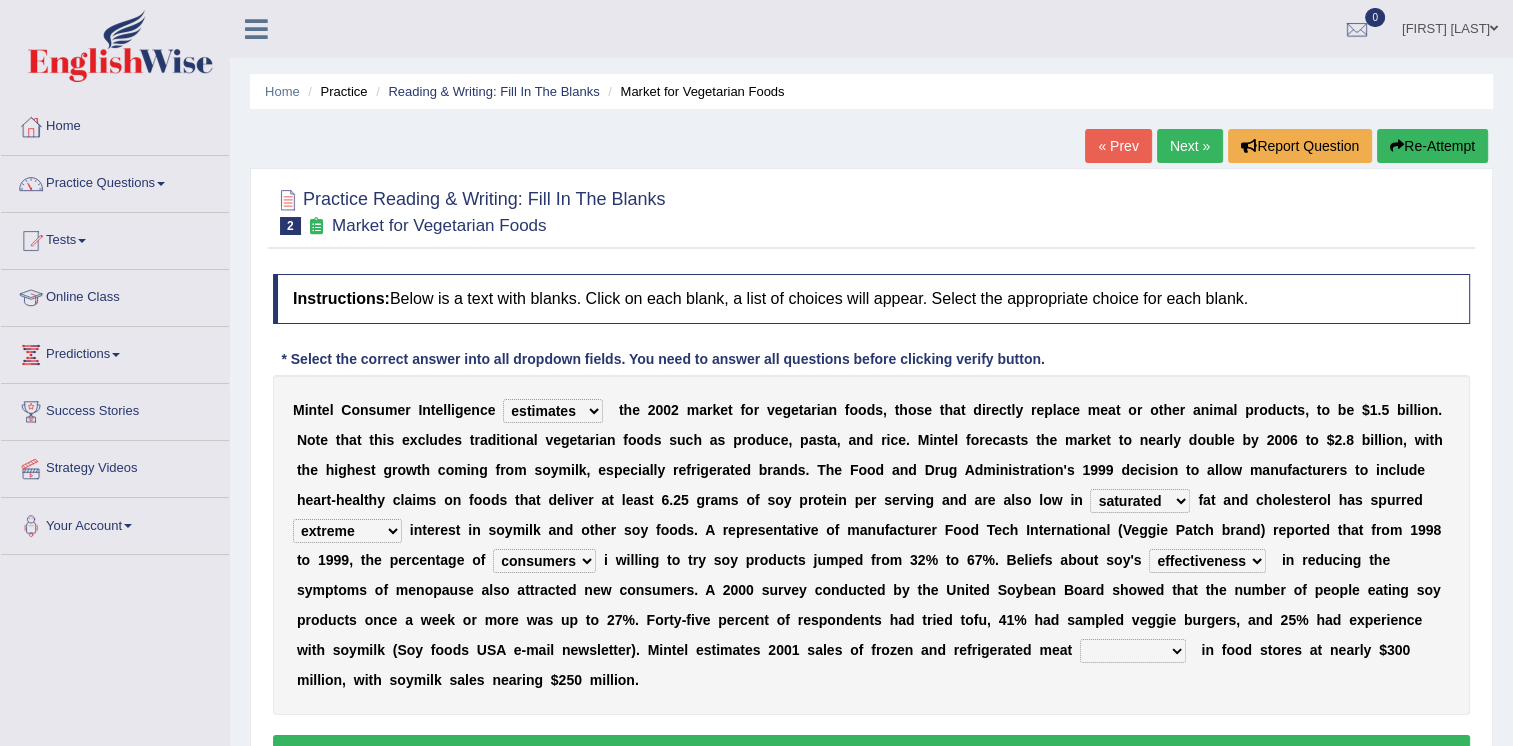 click on "foods choices staffs alternatives" at bounding box center [1133, 651] 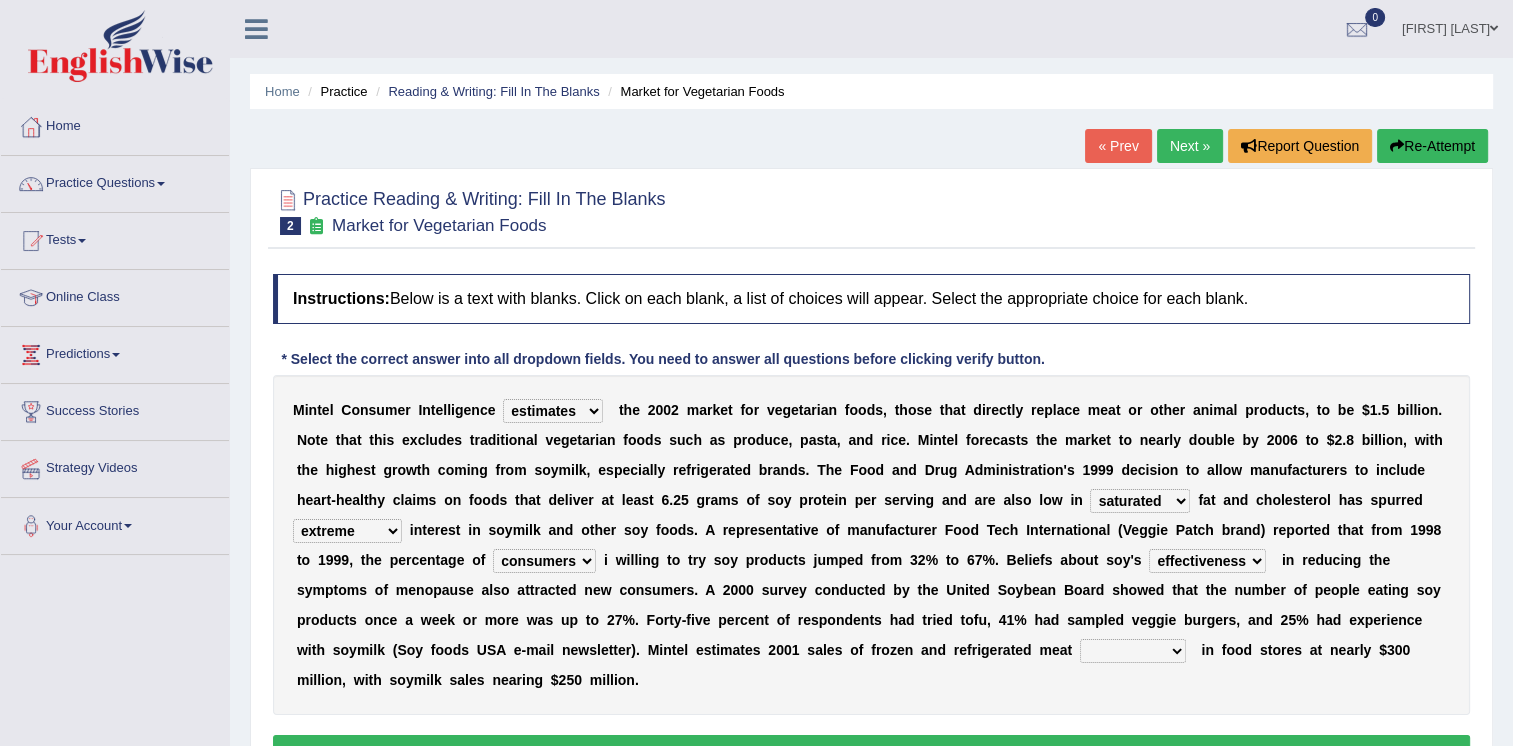 select on "alternatives" 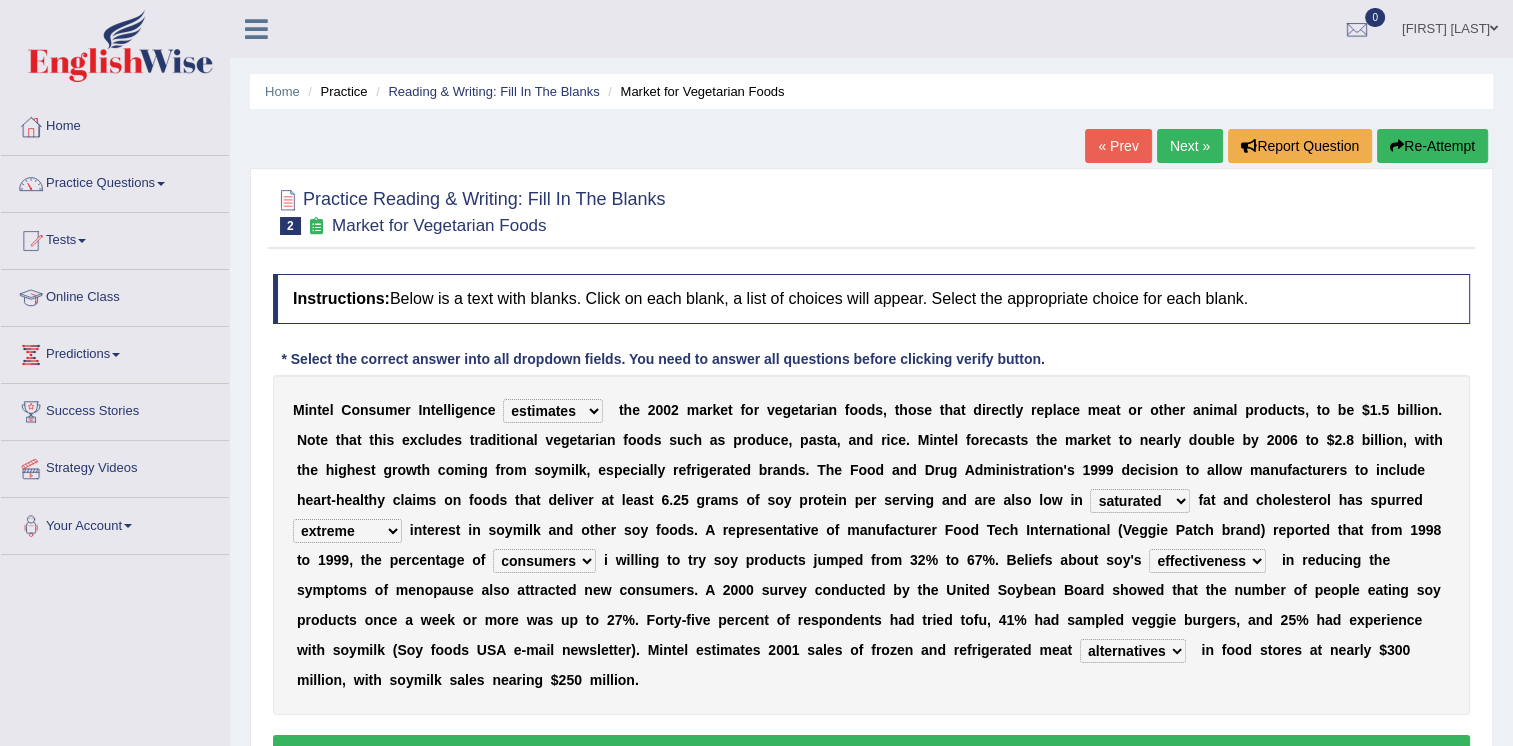 click on "foods choices staffs alternatives" at bounding box center (1133, 651) 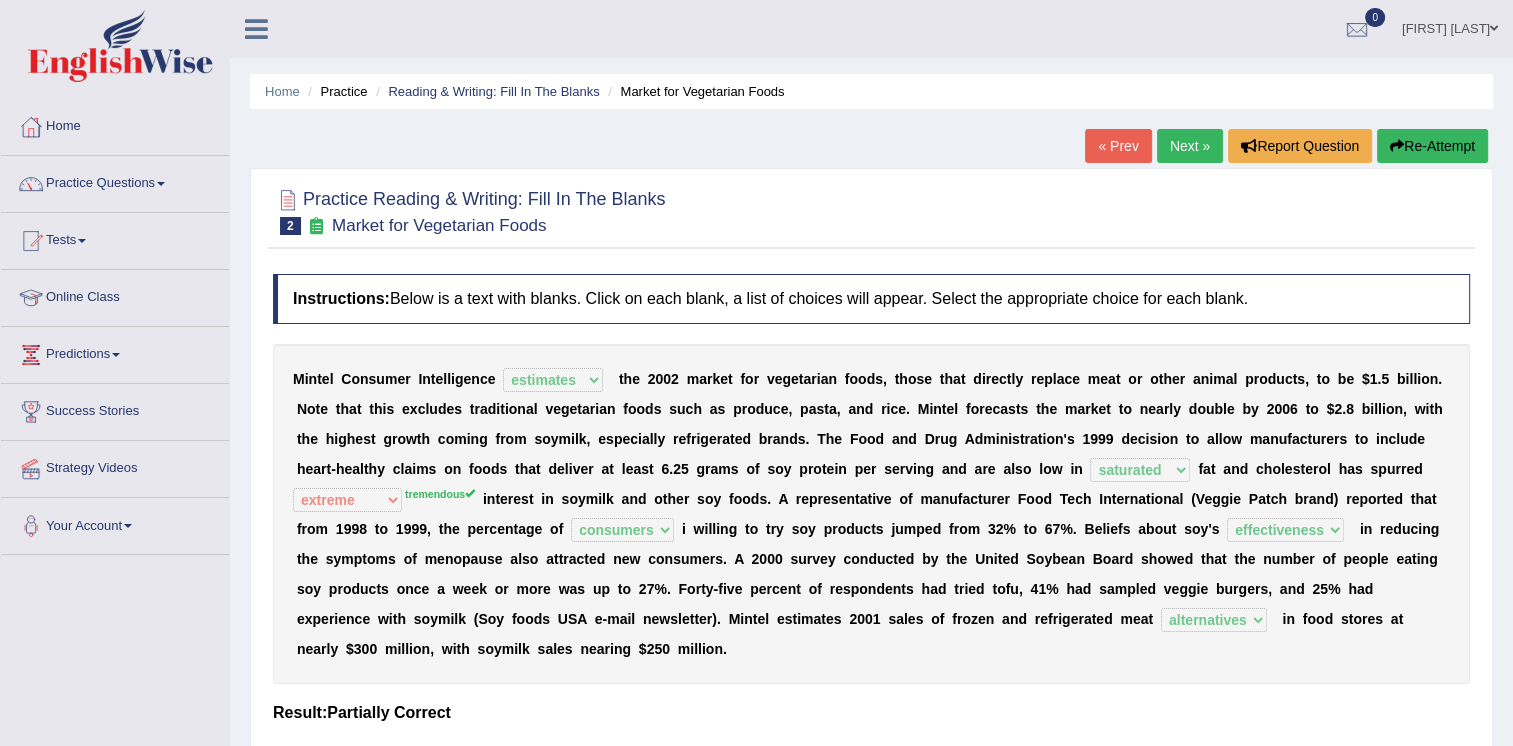 click on "Next »" at bounding box center (1190, 146) 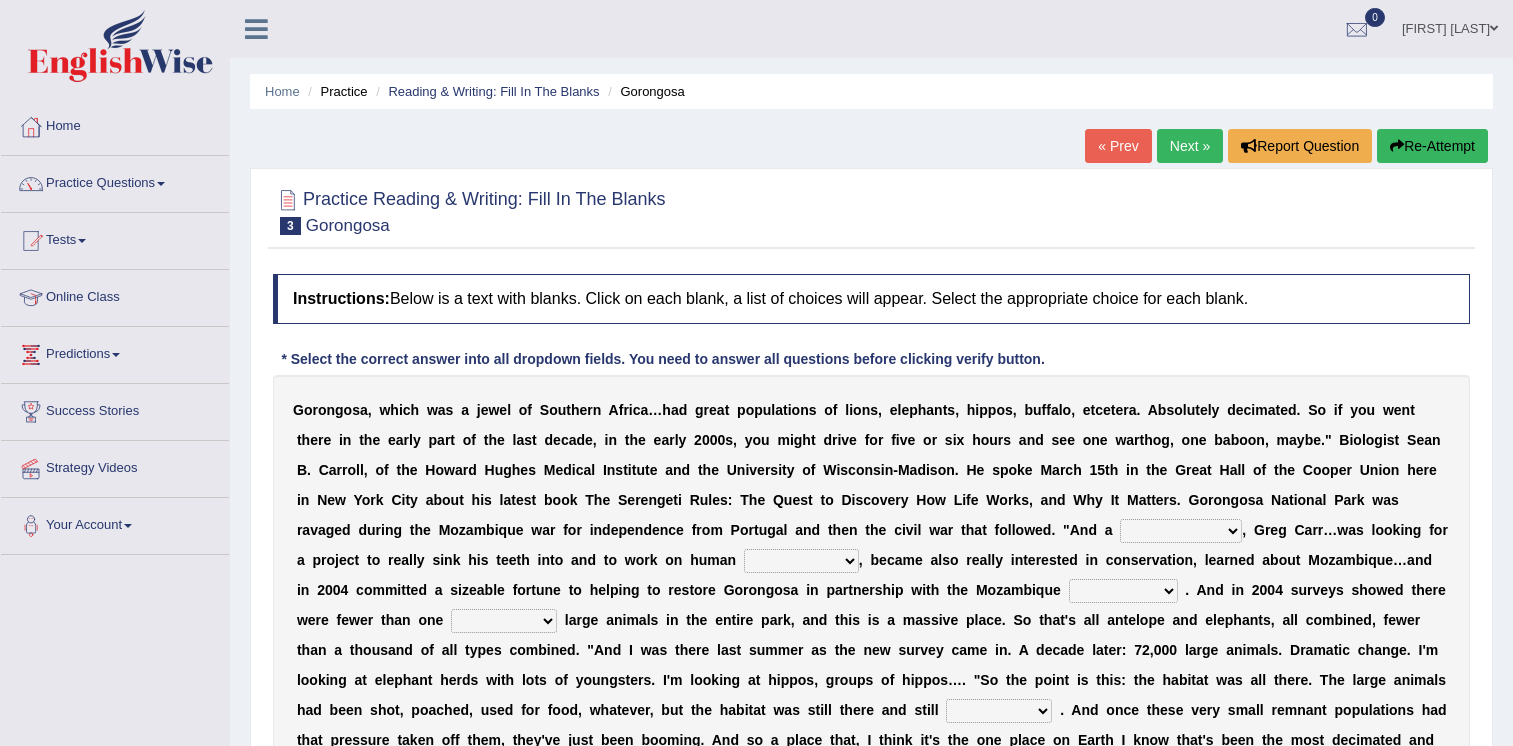 scroll, scrollTop: 0, scrollLeft: 0, axis: both 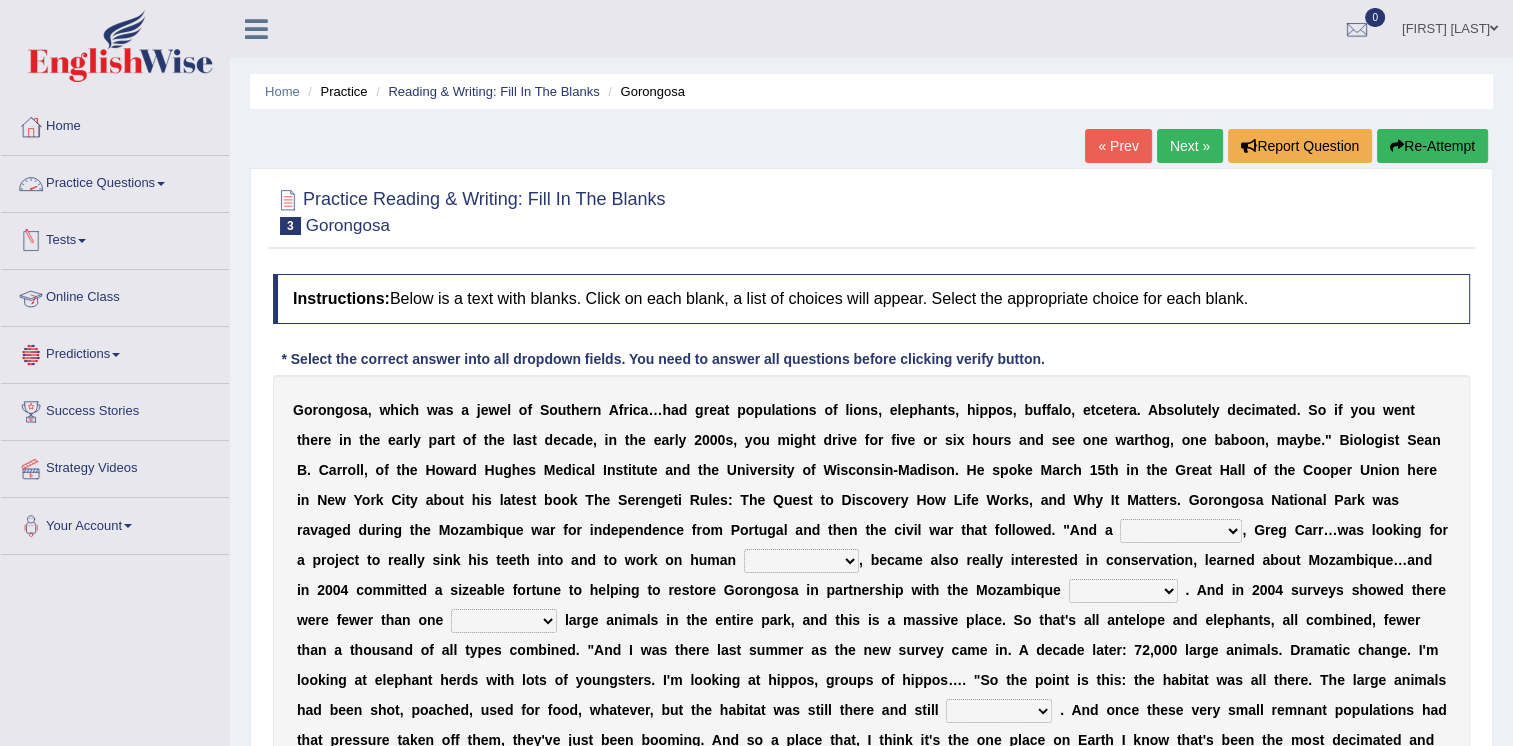 click on "Practice Questions" at bounding box center (115, 181) 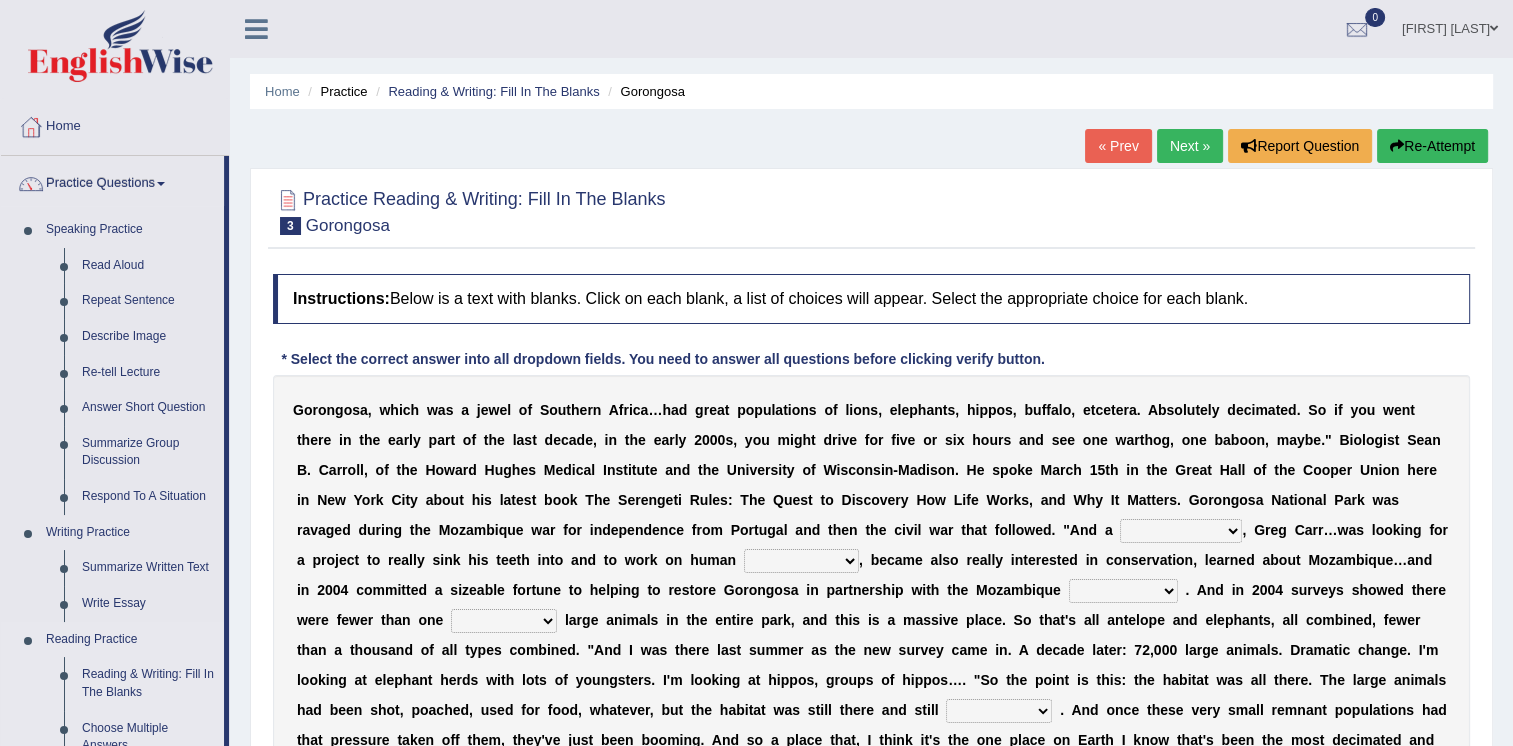 click on "Reading Practice" at bounding box center (130, 640) 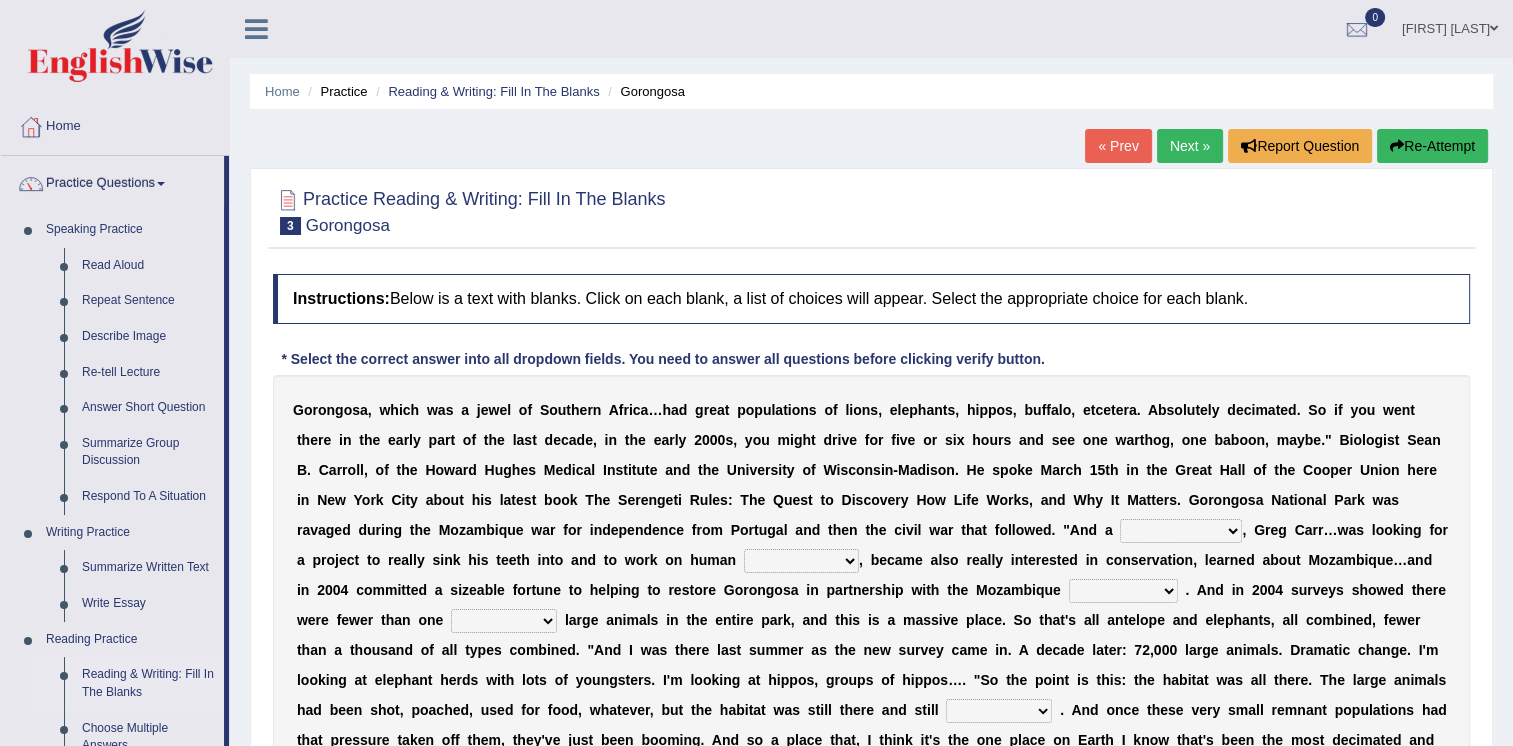 click on "Reading & Writing: Fill In The Blanks" at bounding box center [148, 683] 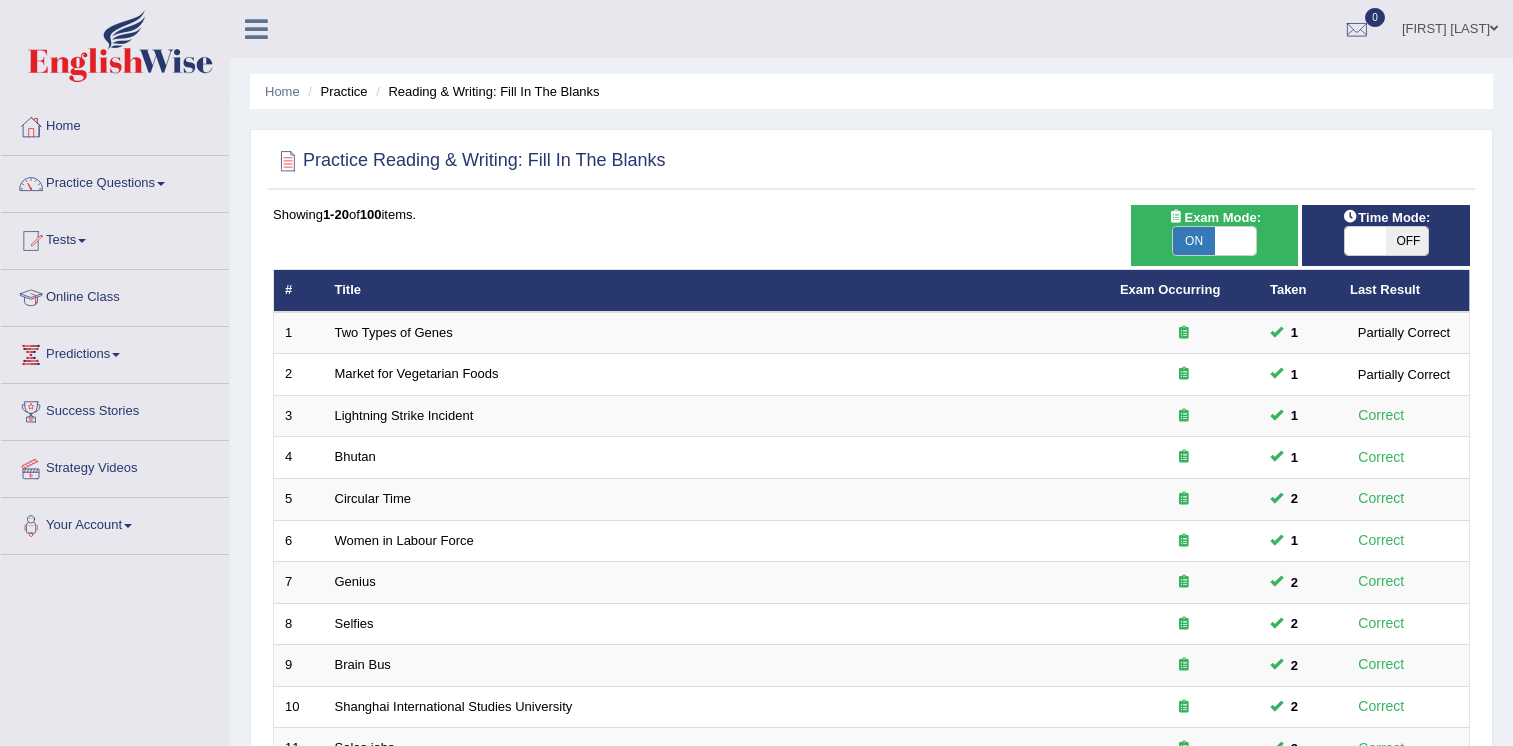 scroll, scrollTop: 0, scrollLeft: 0, axis: both 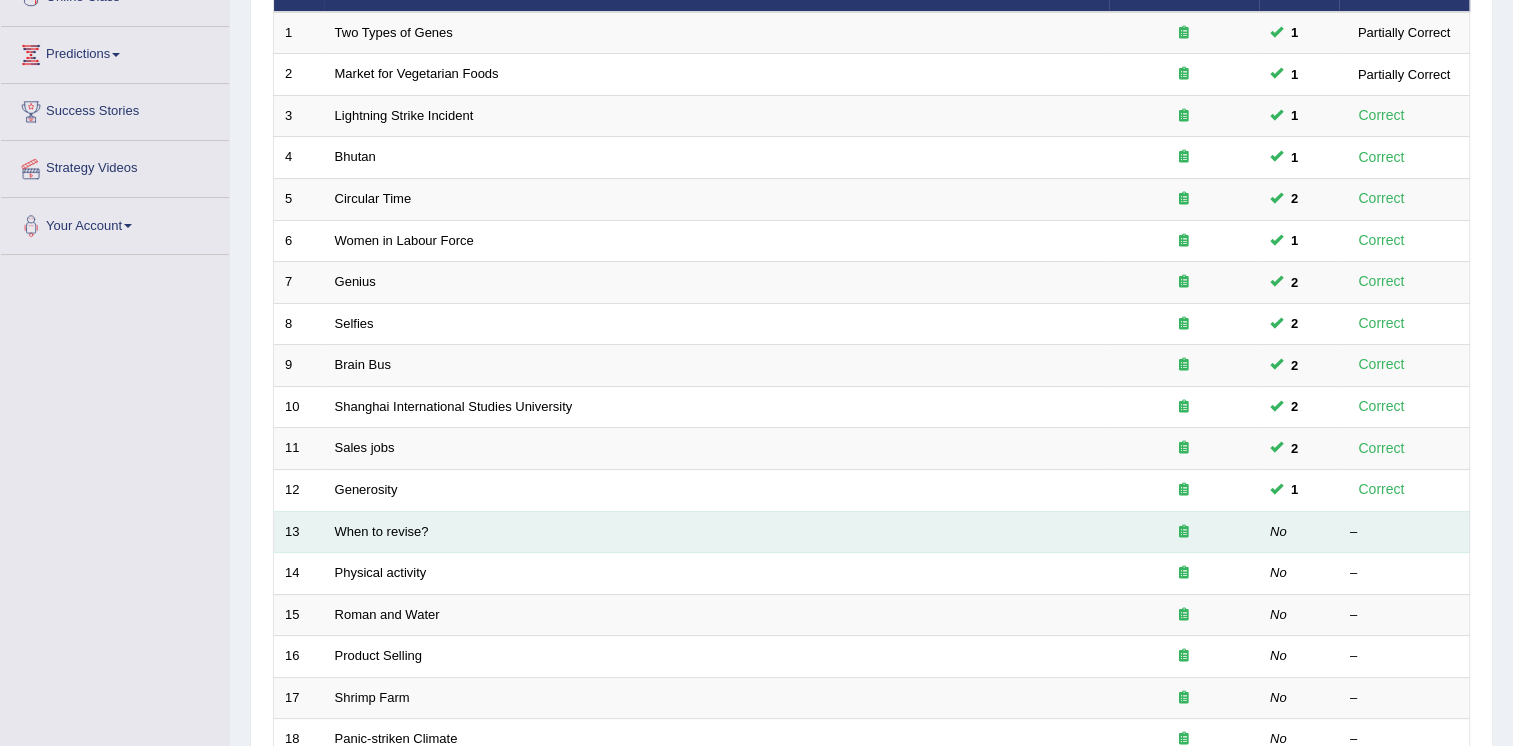 click on "When to revise?" at bounding box center [716, 532] 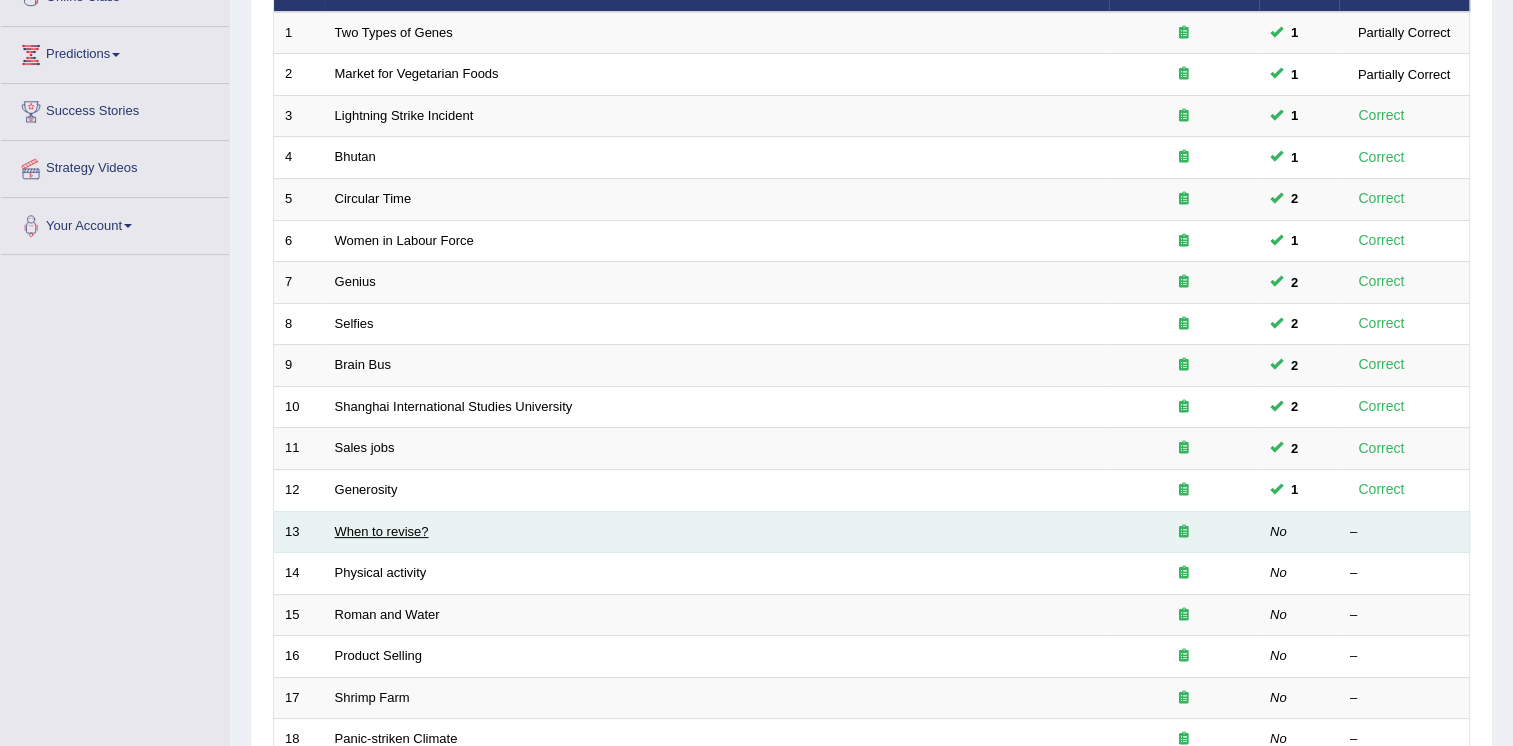 click on "When to revise?" at bounding box center (382, 531) 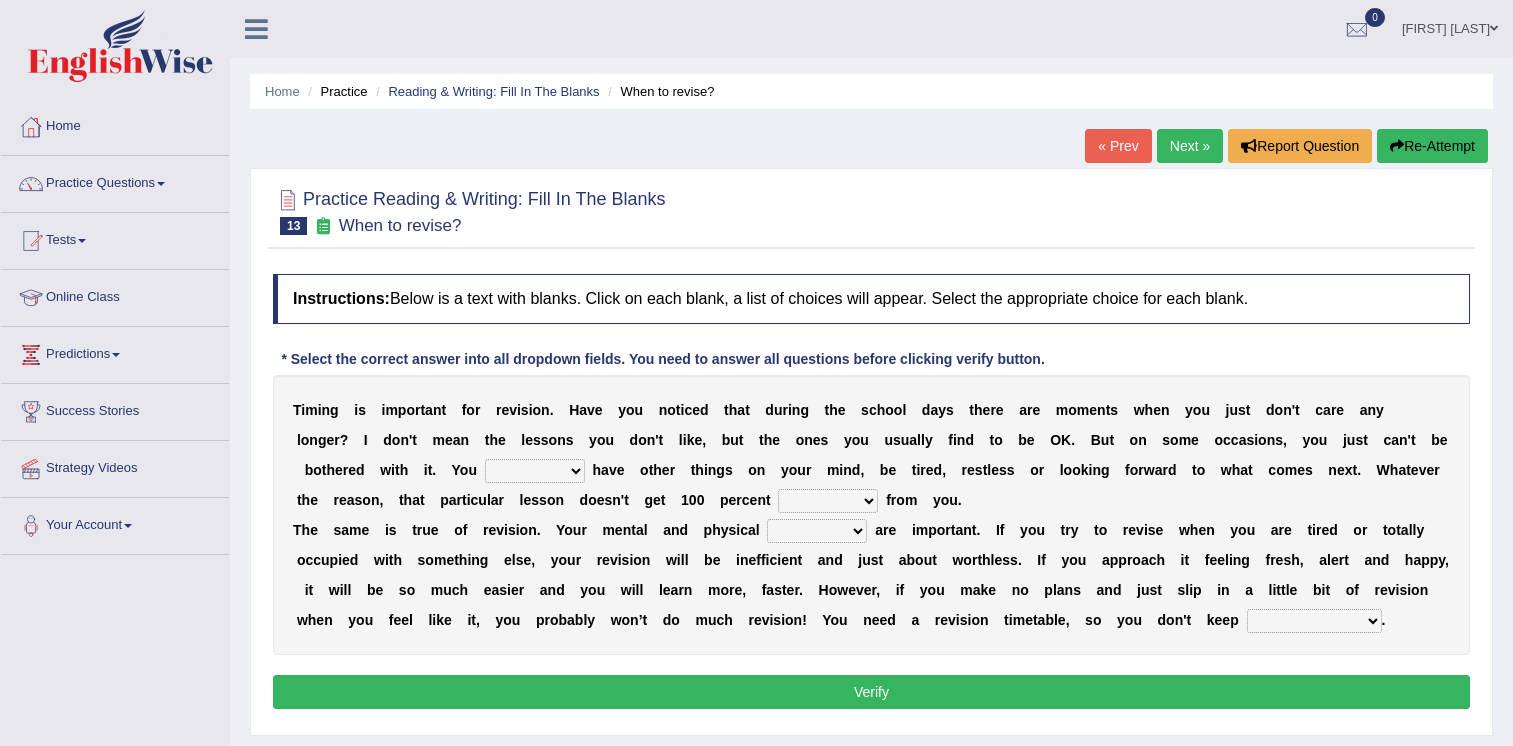 scroll, scrollTop: 0, scrollLeft: 0, axis: both 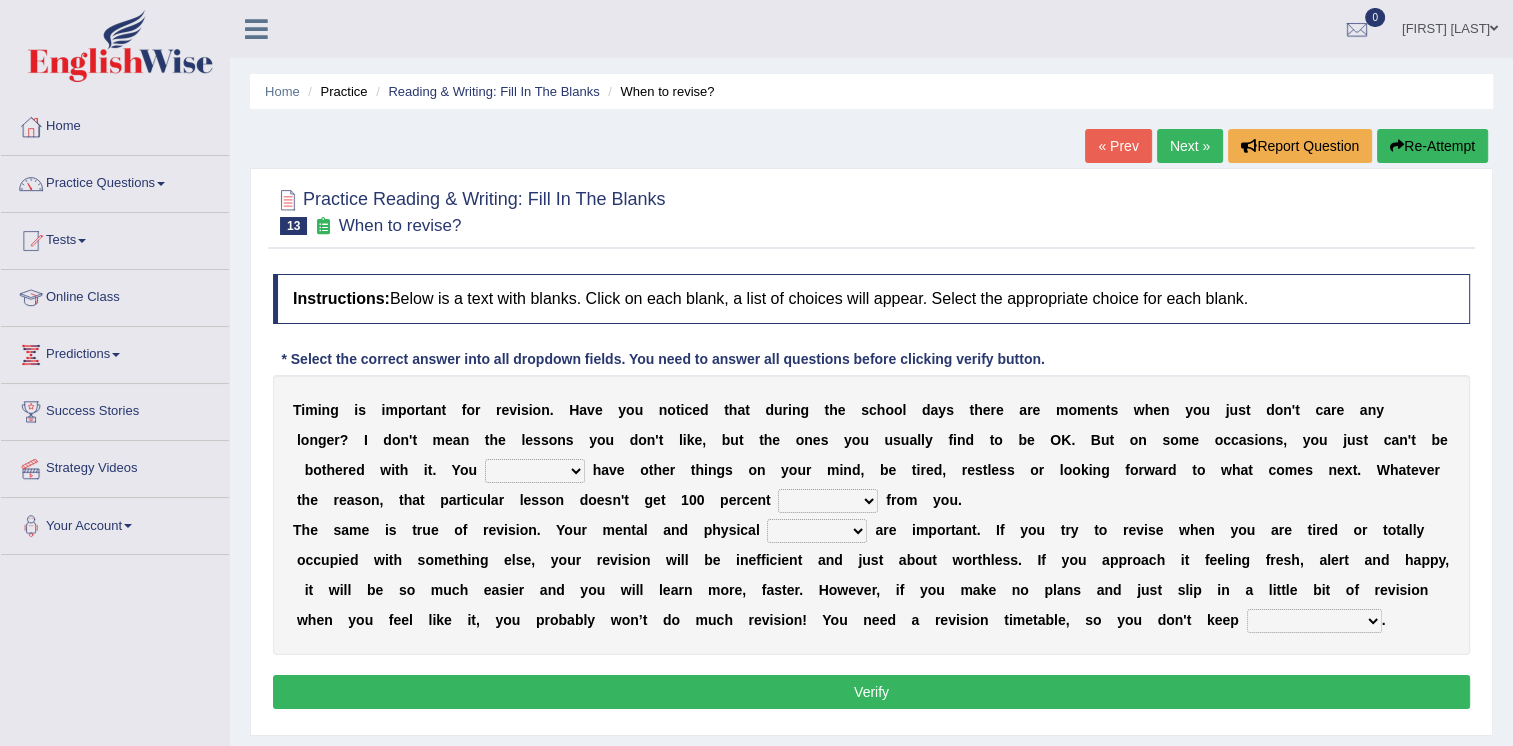 click on "may can will must" at bounding box center (535, 471) 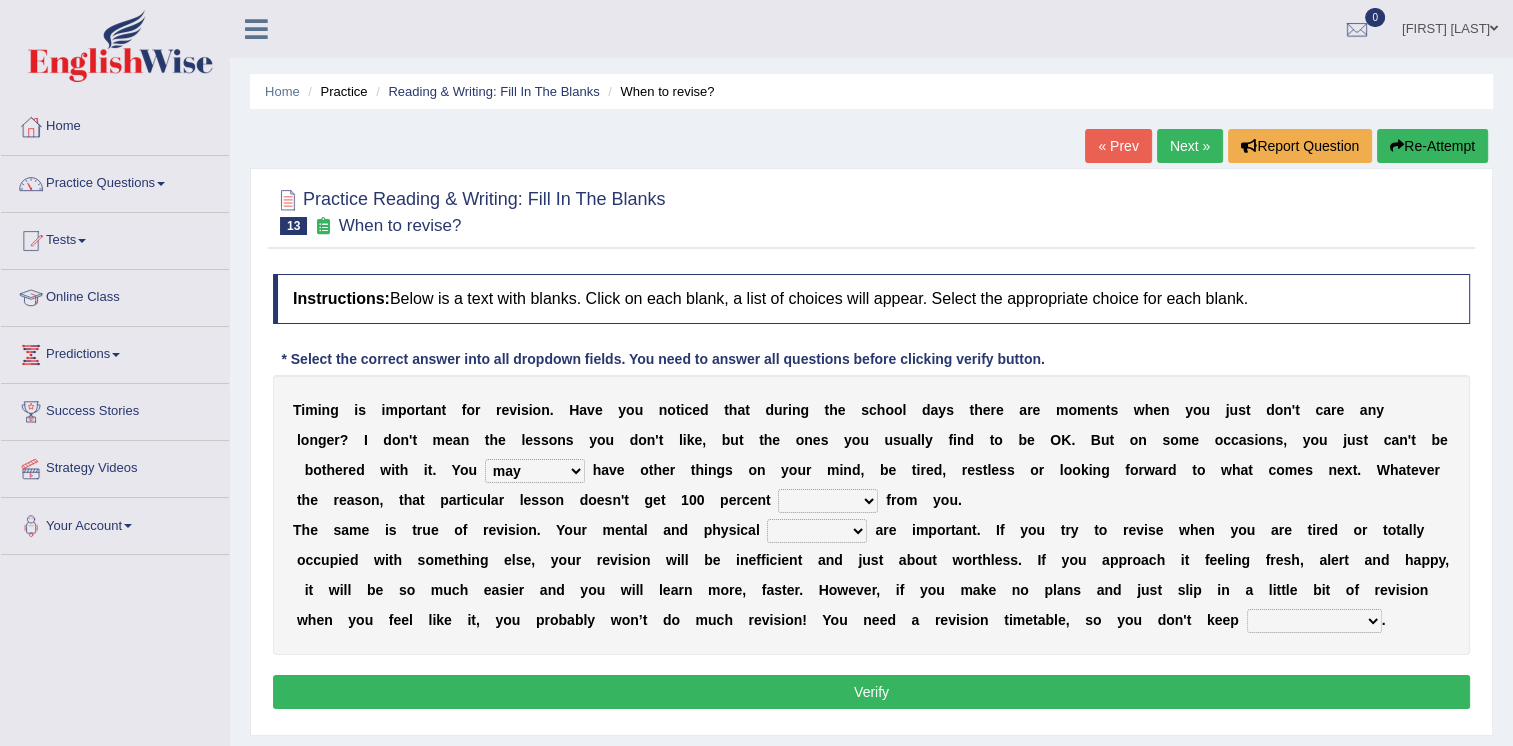 click on "may can will must" at bounding box center [535, 471] 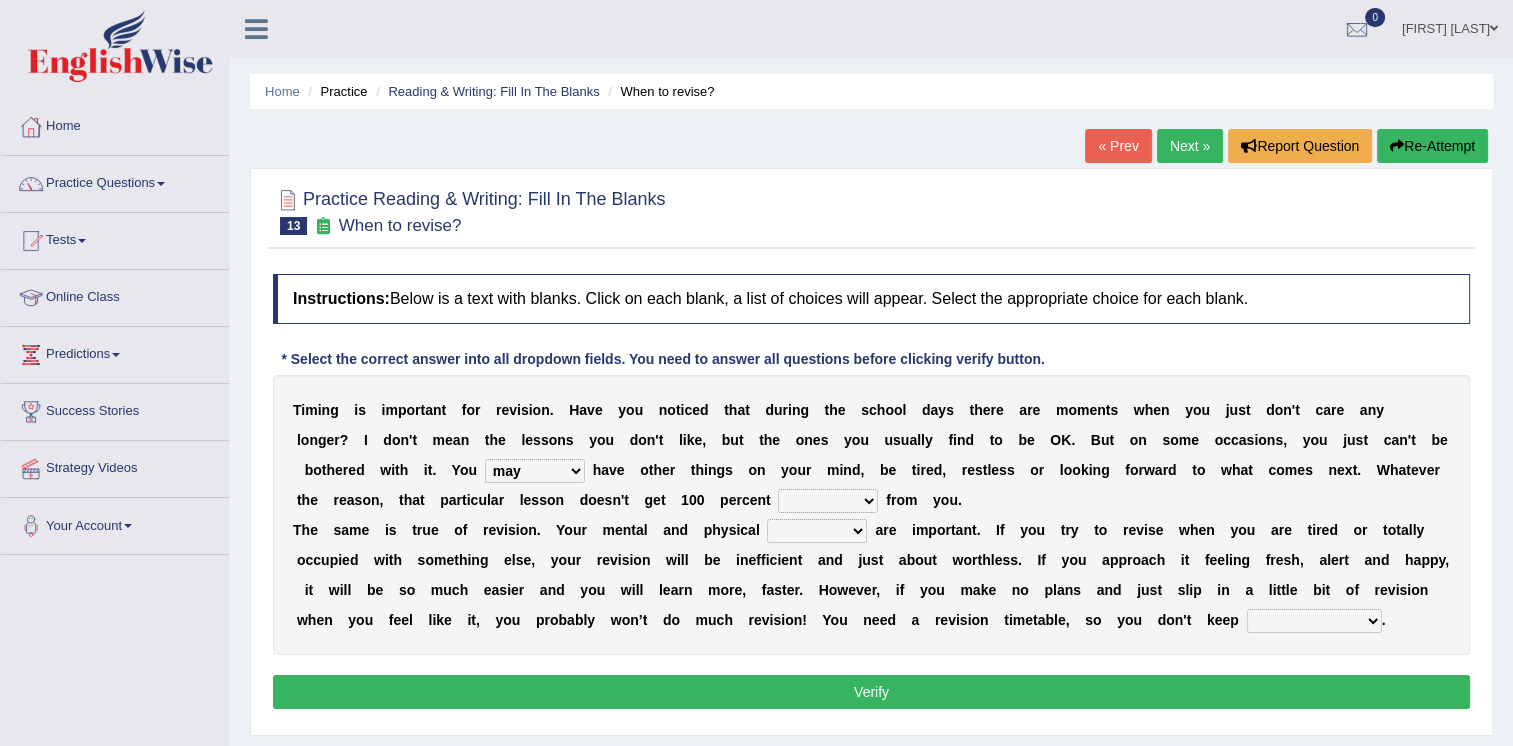 click on "effect afford effort affect" at bounding box center (828, 501) 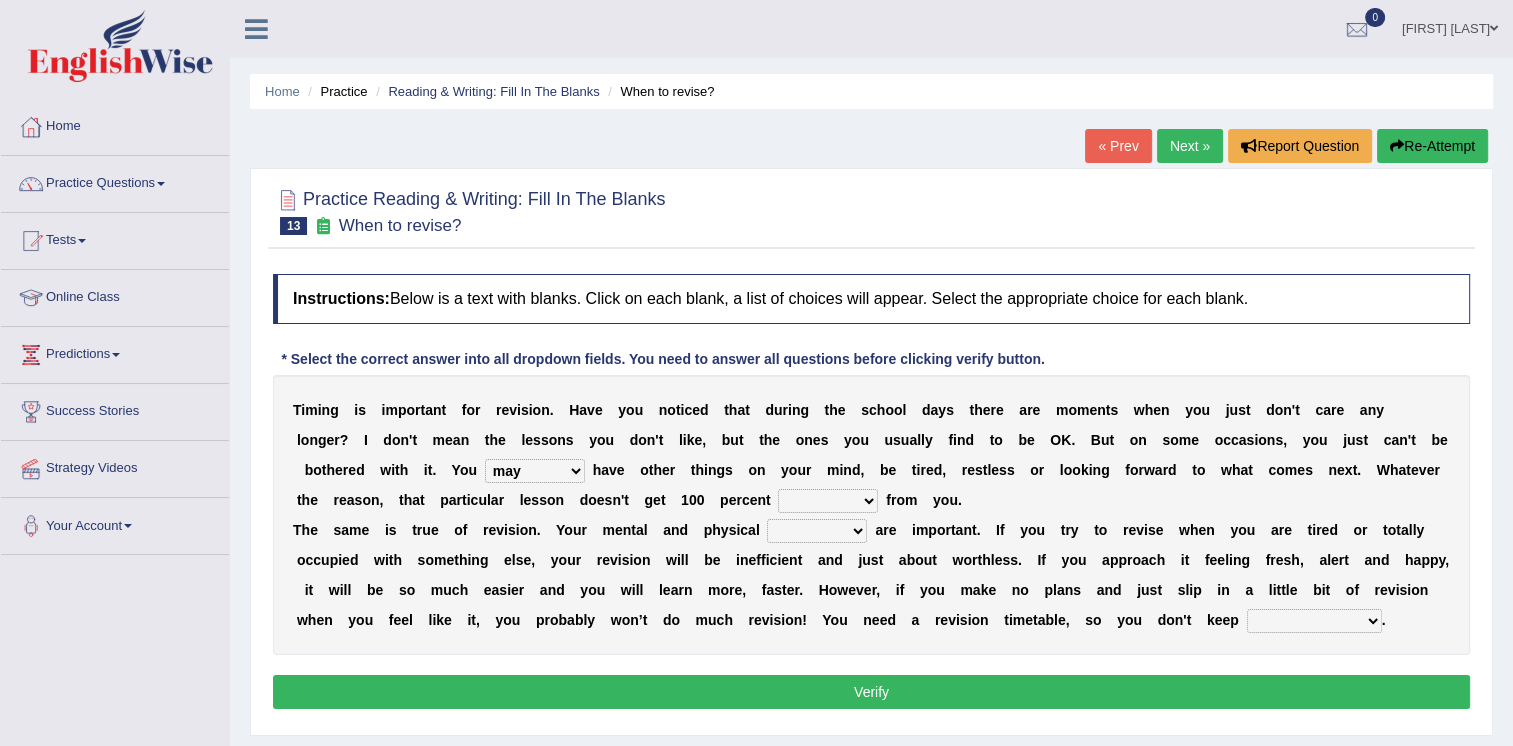 select on "effort" 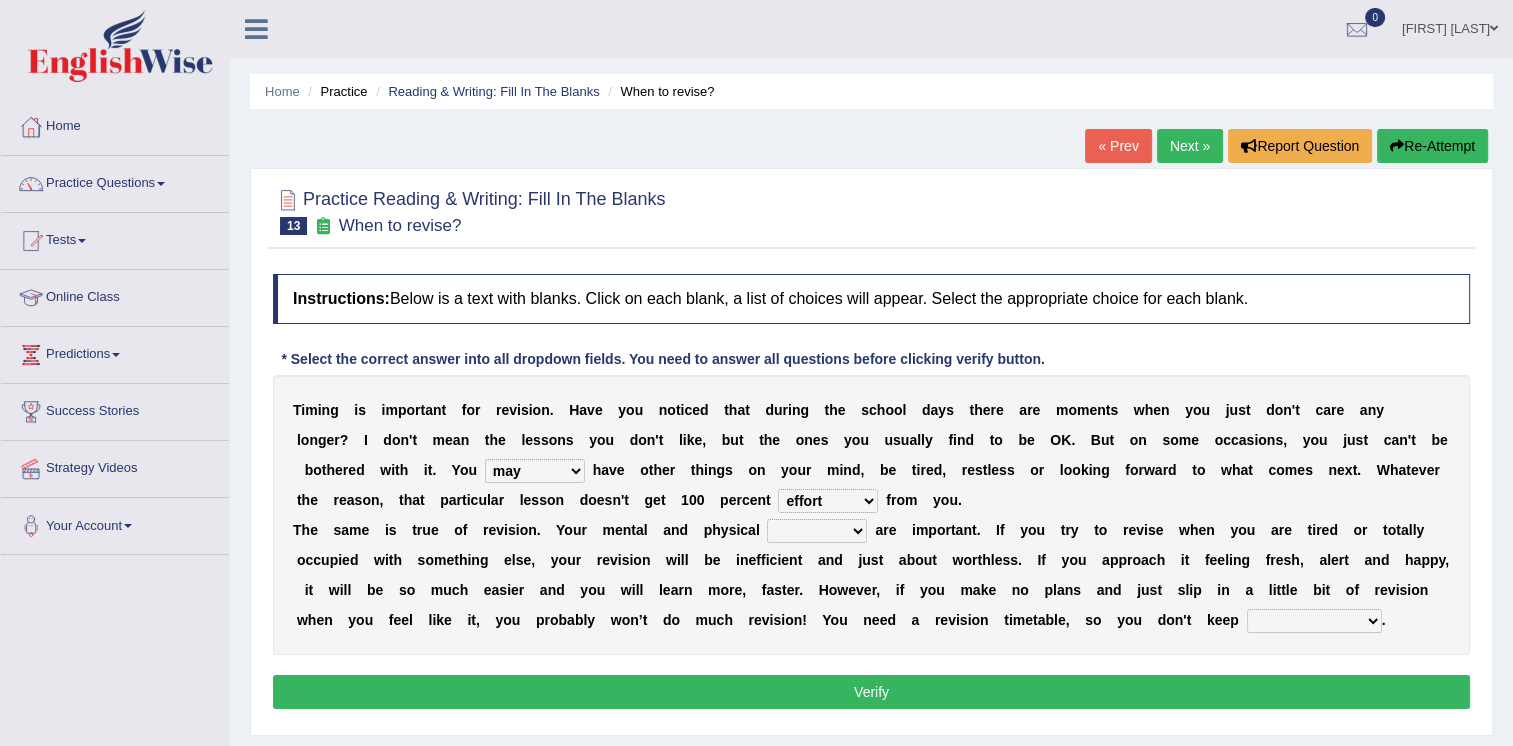 click on "effect afford effort affect" at bounding box center (828, 501) 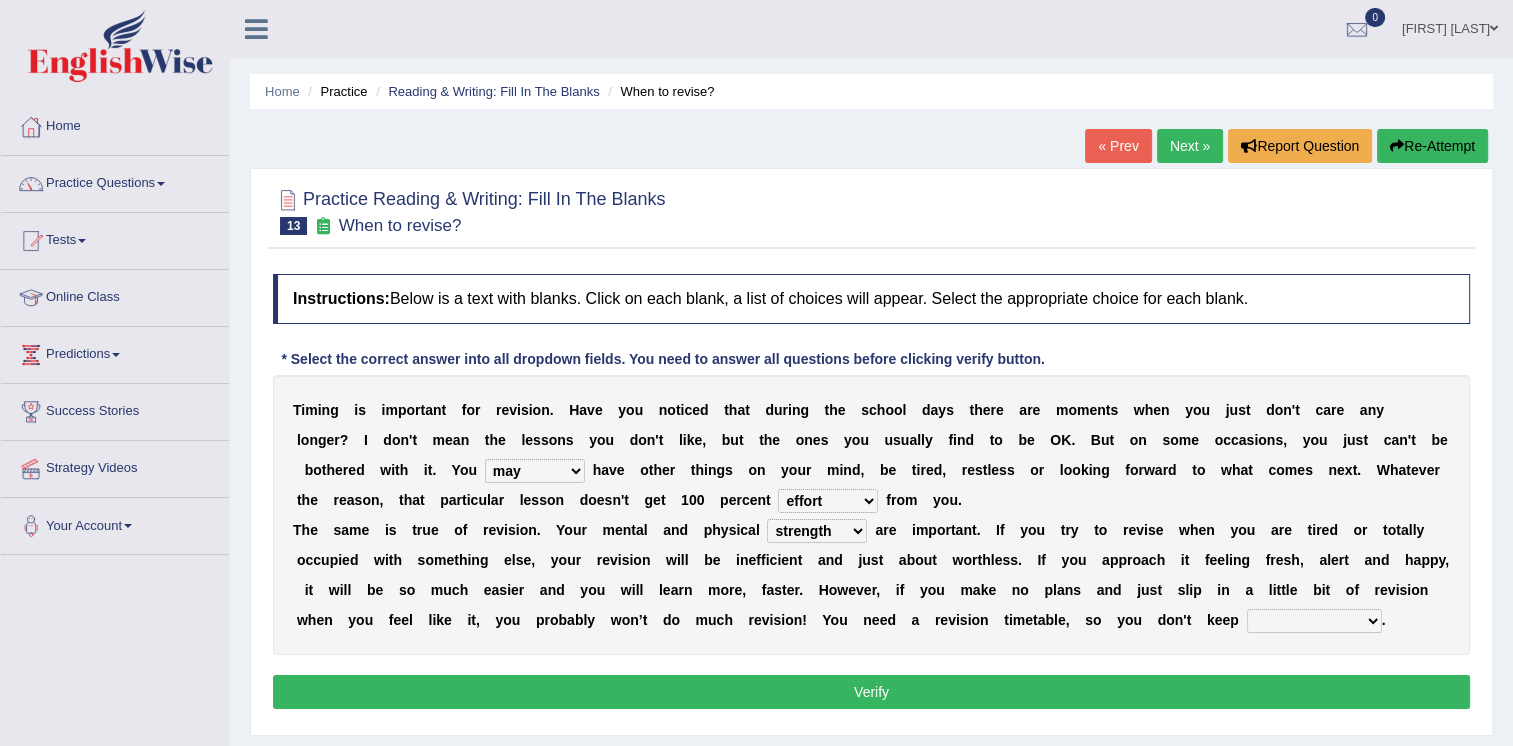 click on "stopping it from putting it off giving it out getting it wrong" at bounding box center [1314, 621] 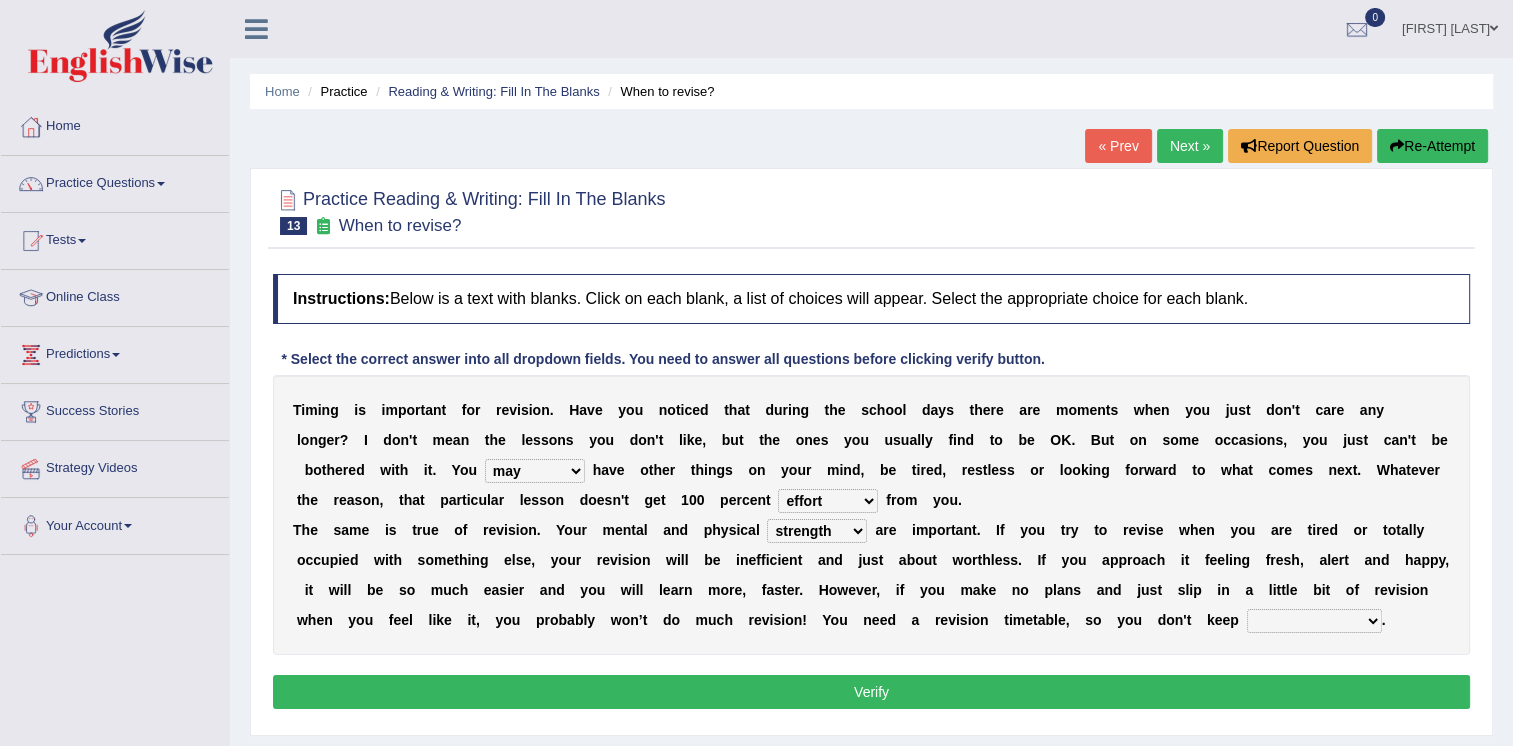 select on "getting it wrong" 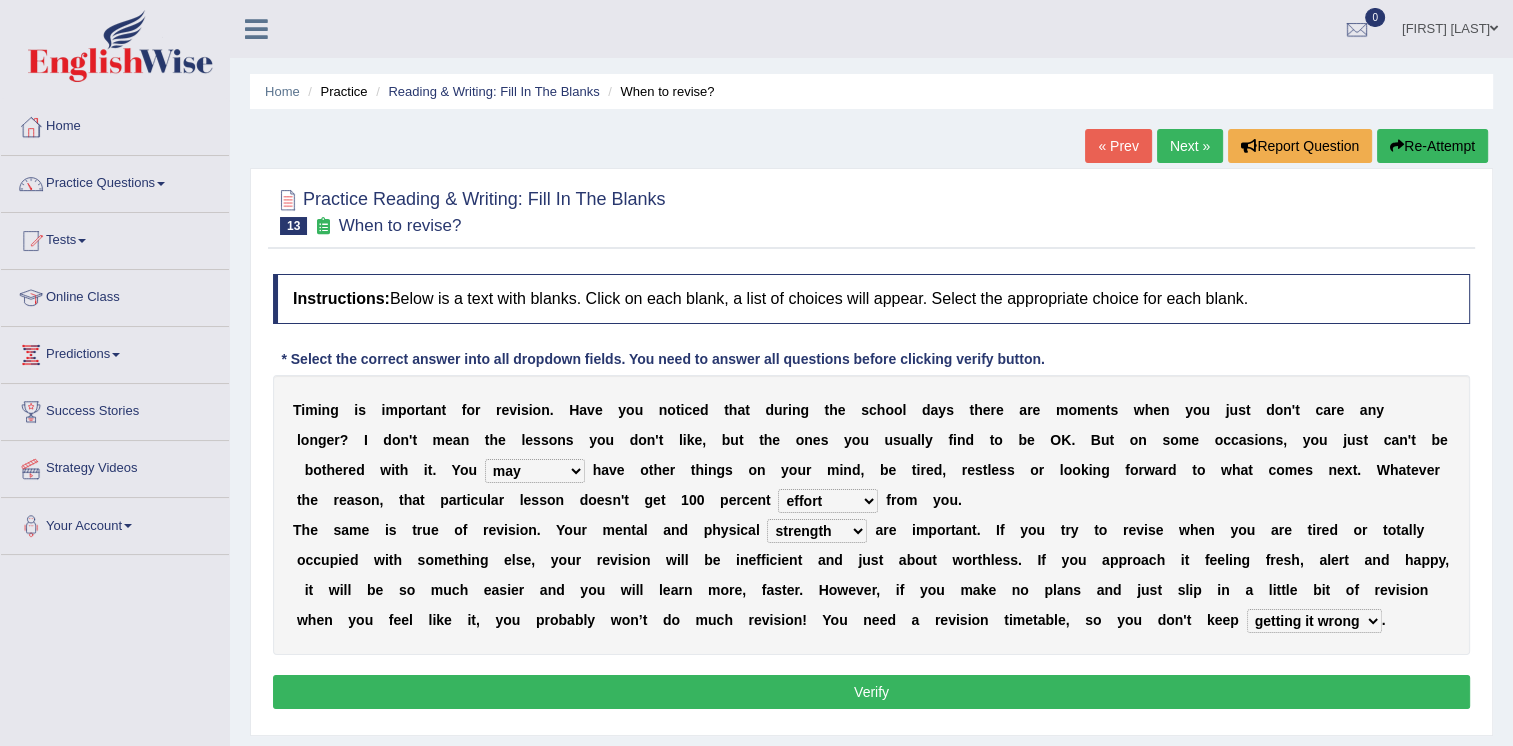 click on "Verify" at bounding box center [871, 692] 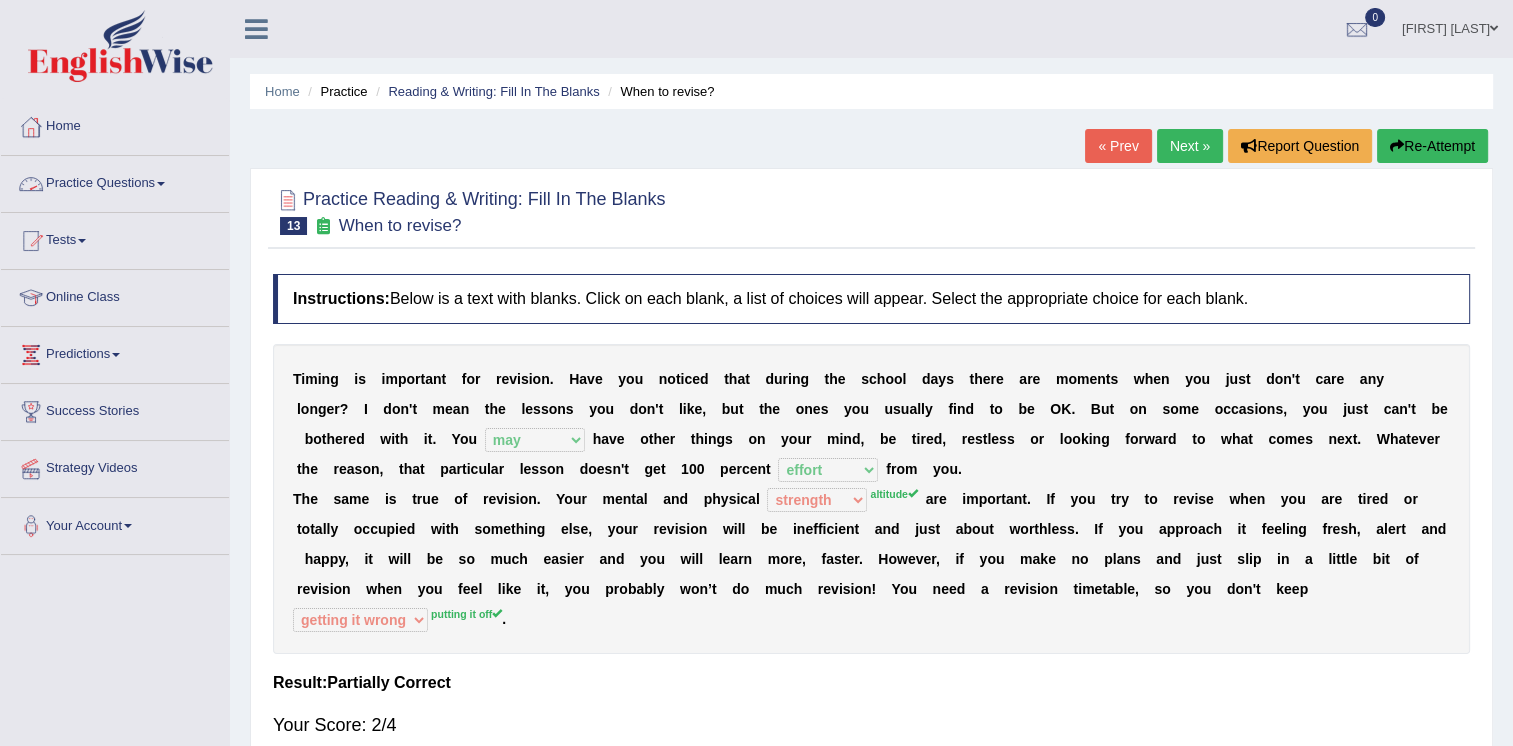 click on "Practice Questions" at bounding box center [115, 181] 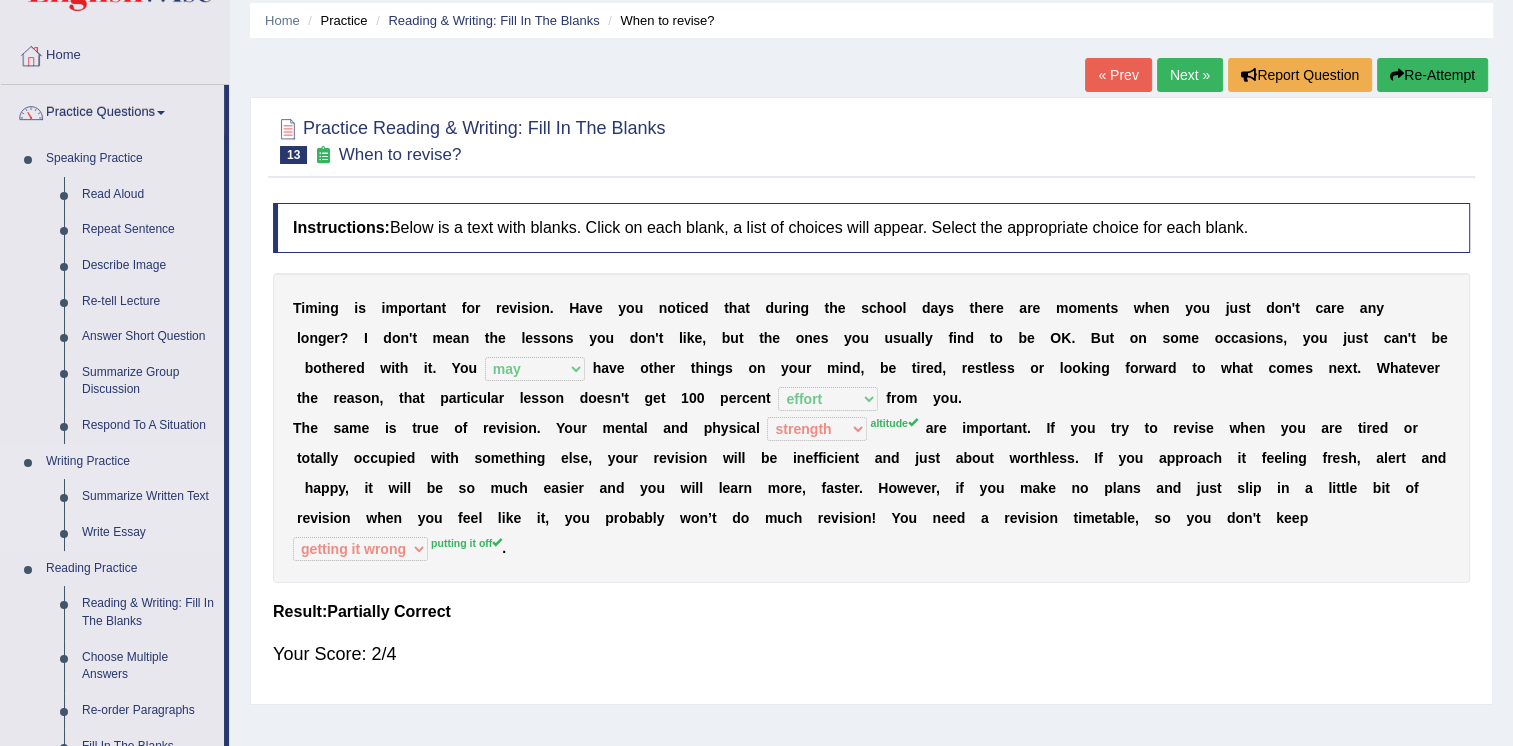 scroll, scrollTop: 200, scrollLeft: 0, axis: vertical 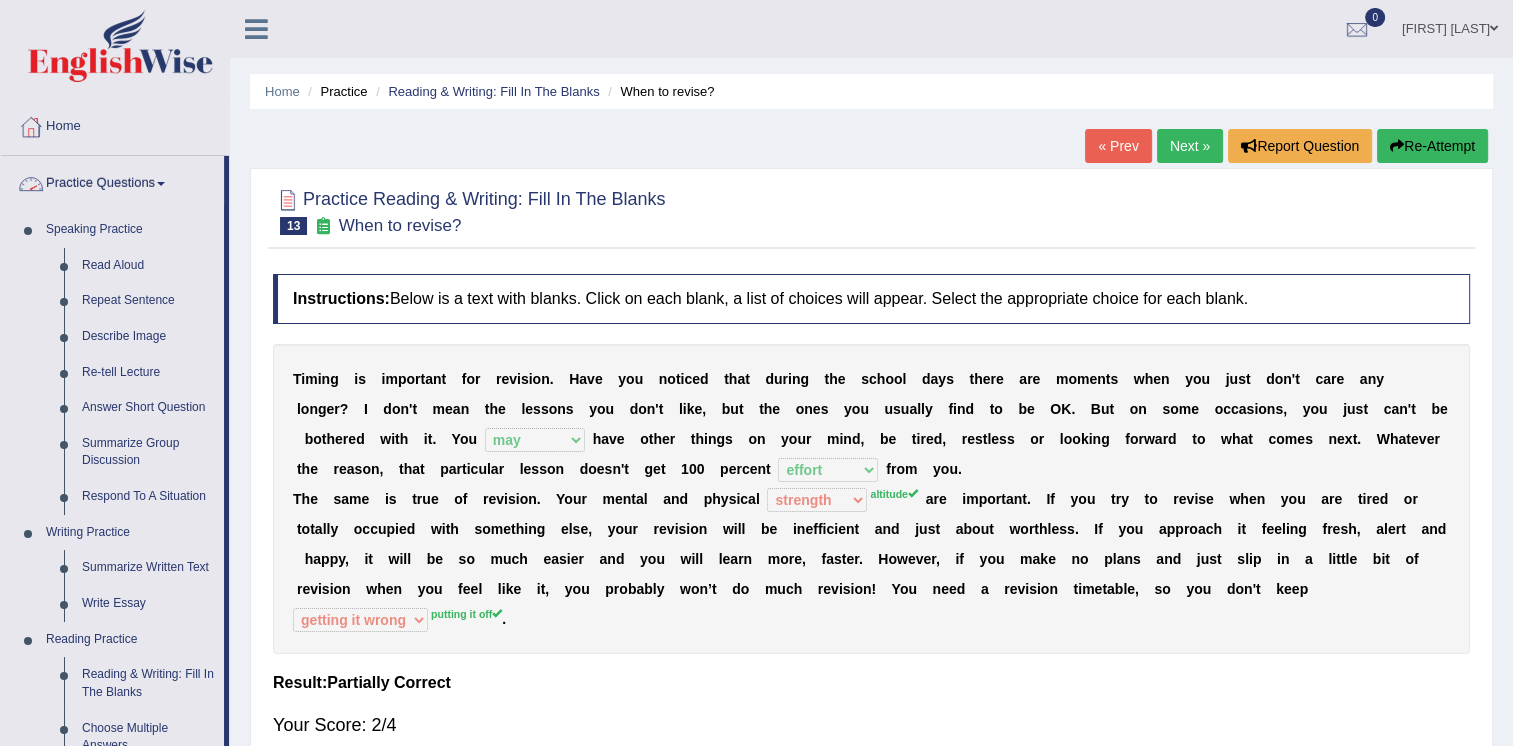 click on "Practice Questions" at bounding box center [112, 181] 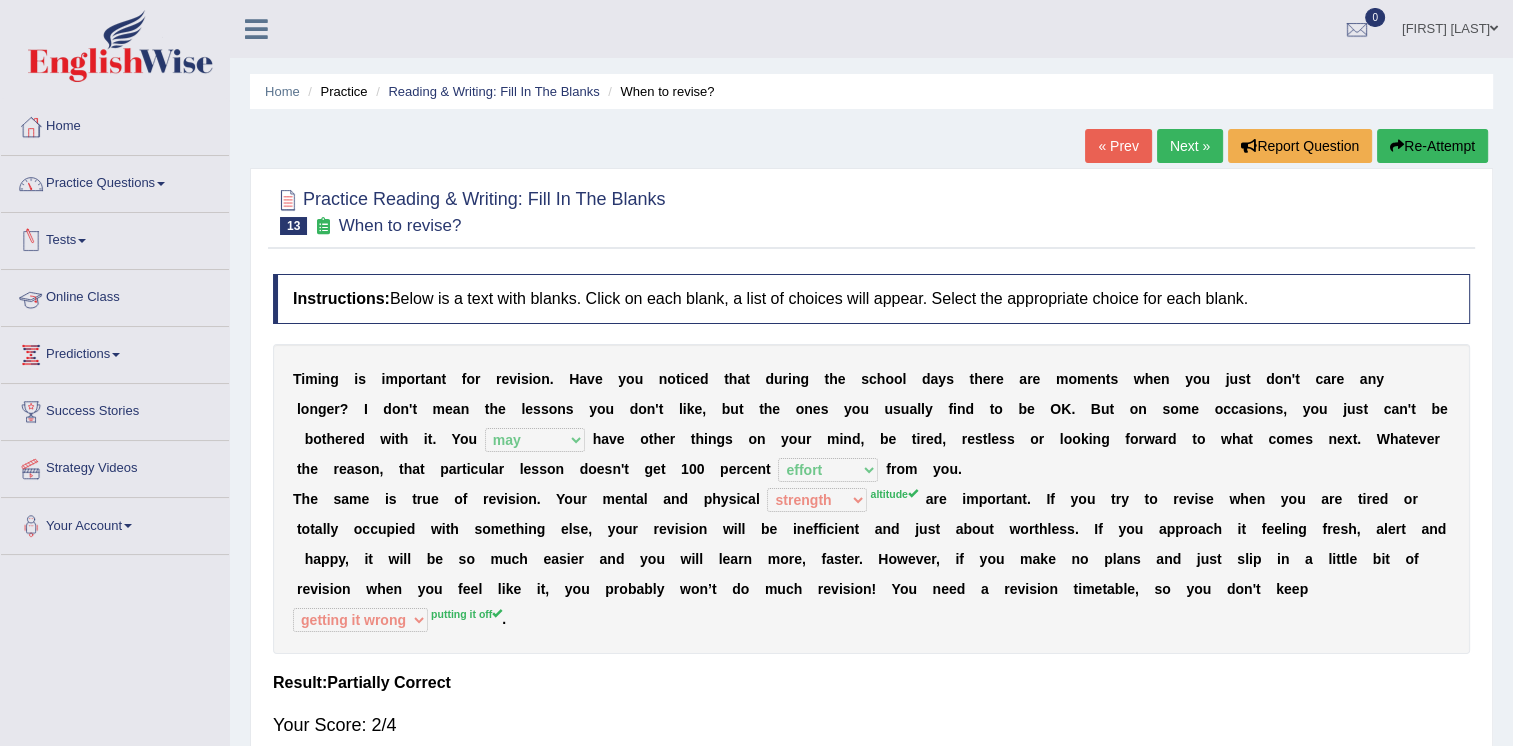 click on "Practice Questions" at bounding box center [115, 181] 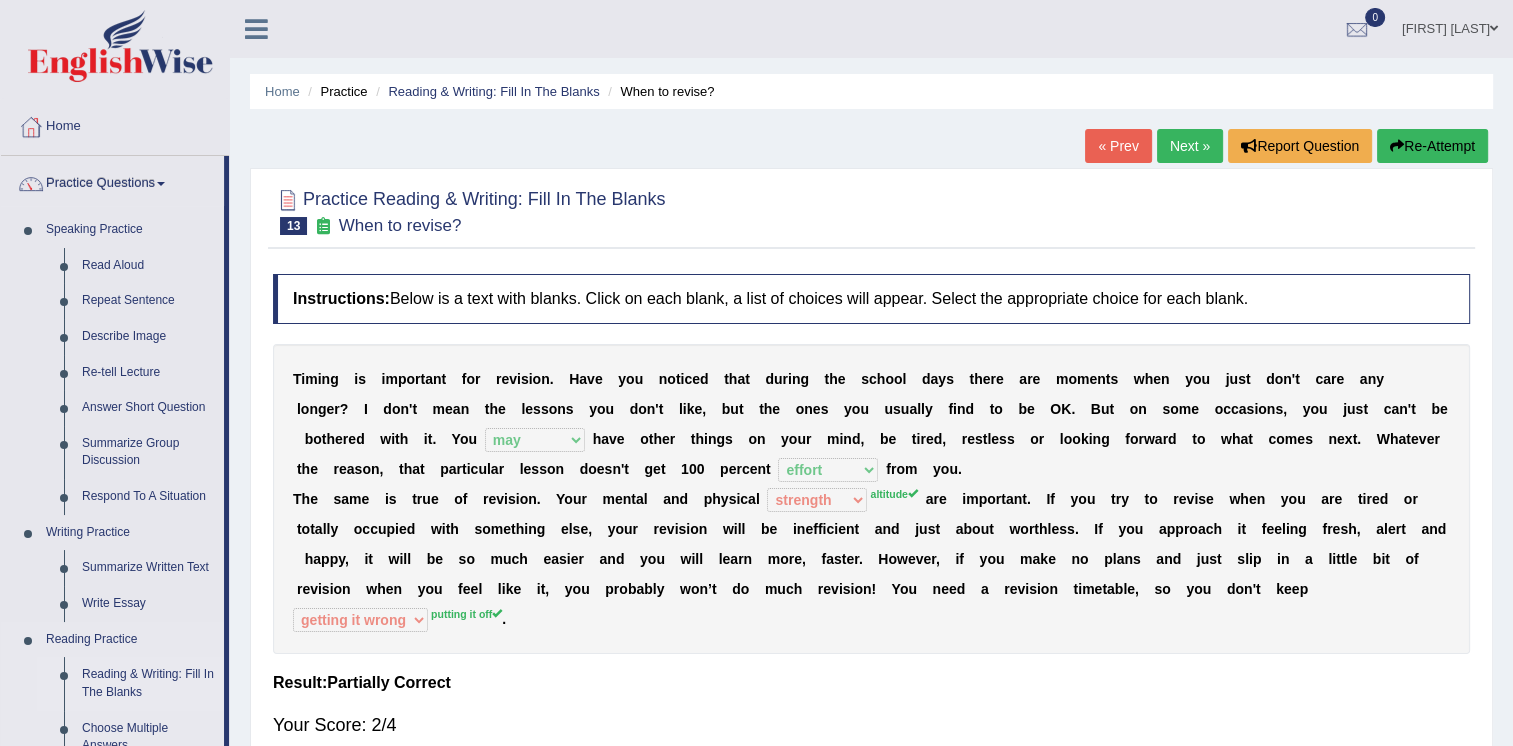 click on "Reading & Writing: Fill In The Blanks" at bounding box center [148, 683] 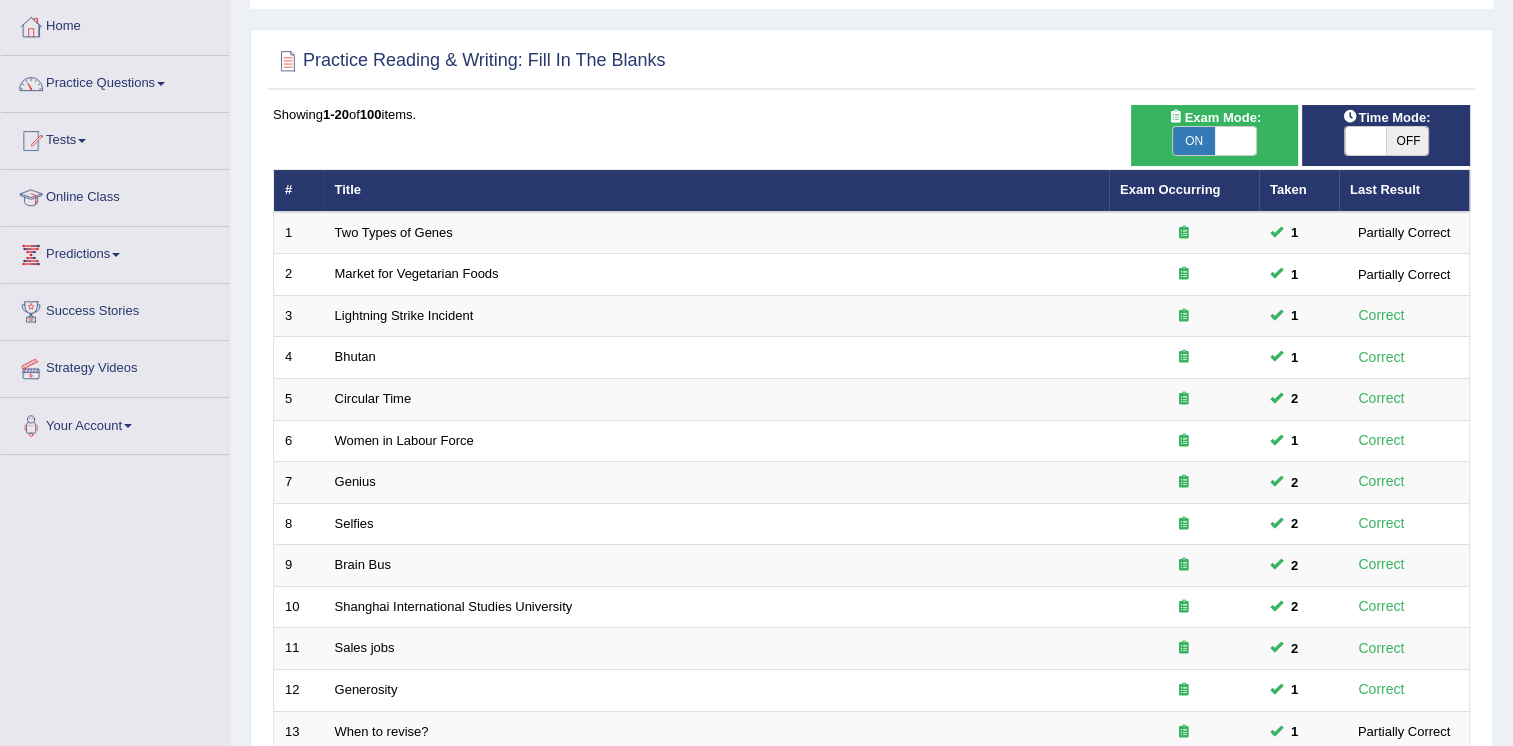 scroll, scrollTop: 0, scrollLeft: 0, axis: both 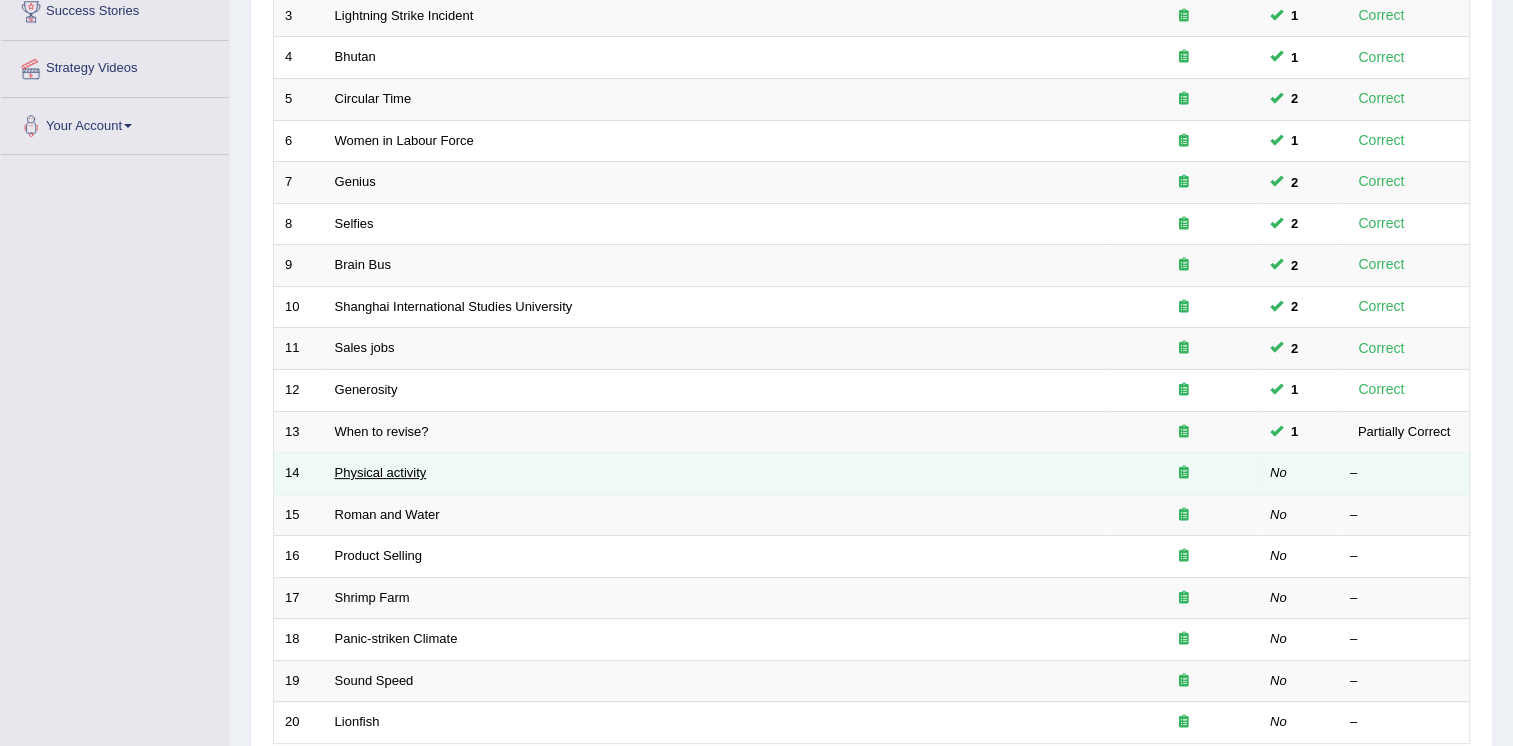 click on "Physical activity" at bounding box center [381, 472] 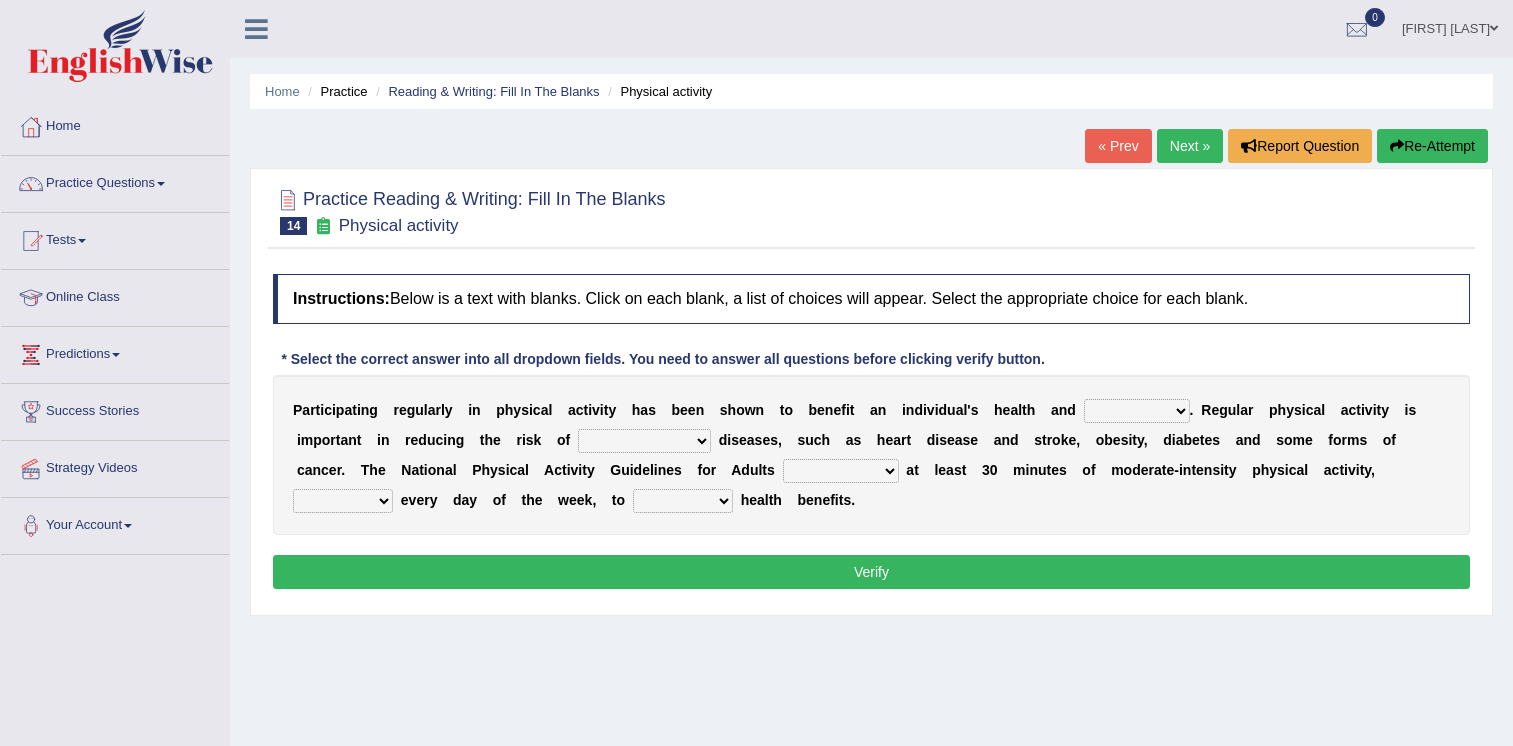 scroll, scrollTop: 0, scrollLeft: 0, axis: both 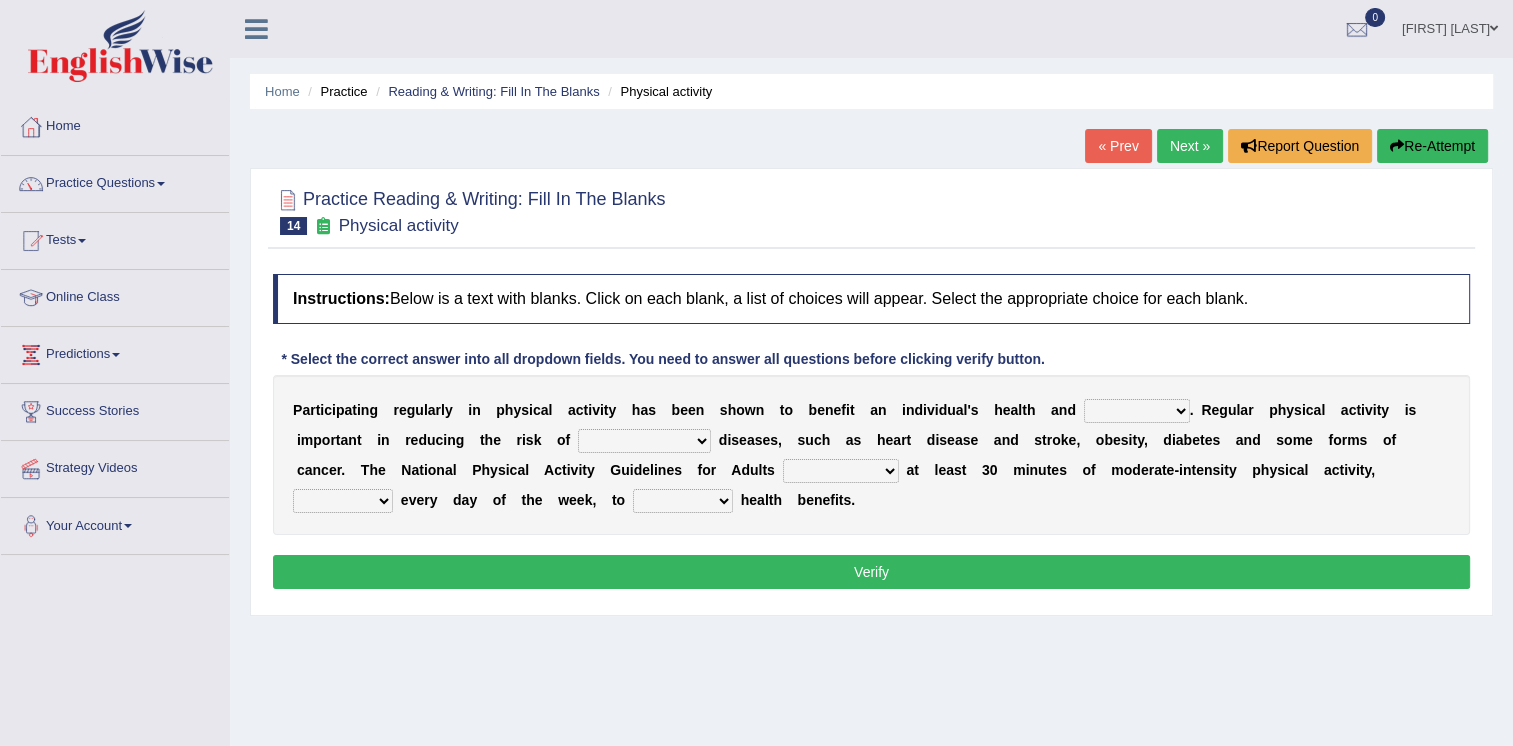 click on "values immortality expectation wellbeing" at bounding box center (1137, 411) 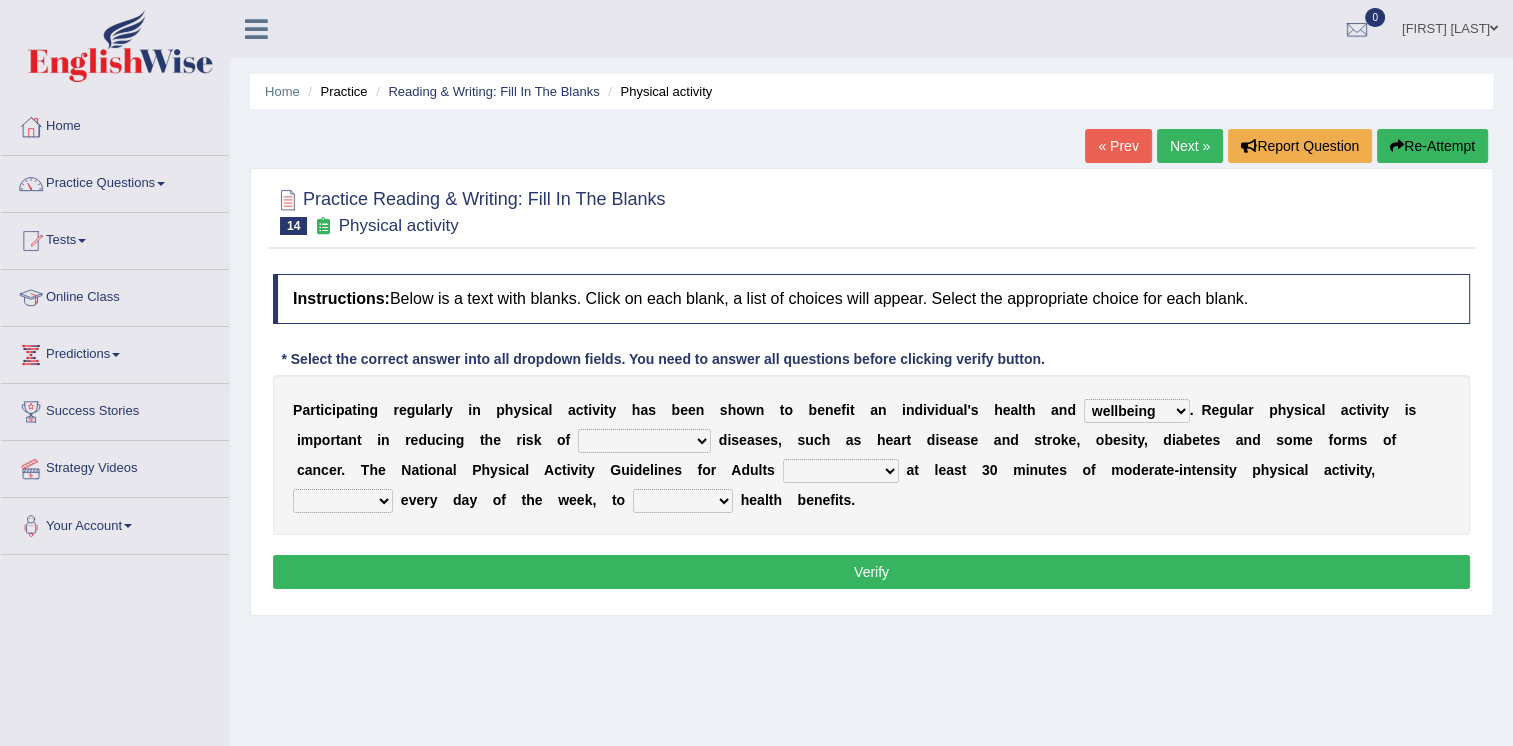 click on "values immortality expectation wellbeing" at bounding box center (1137, 411) 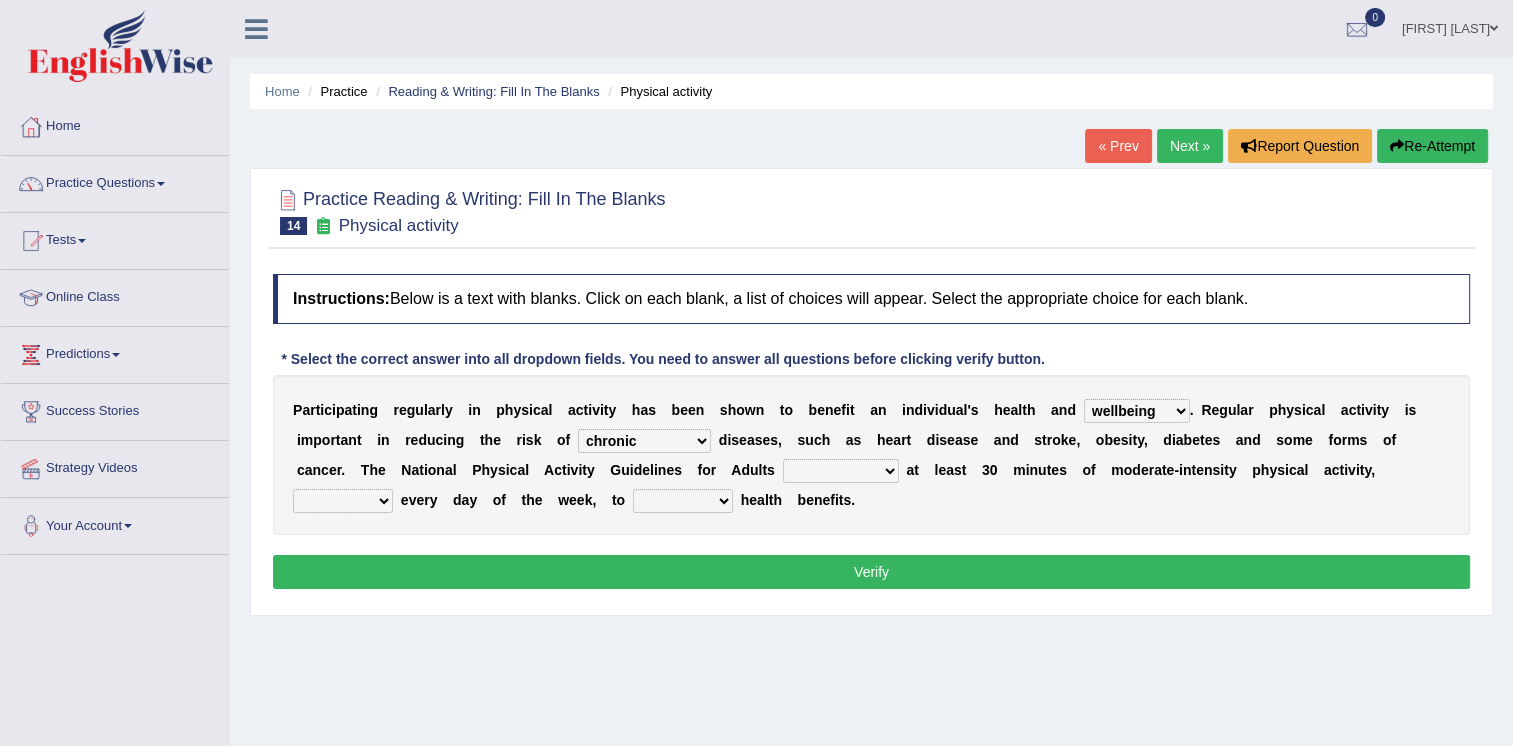 click on "chronic contraindicated untouched detectable" at bounding box center (644, 441) 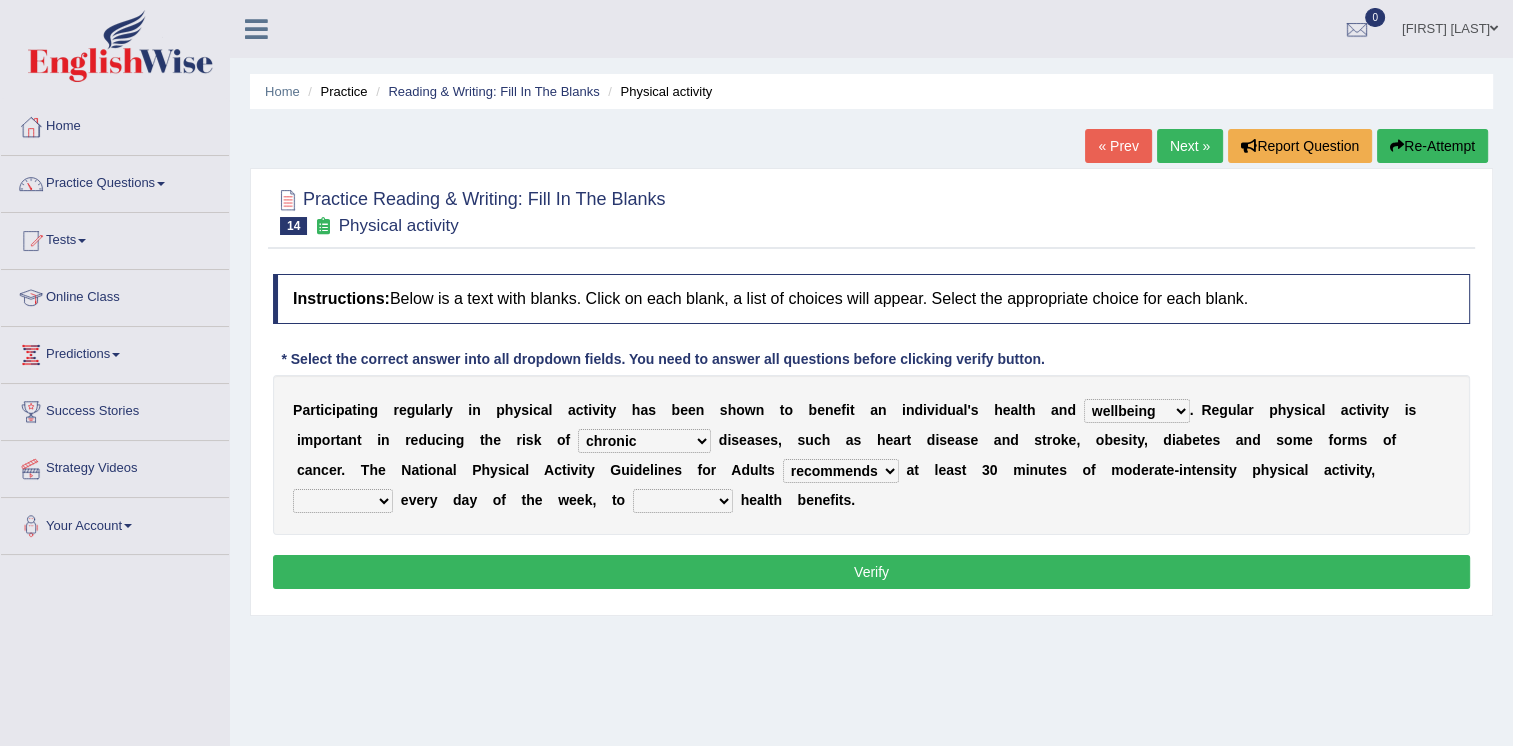 click on "excludes recommends denotes defies" at bounding box center [841, 471] 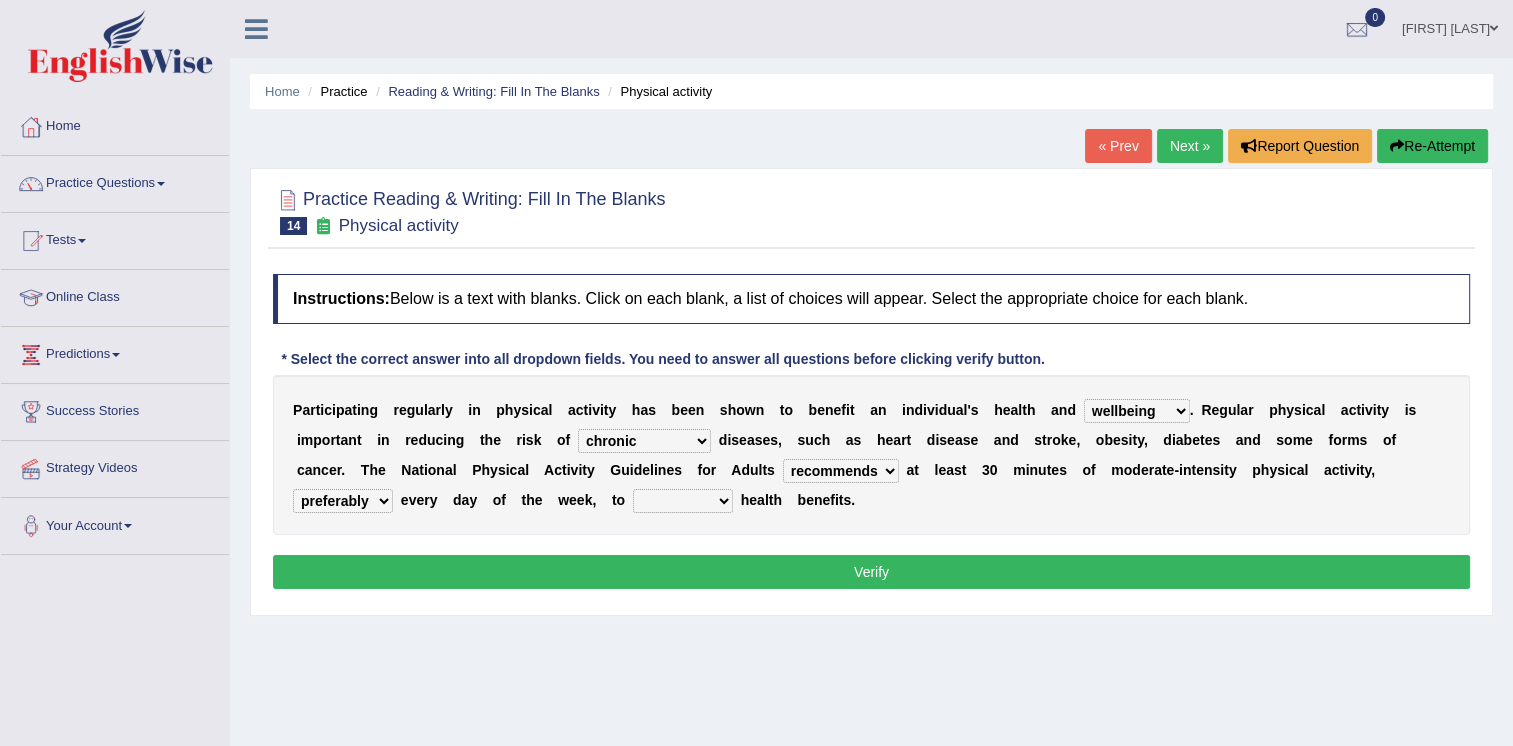 click on "relatively absolutely preferably namely" at bounding box center [343, 501] 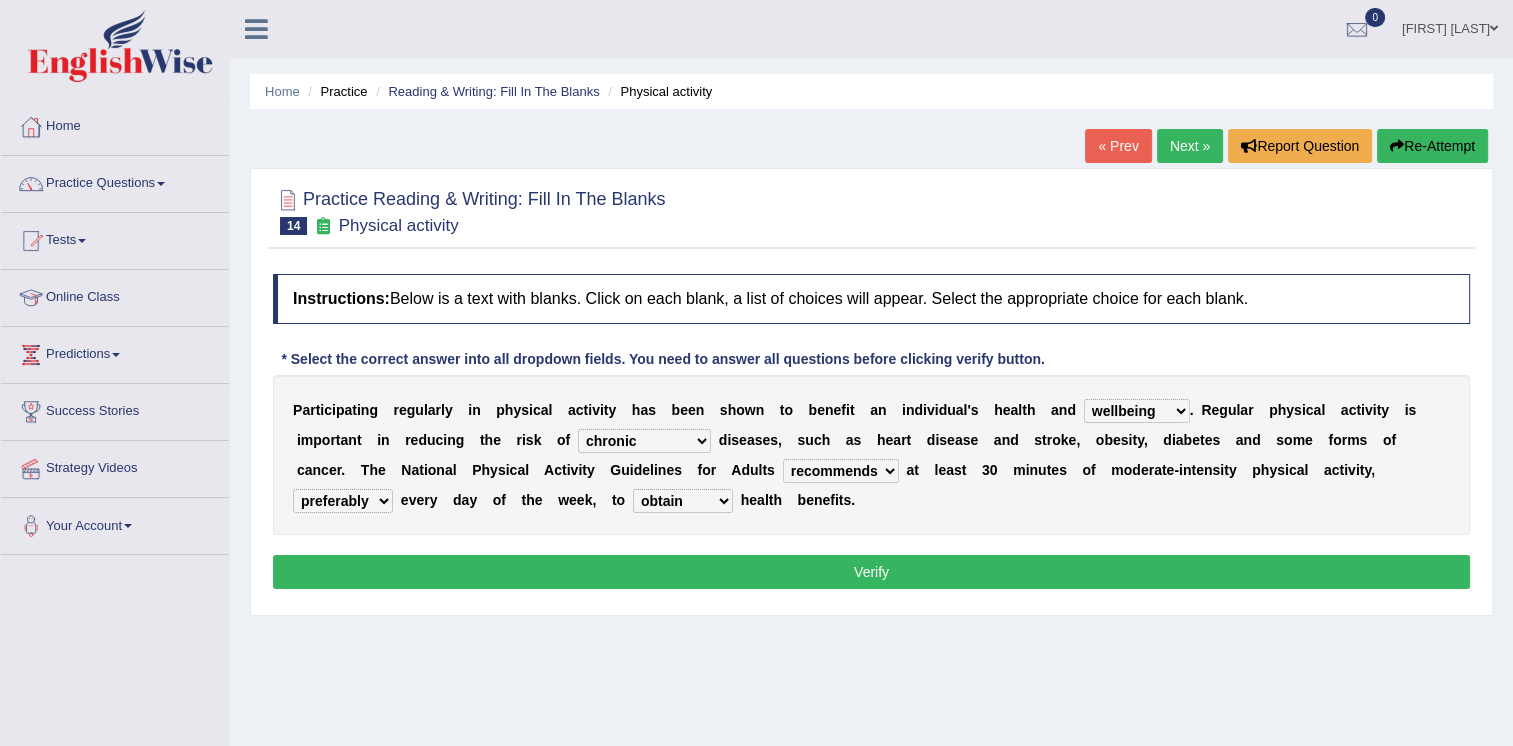 click on "charge obtain weigh estimate" at bounding box center [683, 501] 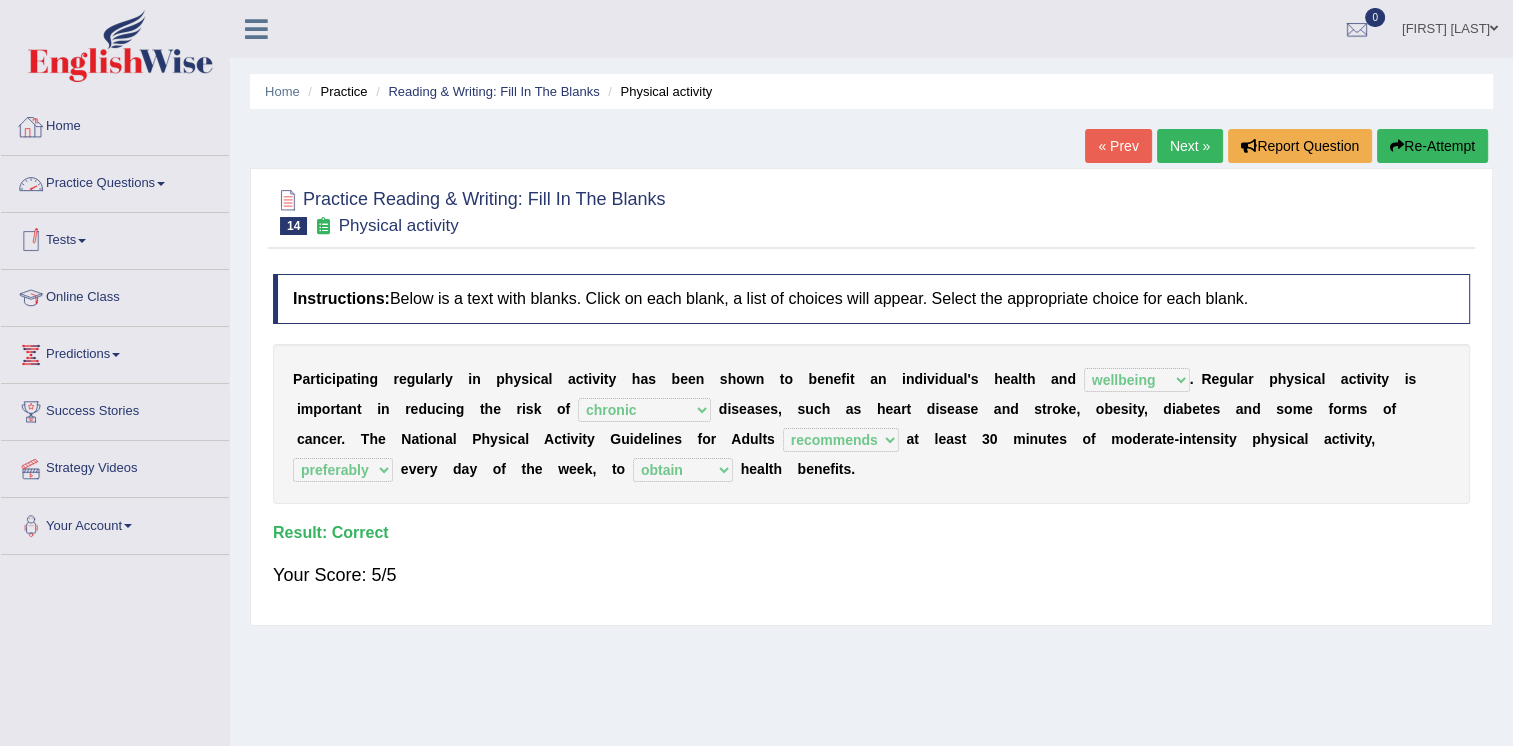 click on "Practice Questions" at bounding box center (115, 181) 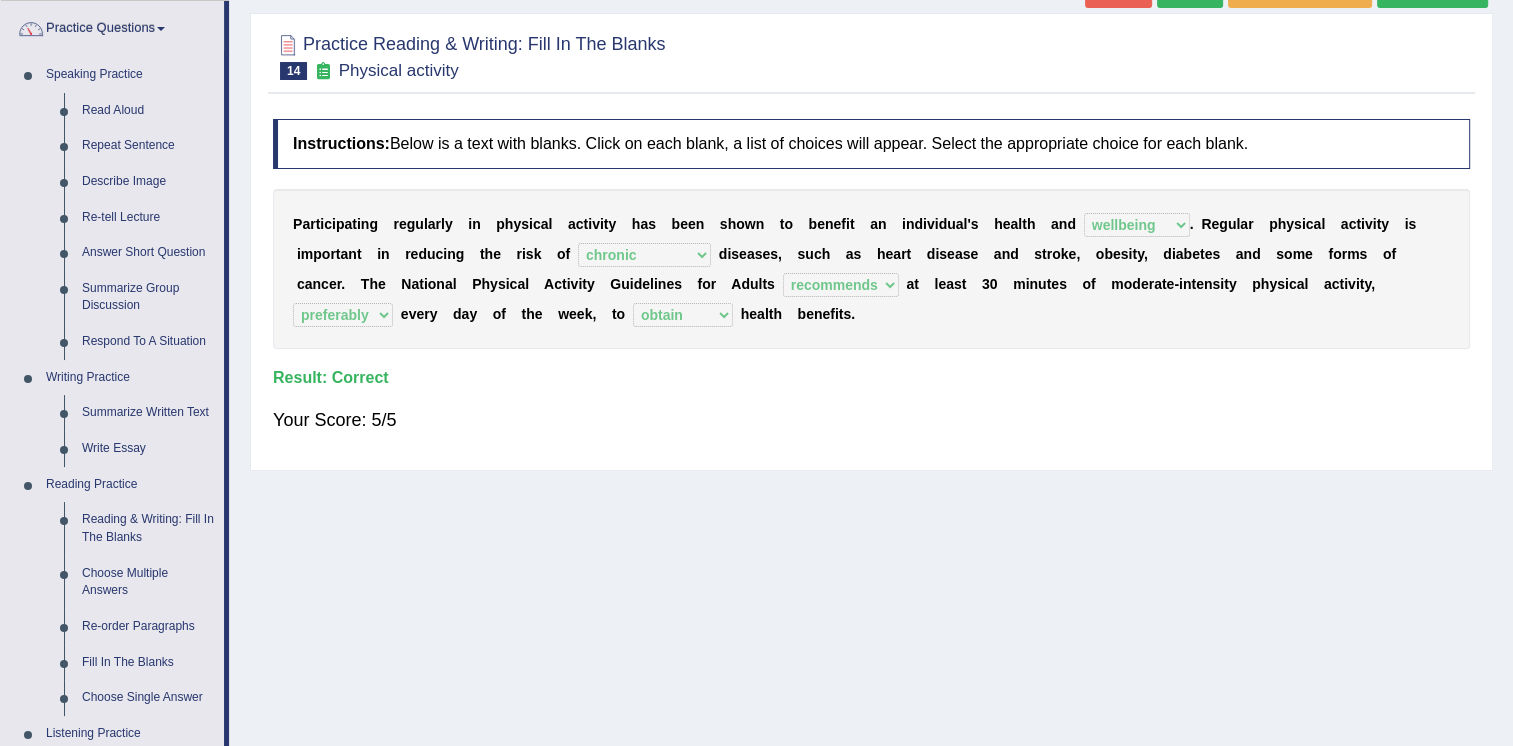 scroll, scrollTop: 200, scrollLeft: 0, axis: vertical 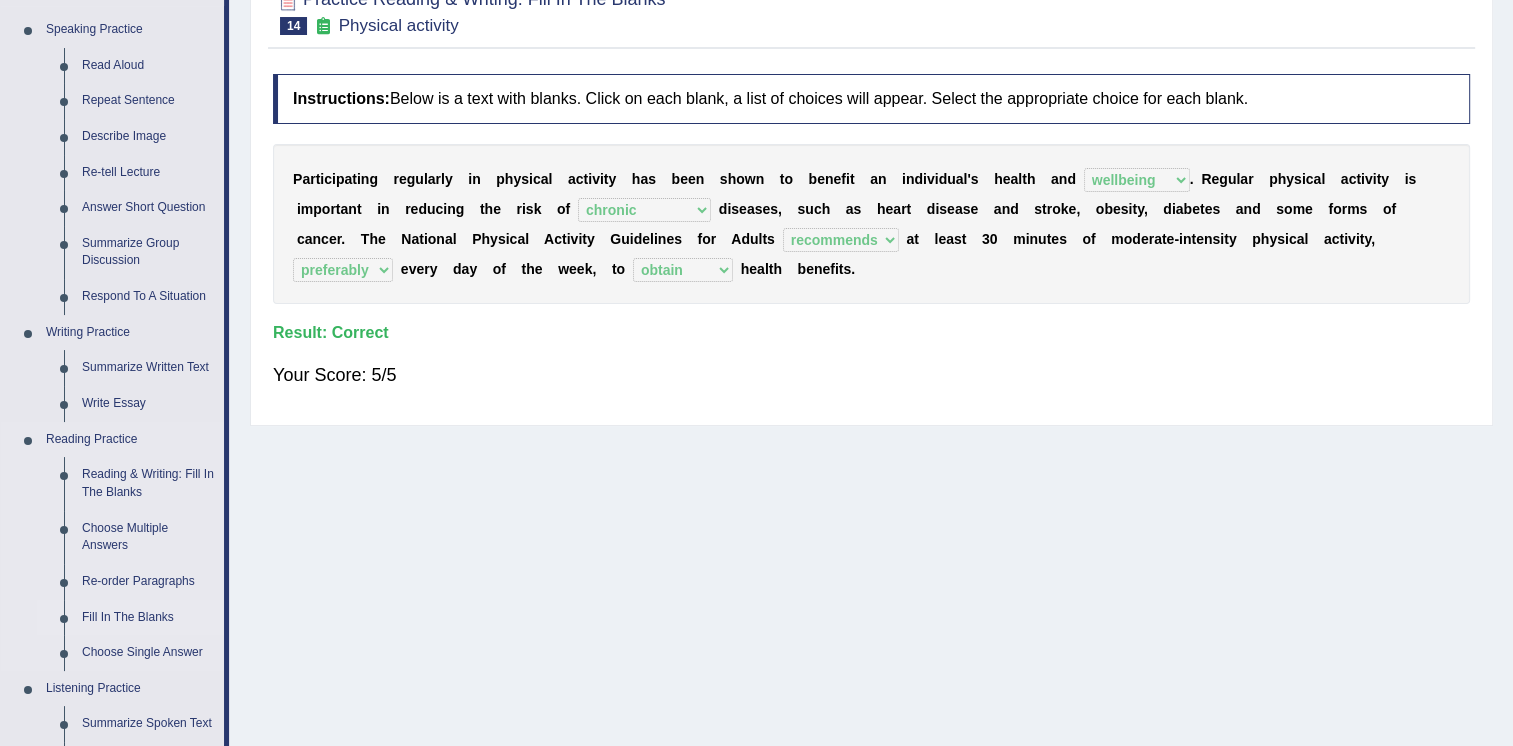 click on "Fill In The Blanks" at bounding box center [148, 618] 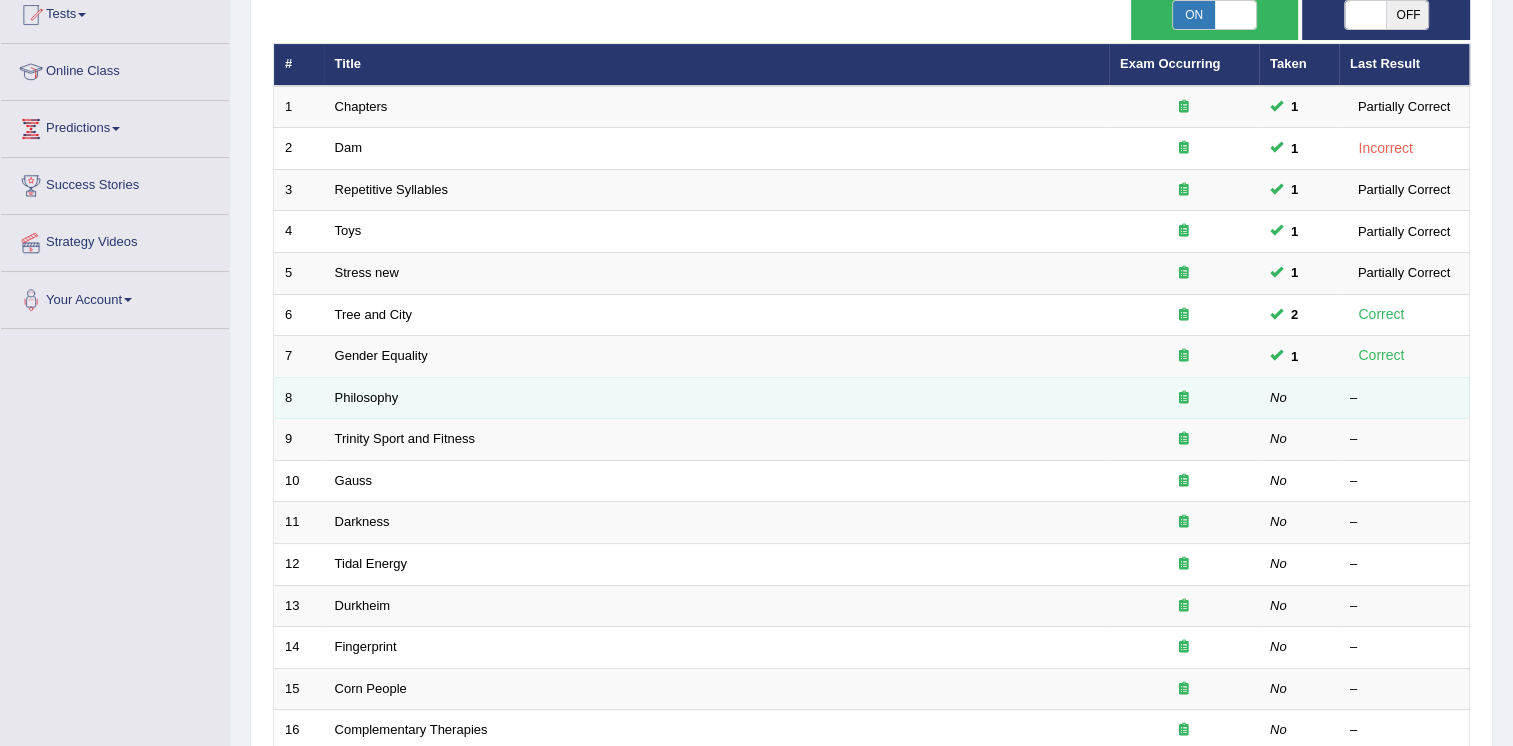 scroll, scrollTop: 226, scrollLeft: 0, axis: vertical 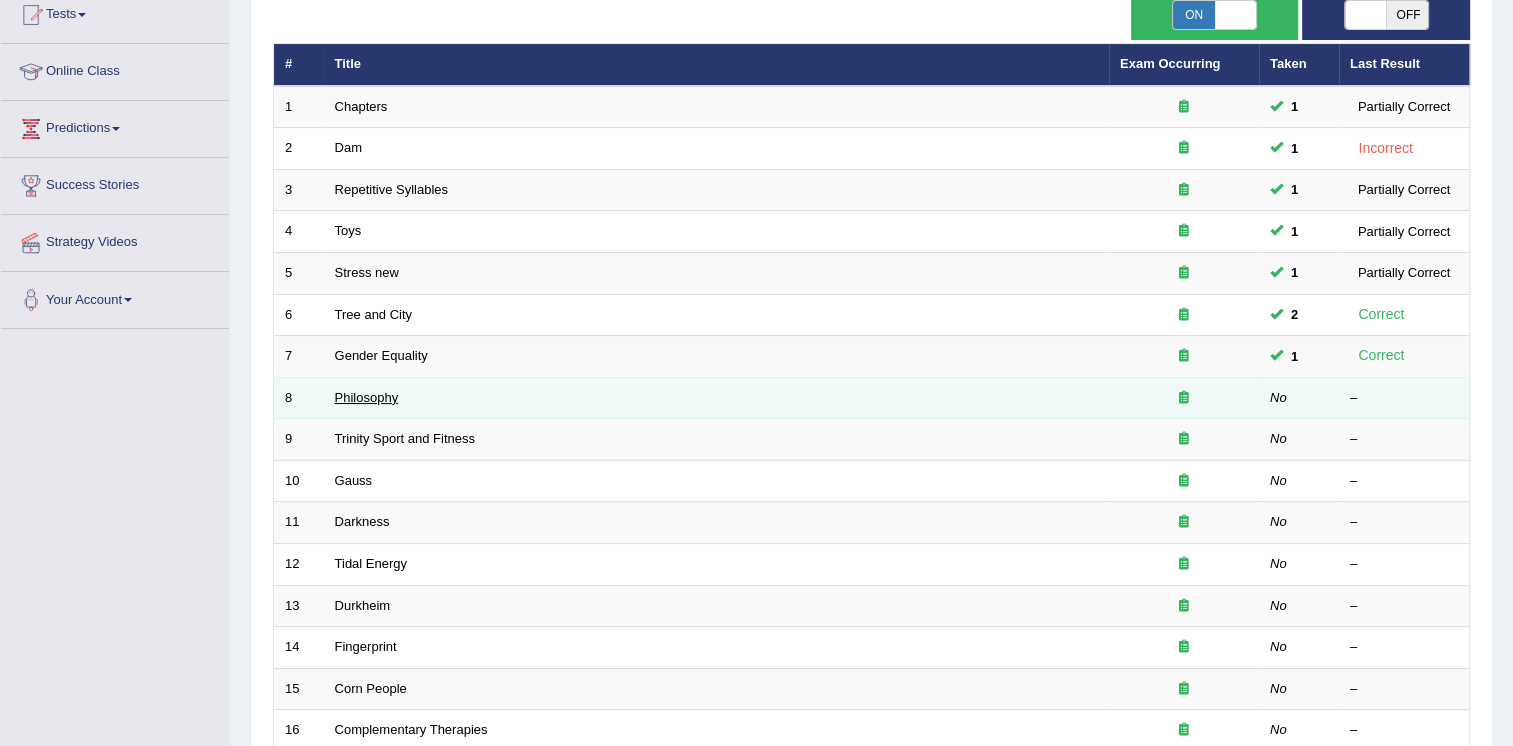 click on "Philosophy" at bounding box center [367, 397] 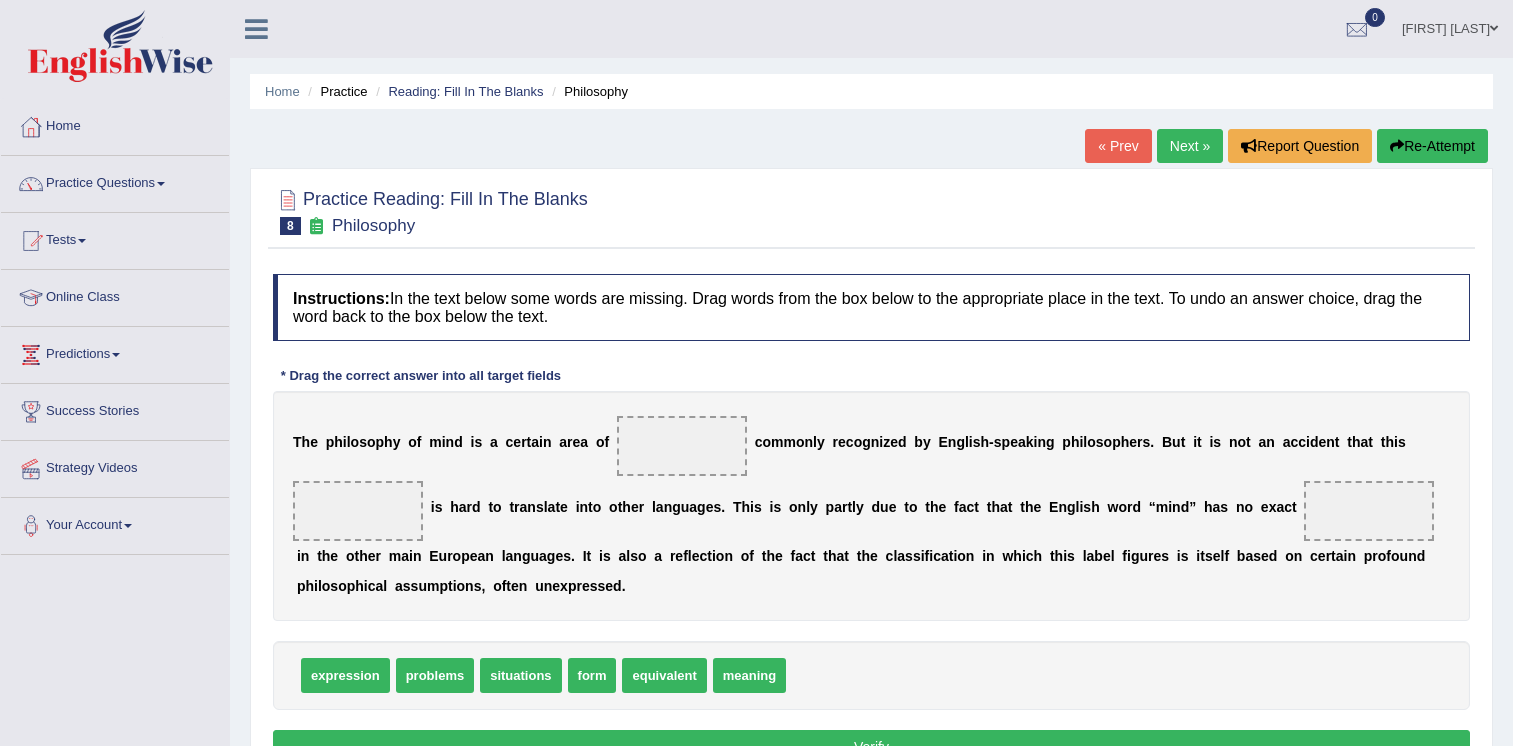 scroll, scrollTop: 0, scrollLeft: 0, axis: both 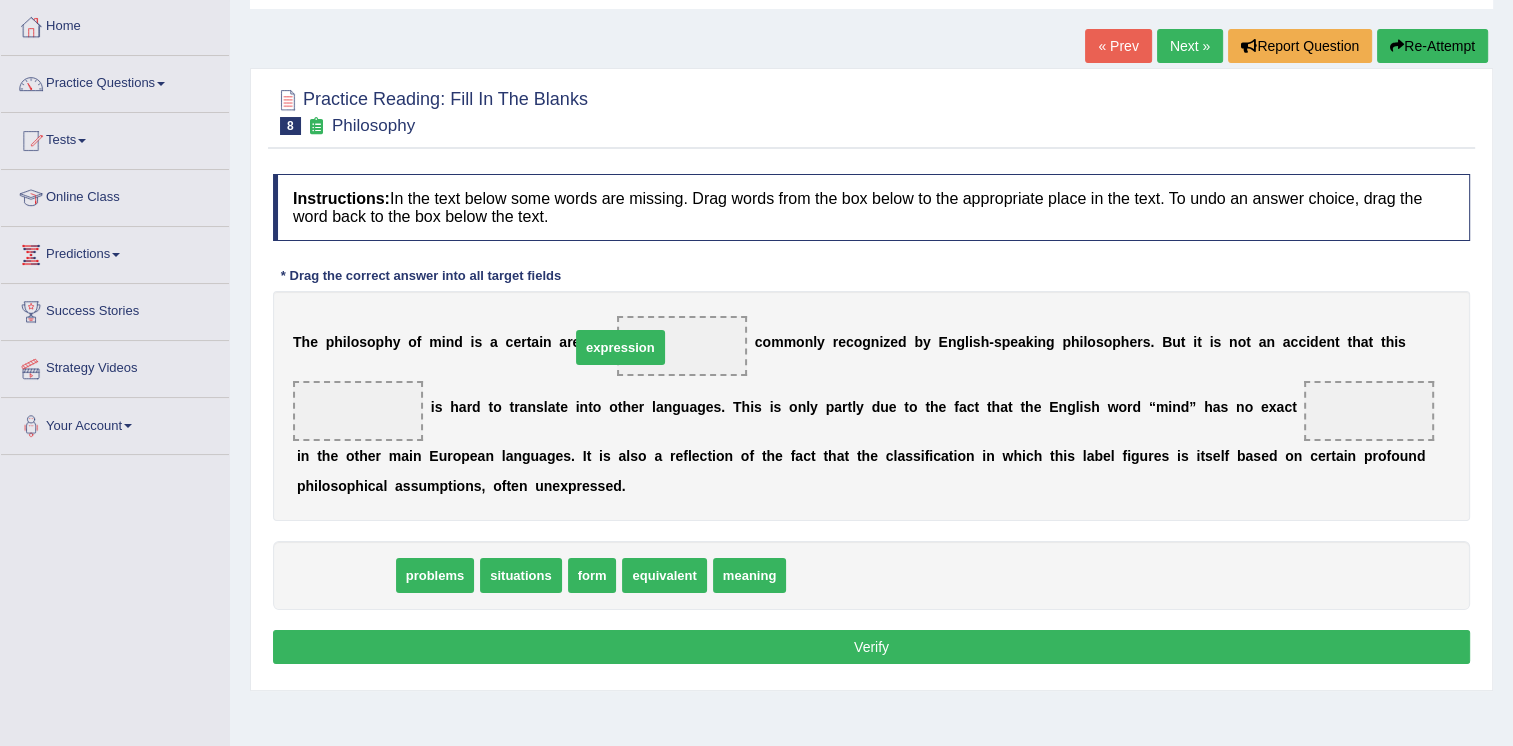 drag, startPoint x: 368, startPoint y: 586, endPoint x: 644, endPoint y: 356, distance: 359.27148 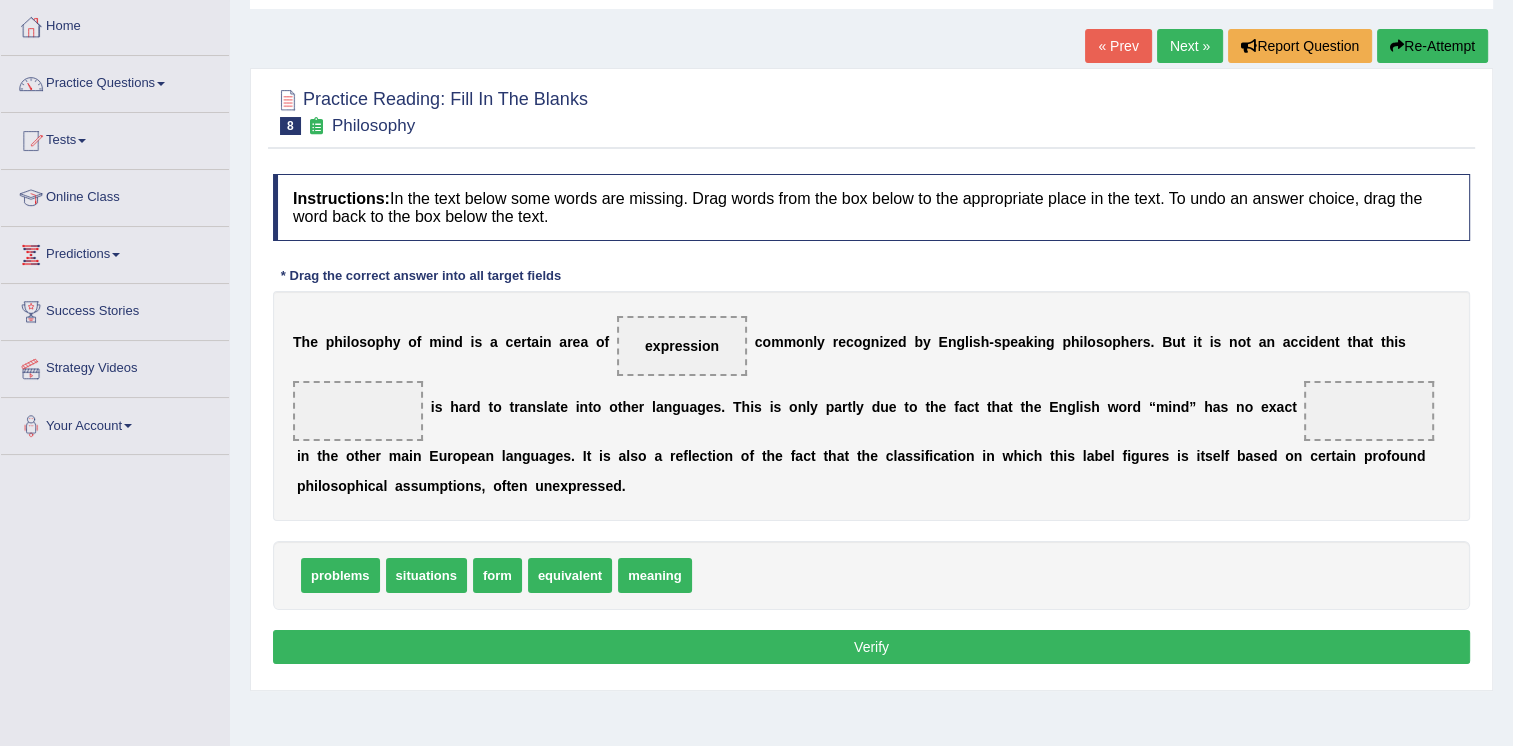 drag, startPoint x: 646, startPoint y: 354, endPoint x: 568, endPoint y: 387, distance: 84.693565 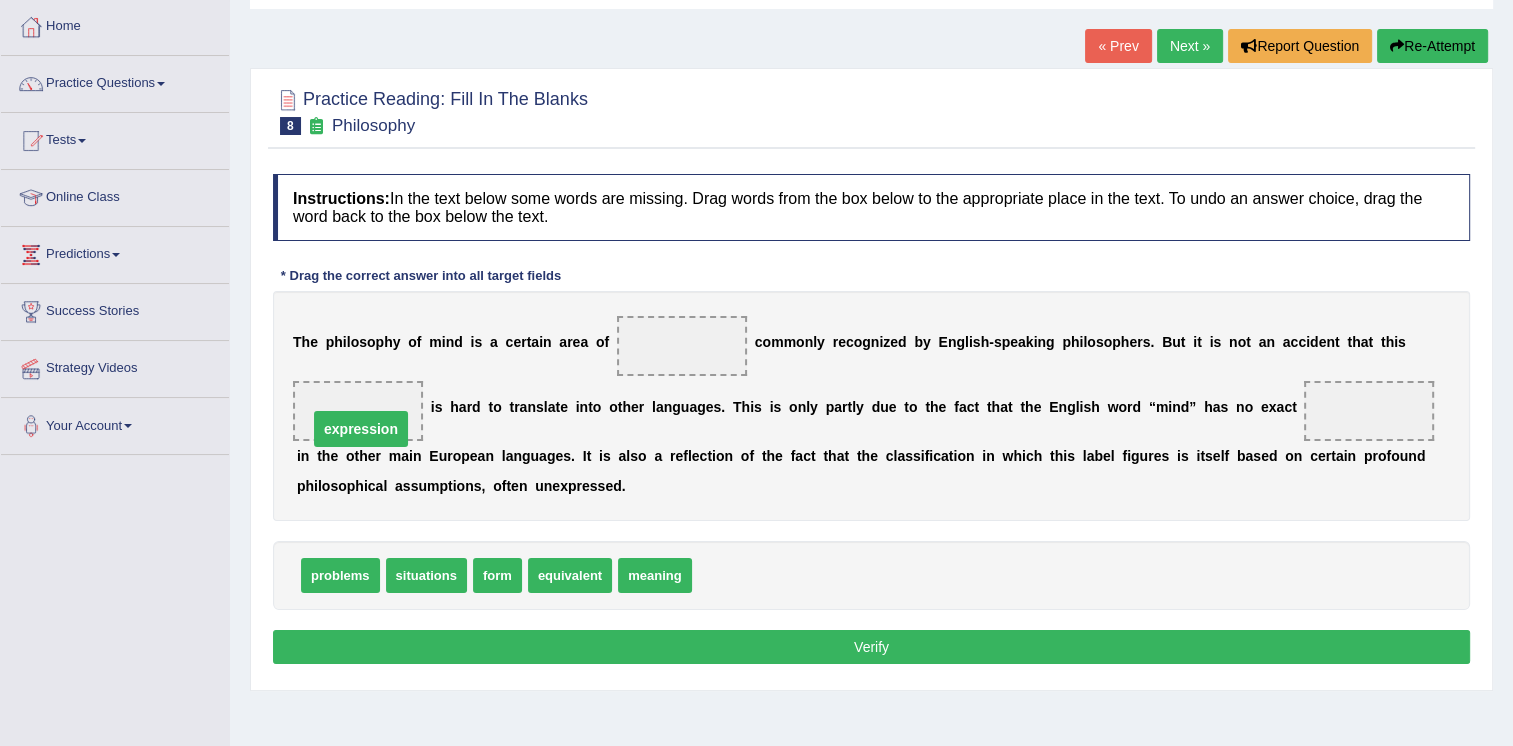 drag, startPoint x: 632, startPoint y: 339, endPoint x: 311, endPoint y: 422, distance: 331.55695 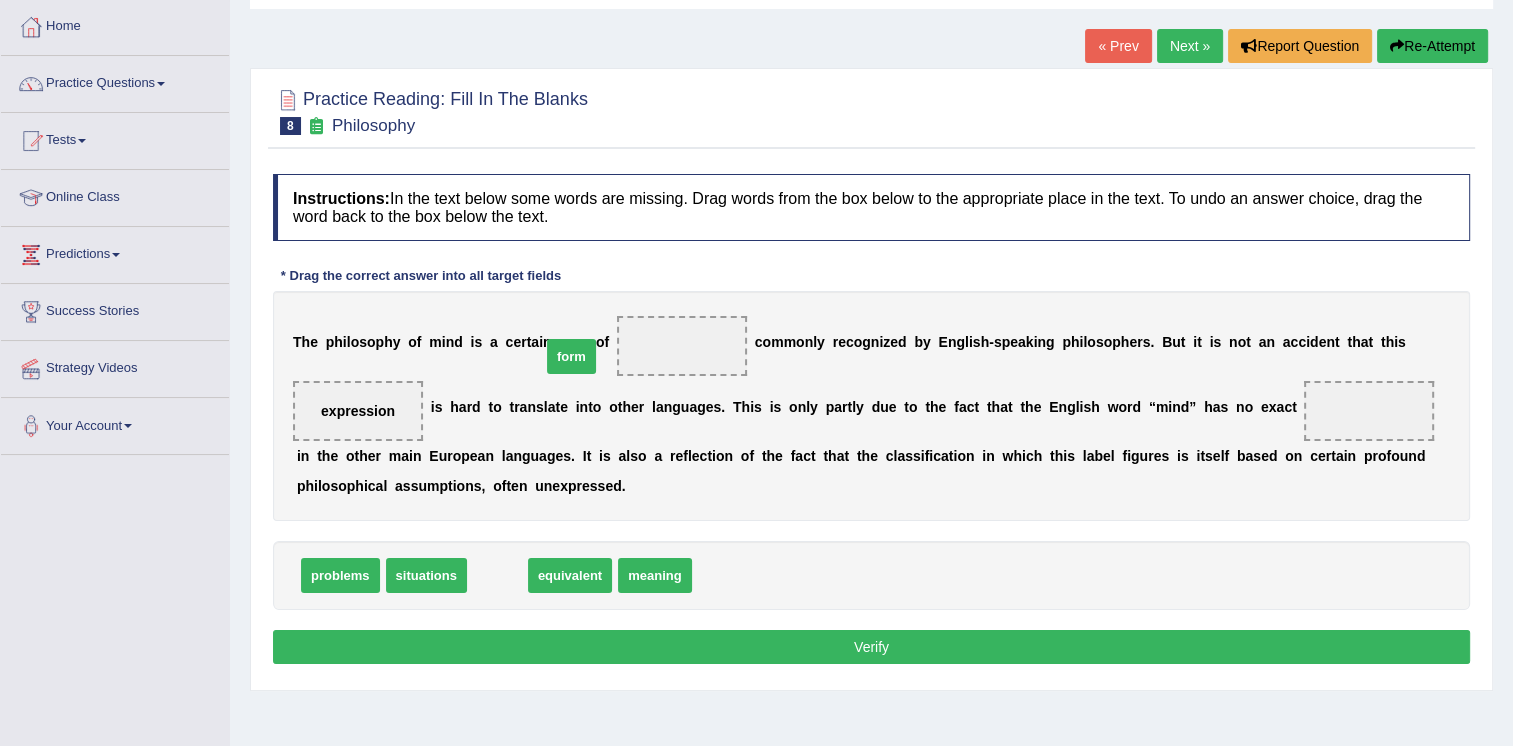 drag, startPoint x: 476, startPoint y: 583, endPoint x: 656, endPoint y: 362, distance: 285.02808 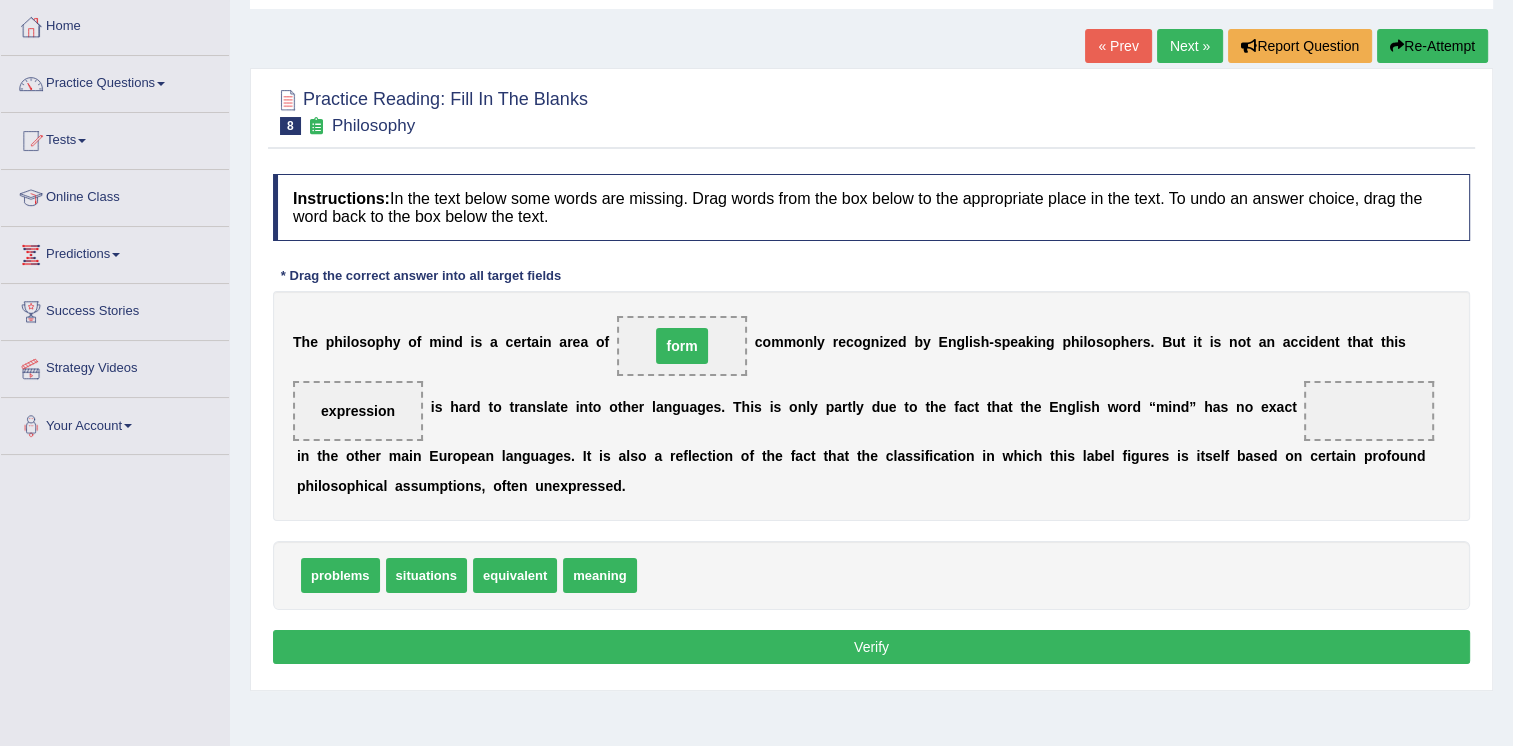 click on "form" at bounding box center [682, 346] 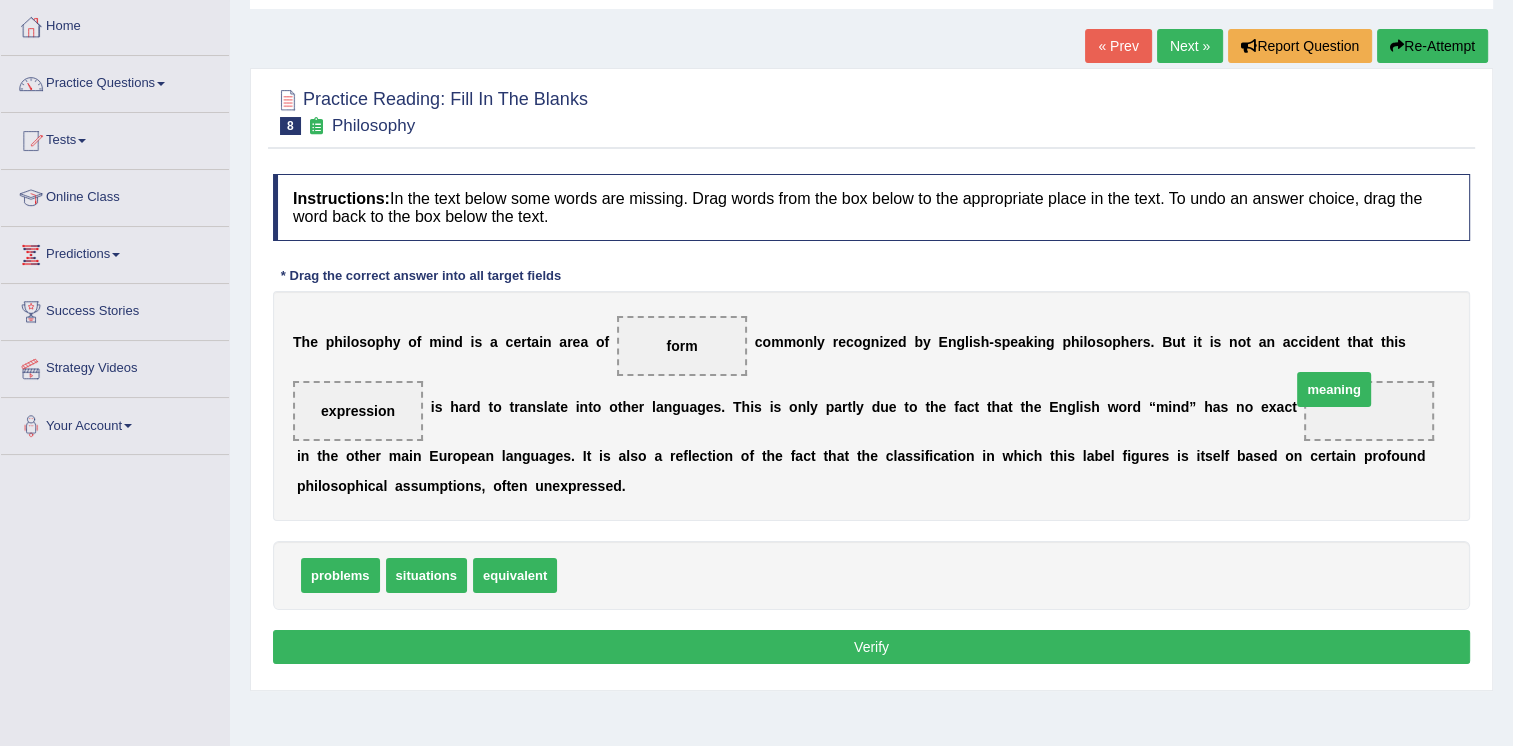 drag, startPoint x: 587, startPoint y: 580, endPoint x: 1321, endPoint y: 393, distance: 757.44635 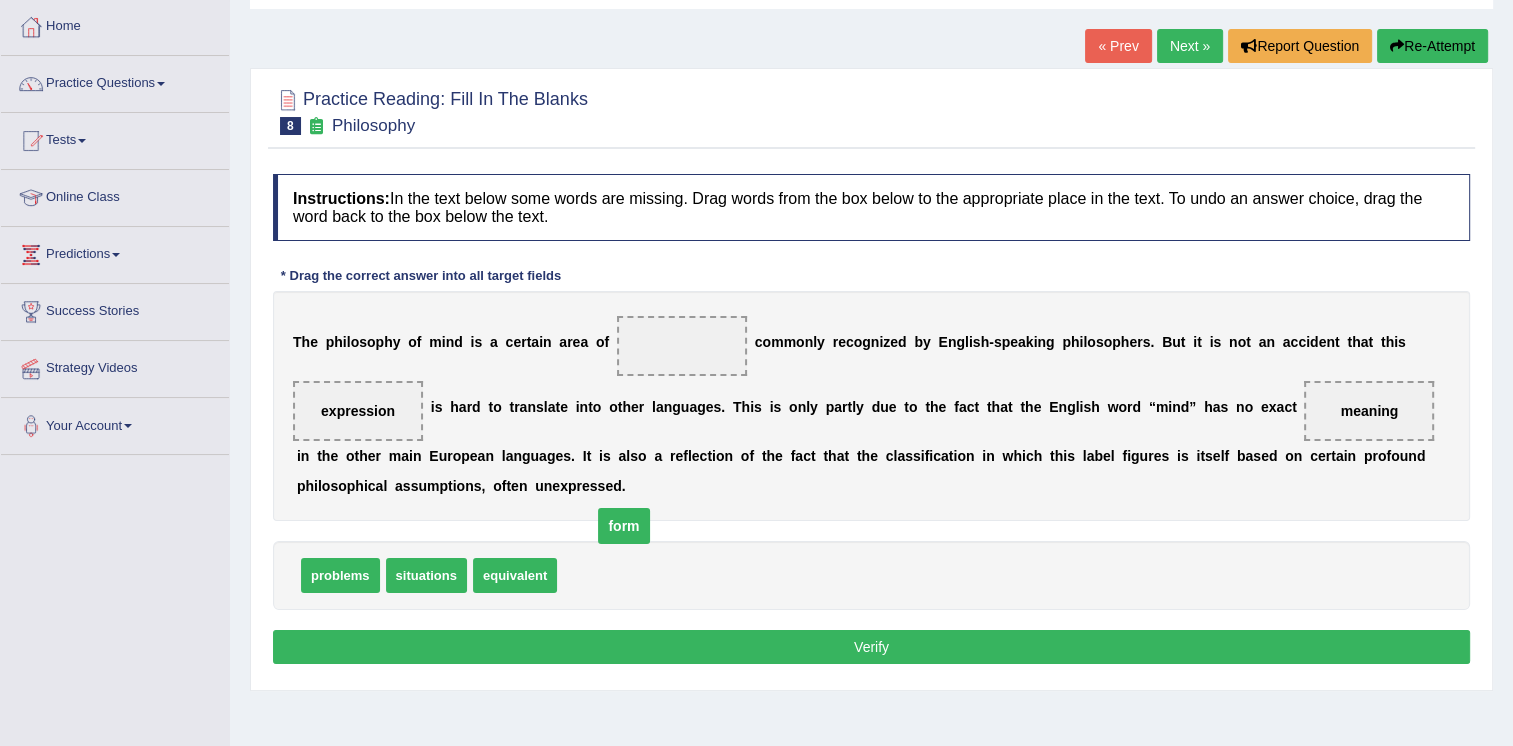 drag, startPoint x: 673, startPoint y: 351, endPoint x: 615, endPoint y: 531, distance: 189.11372 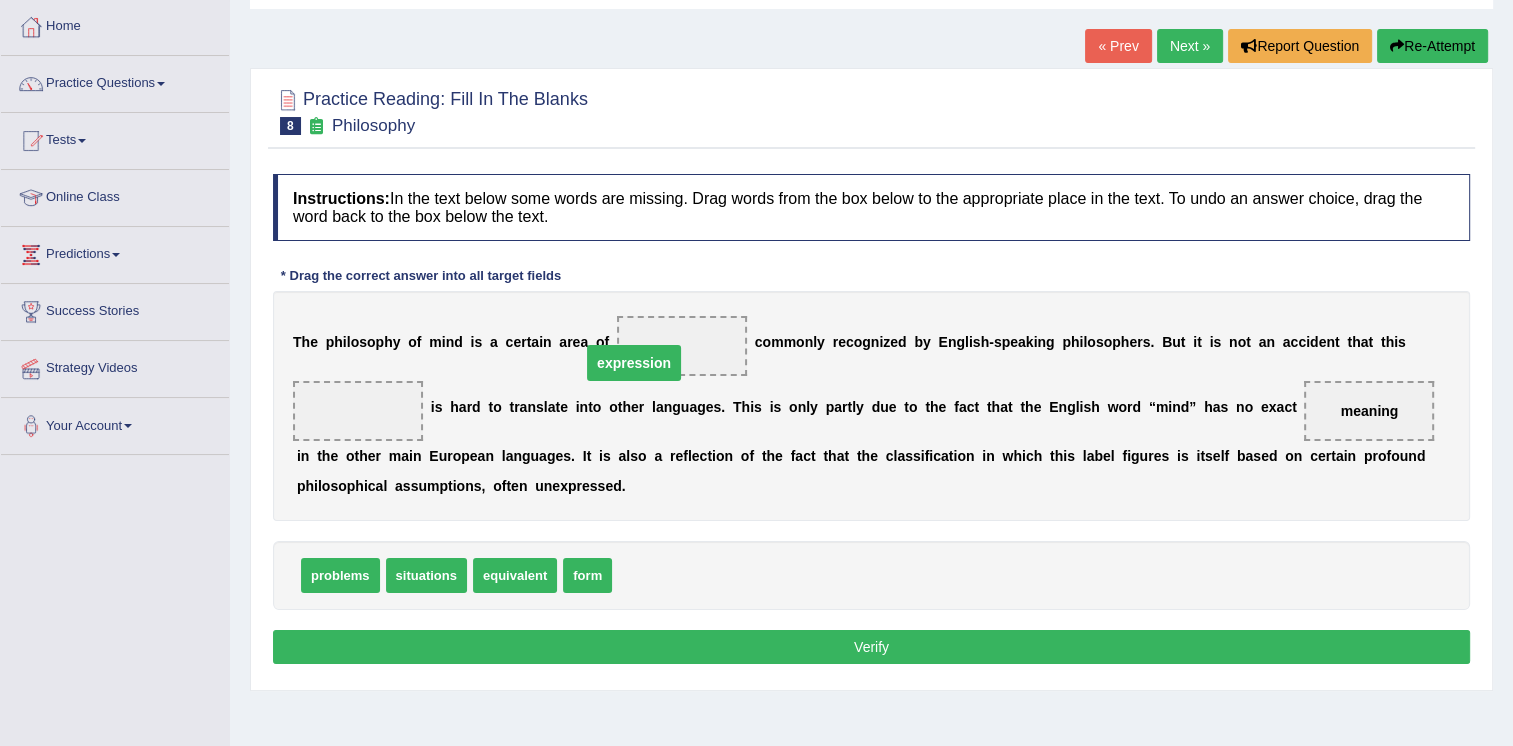 drag, startPoint x: 373, startPoint y: 406, endPoint x: 672, endPoint y: 344, distance: 305.36044 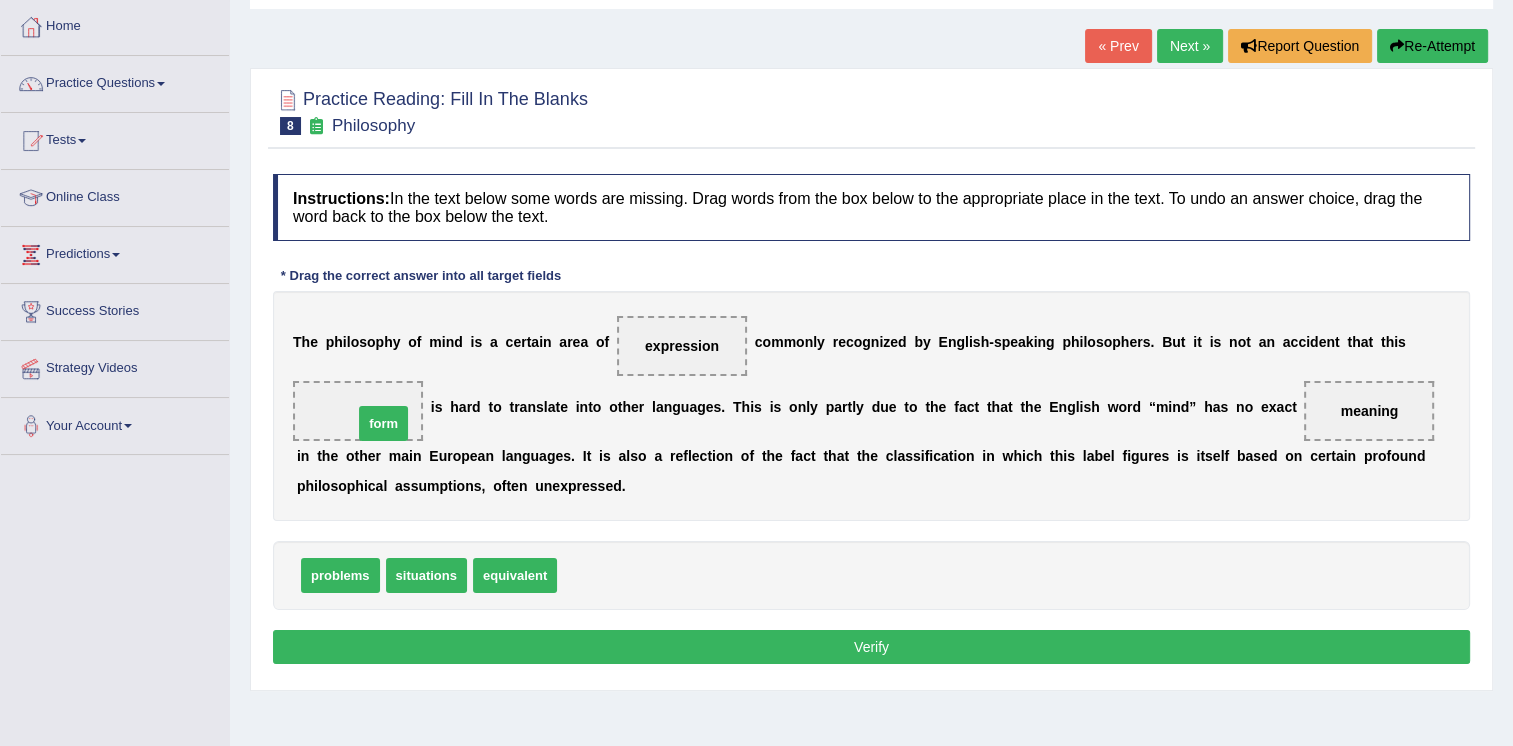 drag, startPoint x: 584, startPoint y: 570, endPoint x: 379, endPoint y: 414, distance: 257.6063 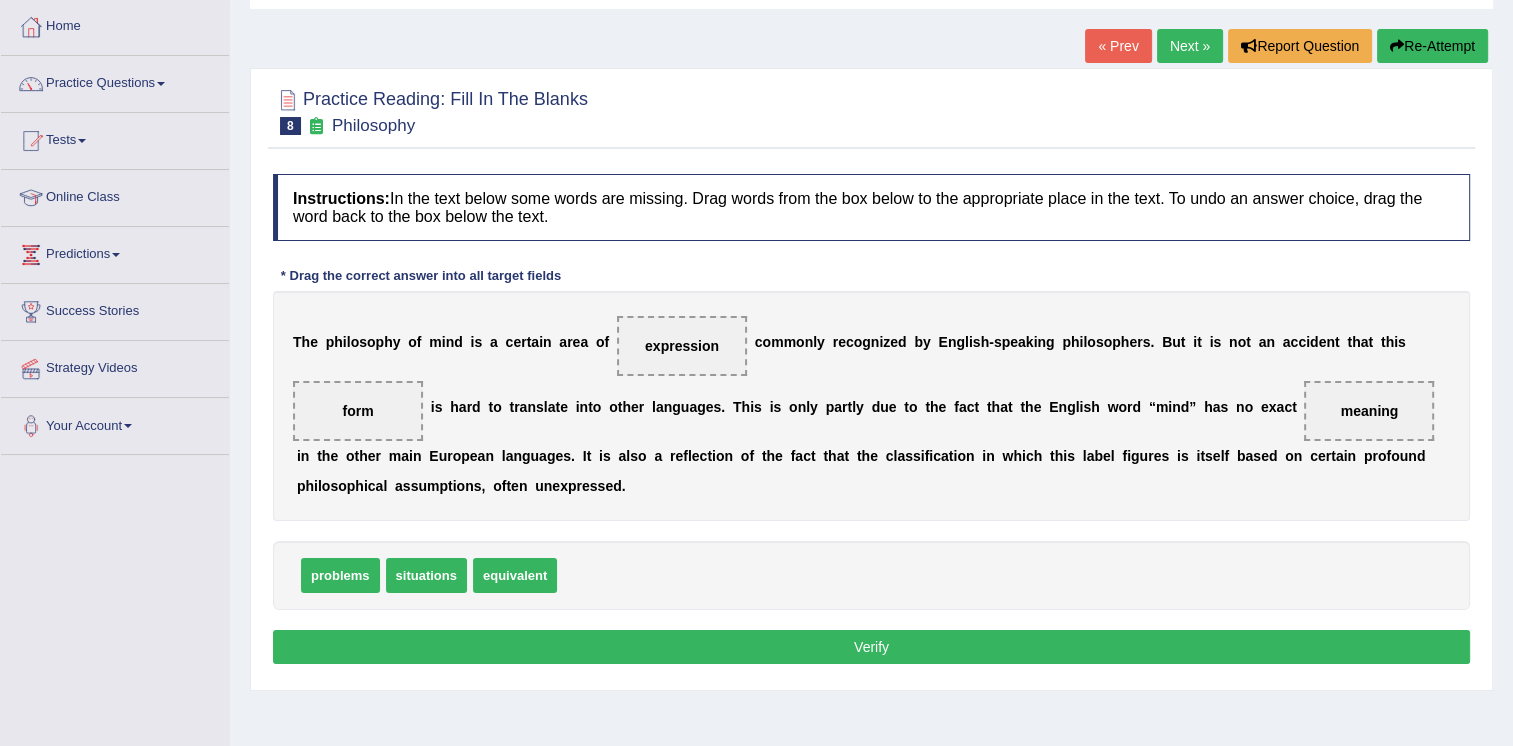 click on "Verify" at bounding box center [871, 647] 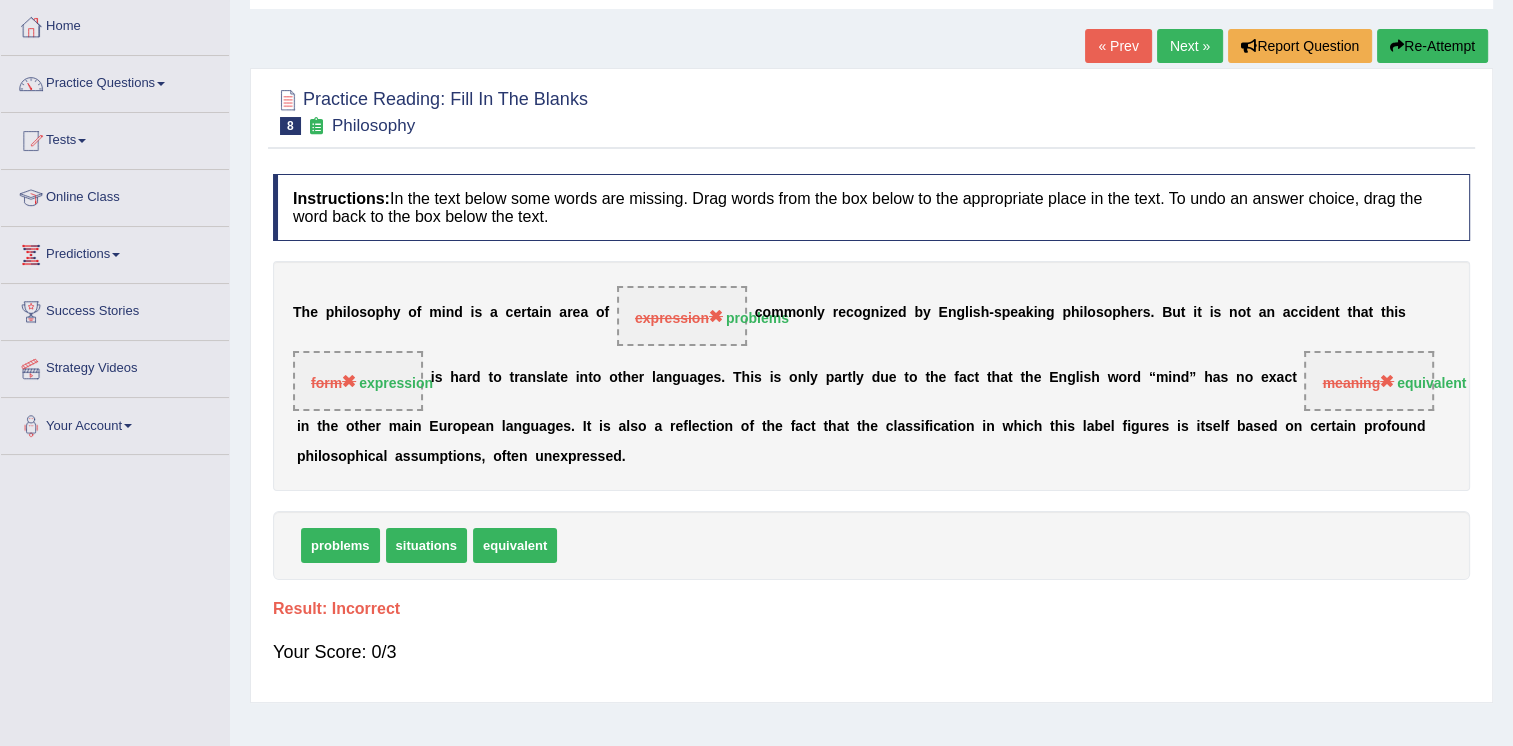 click on "« Prev Next »  Report Question  Re-Attempt" at bounding box center [1289, 48] 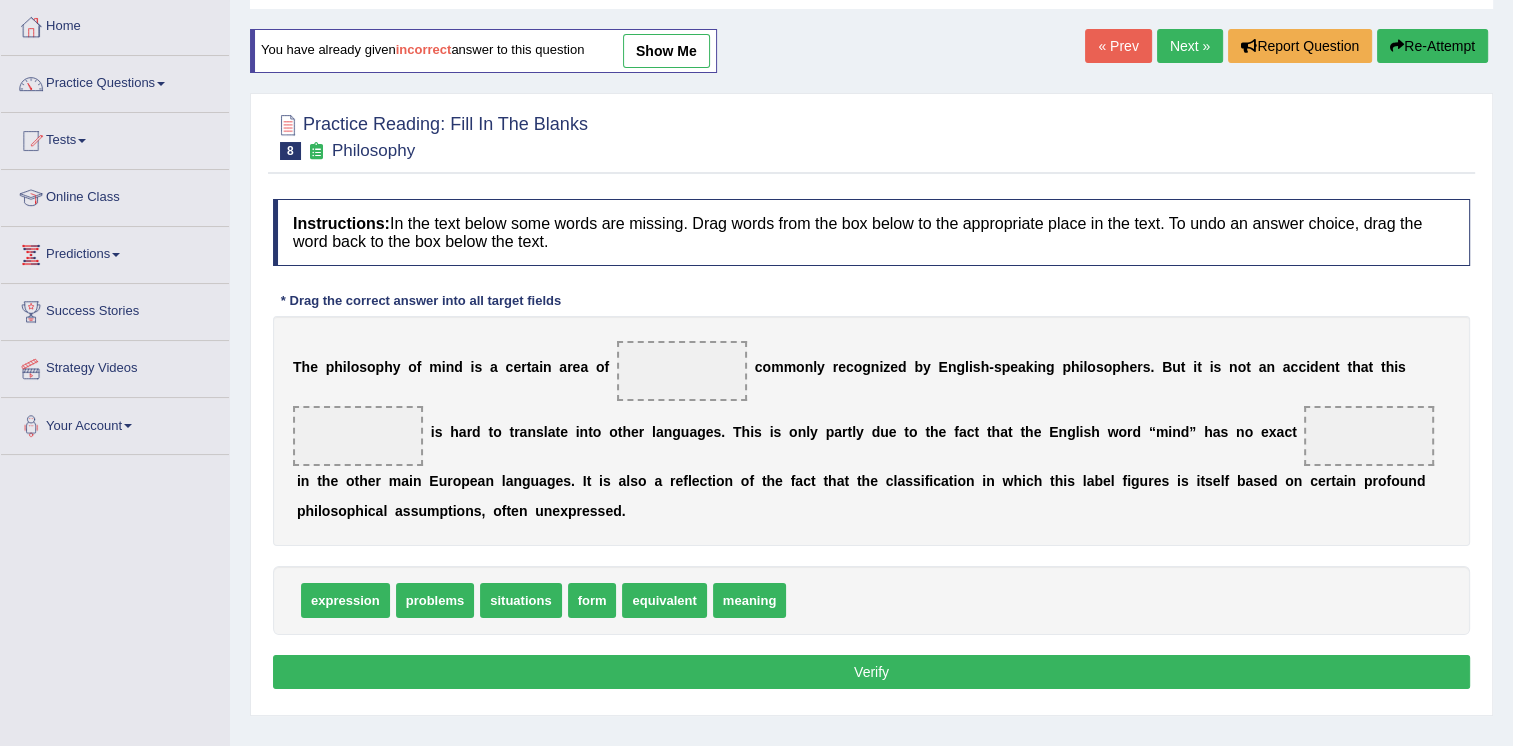 scroll, scrollTop: 100, scrollLeft: 0, axis: vertical 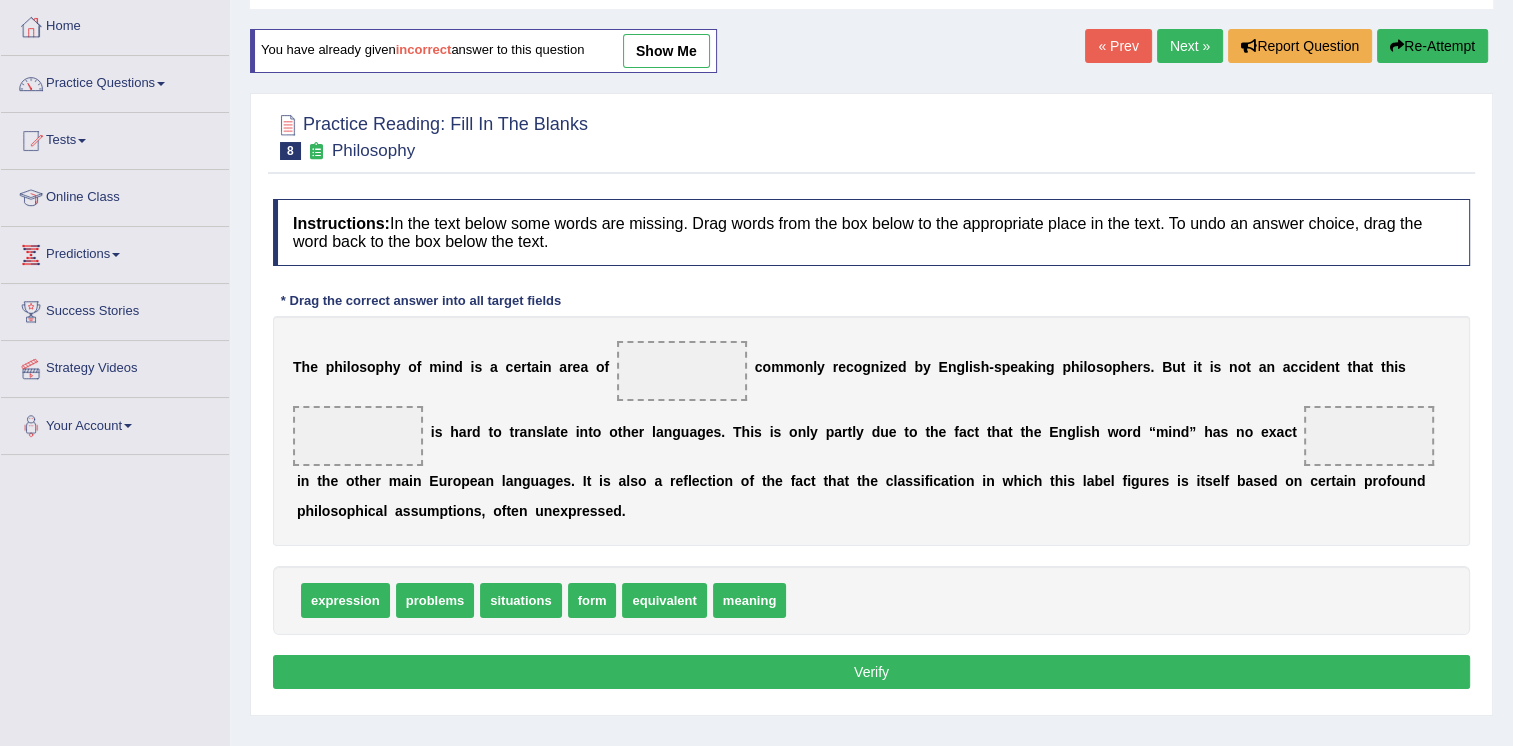 click on "Next »" at bounding box center (1190, 46) 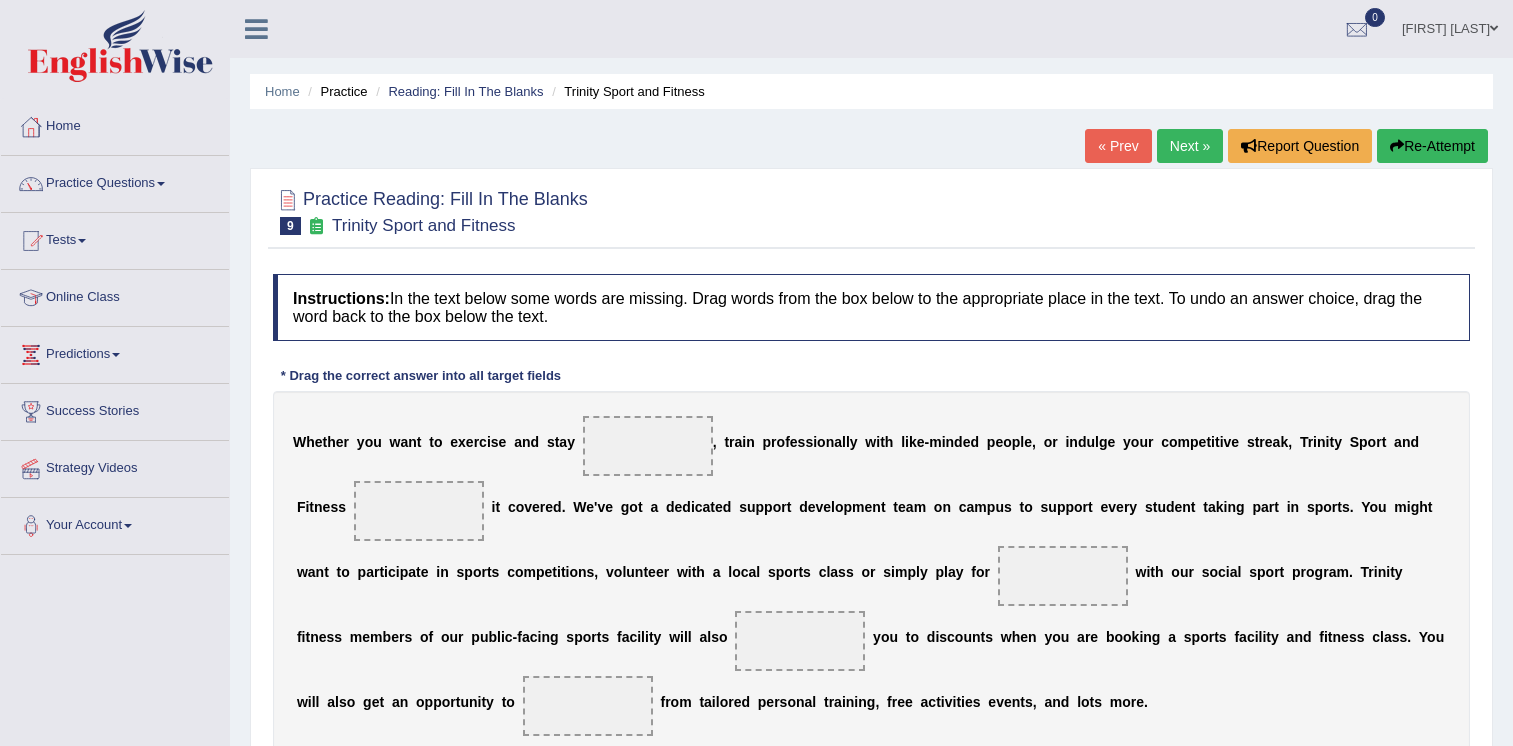 scroll, scrollTop: 0, scrollLeft: 0, axis: both 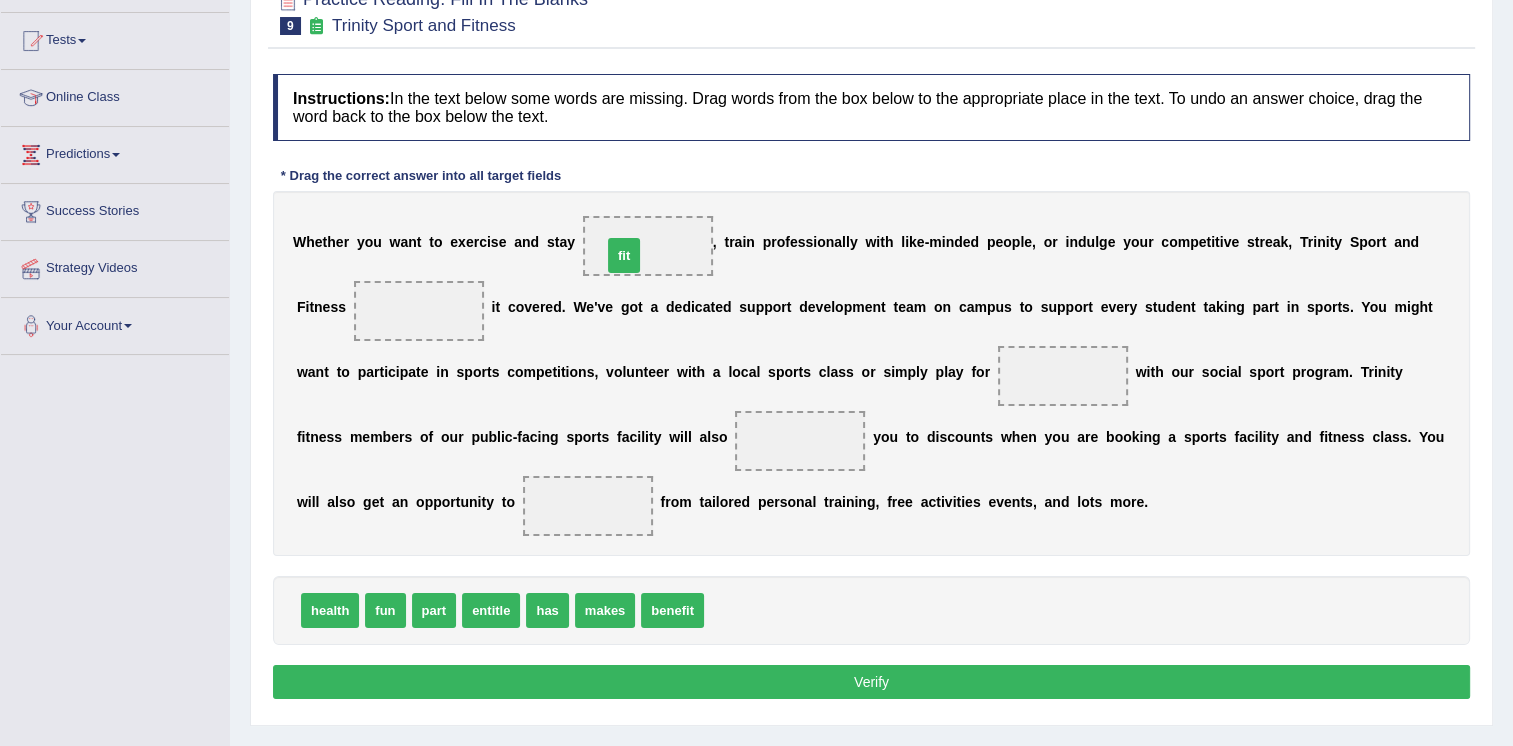 drag, startPoint x: 730, startPoint y: 618, endPoint x: 631, endPoint y: 246, distance: 384.94806 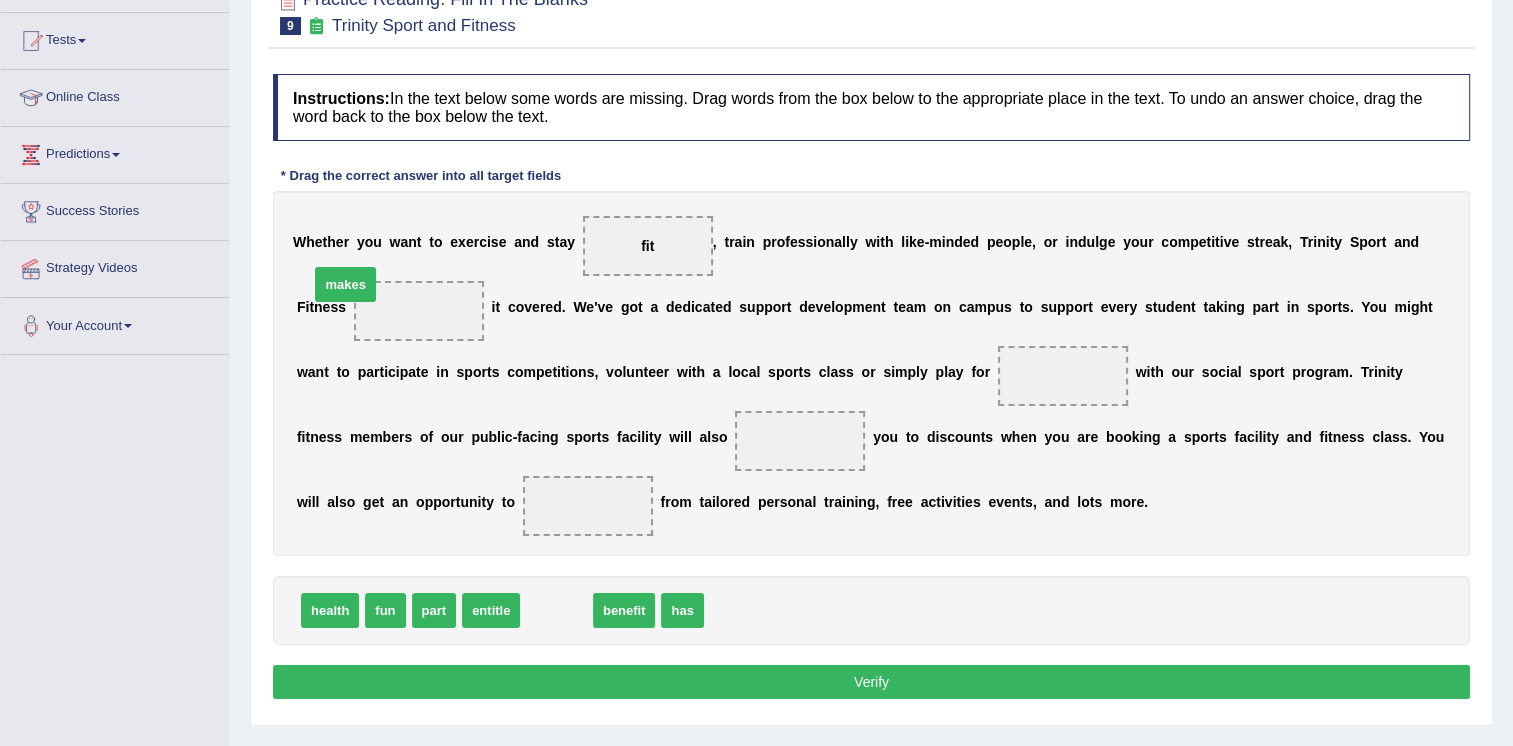 drag, startPoint x: 563, startPoint y: 610, endPoint x: 352, endPoint y: 284, distance: 388.3259 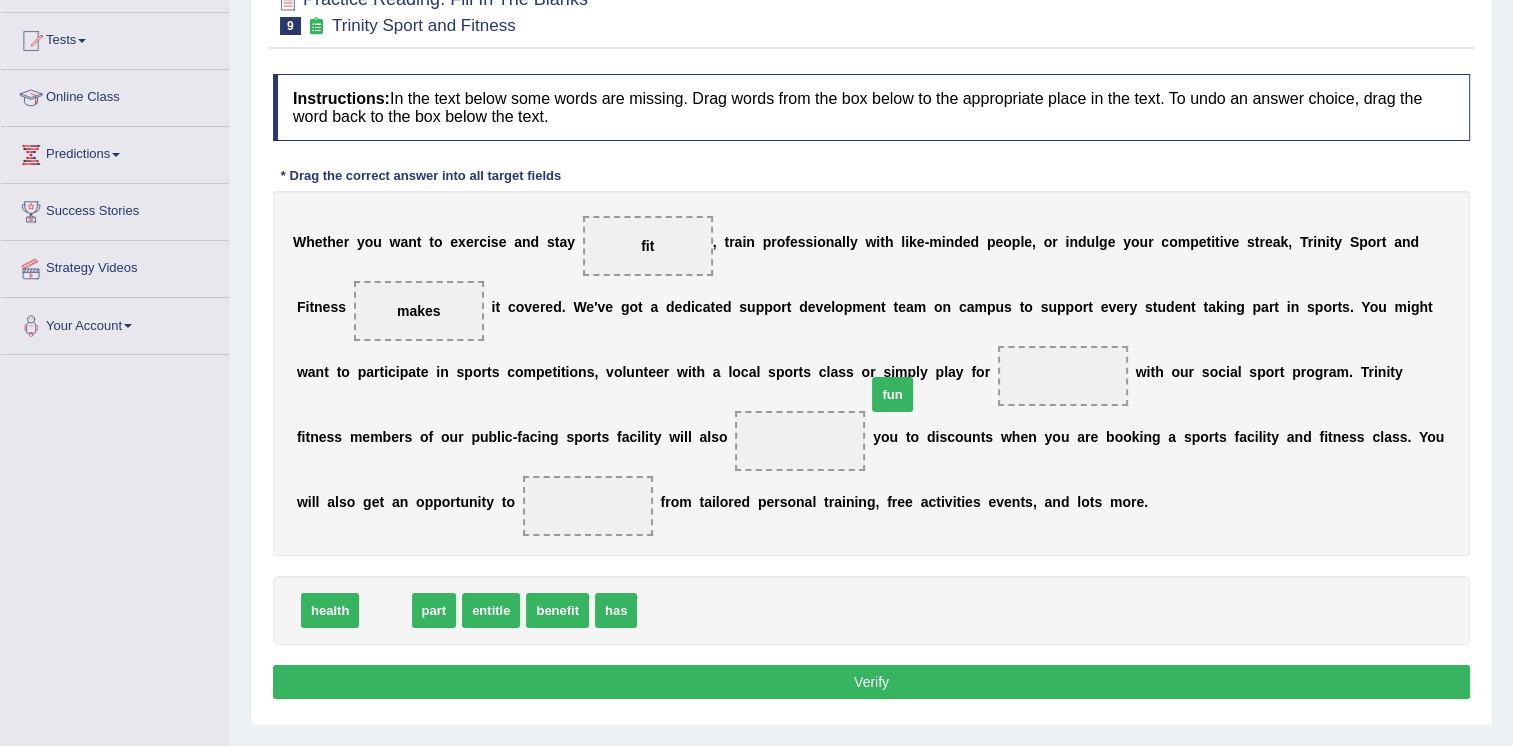 drag, startPoint x: 397, startPoint y: 618, endPoint x: 912, endPoint y: 386, distance: 564.84424 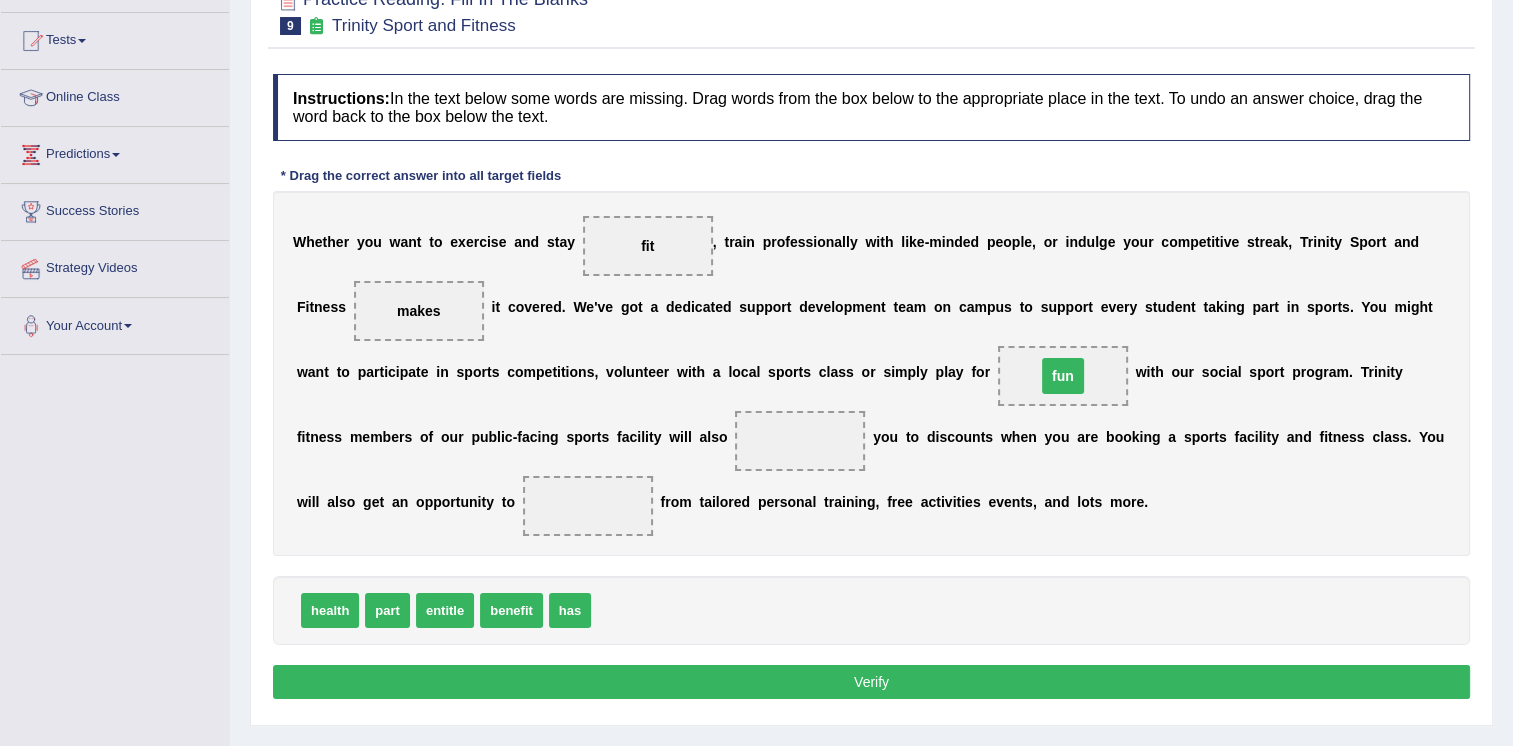 click on "fun" at bounding box center (1063, 376) 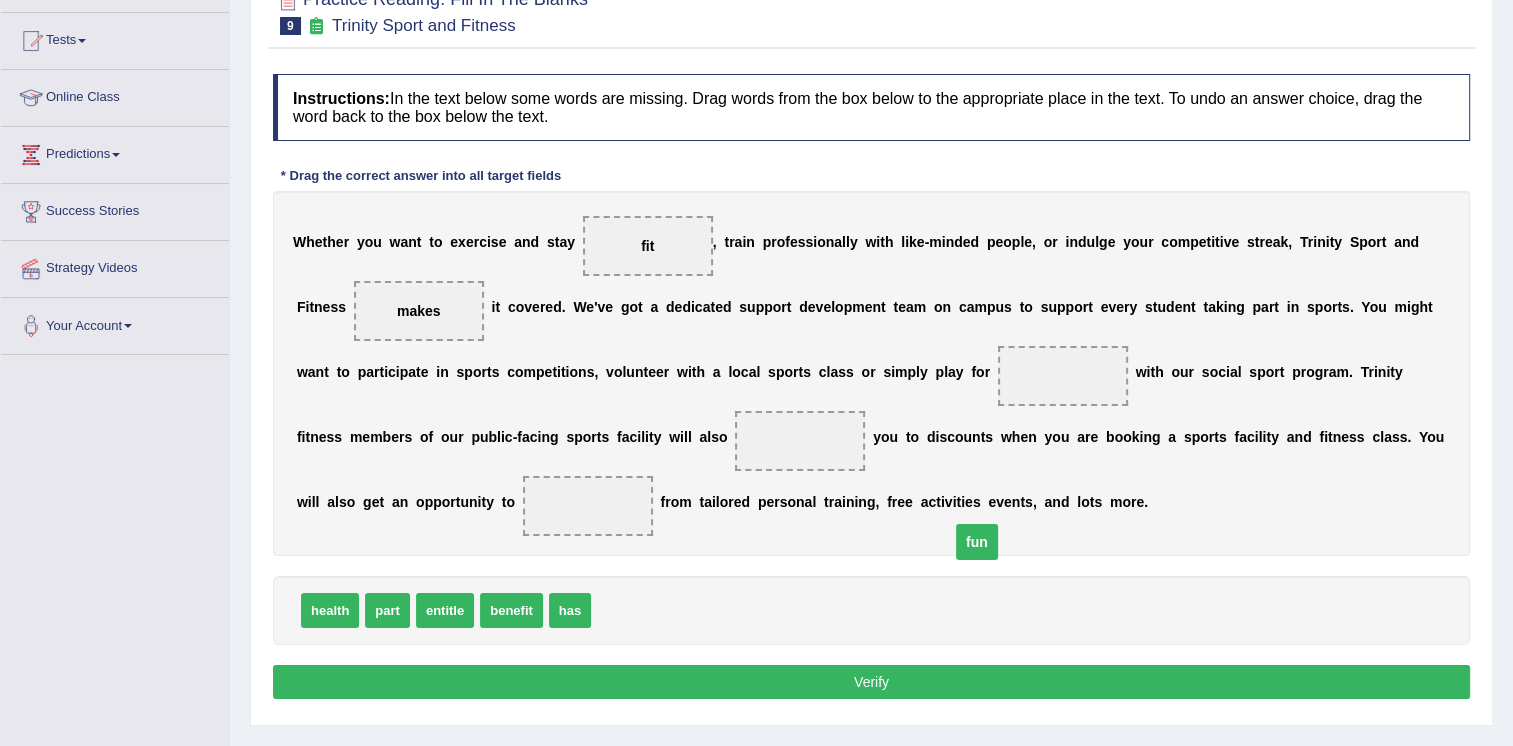drag, startPoint x: 891, startPoint y: 378, endPoint x: 784, endPoint y: 562, distance: 212.84972 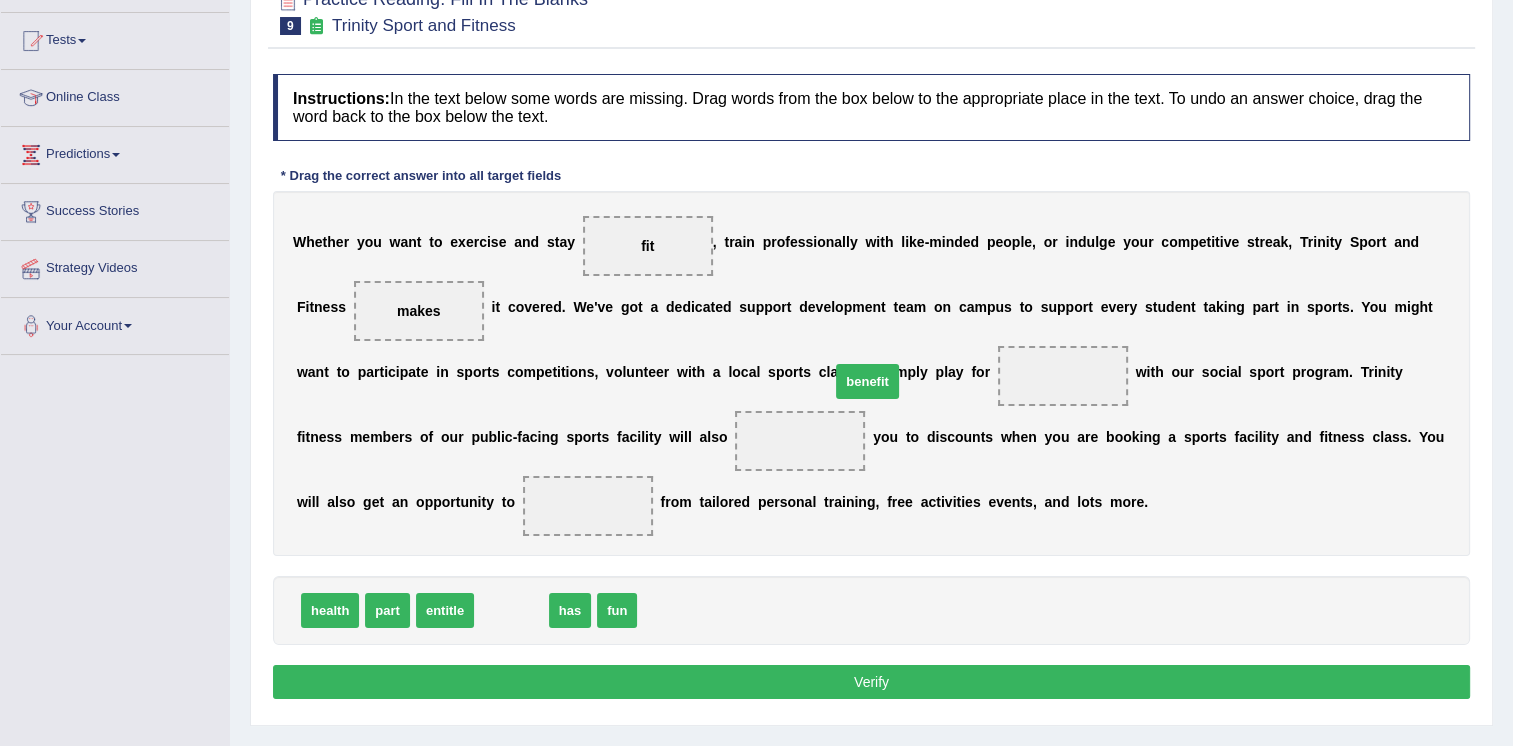 drag, startPoint x: 523, startPoint y: 619, endPoint x: 886, endPoint y: 383, distance: 432.9723 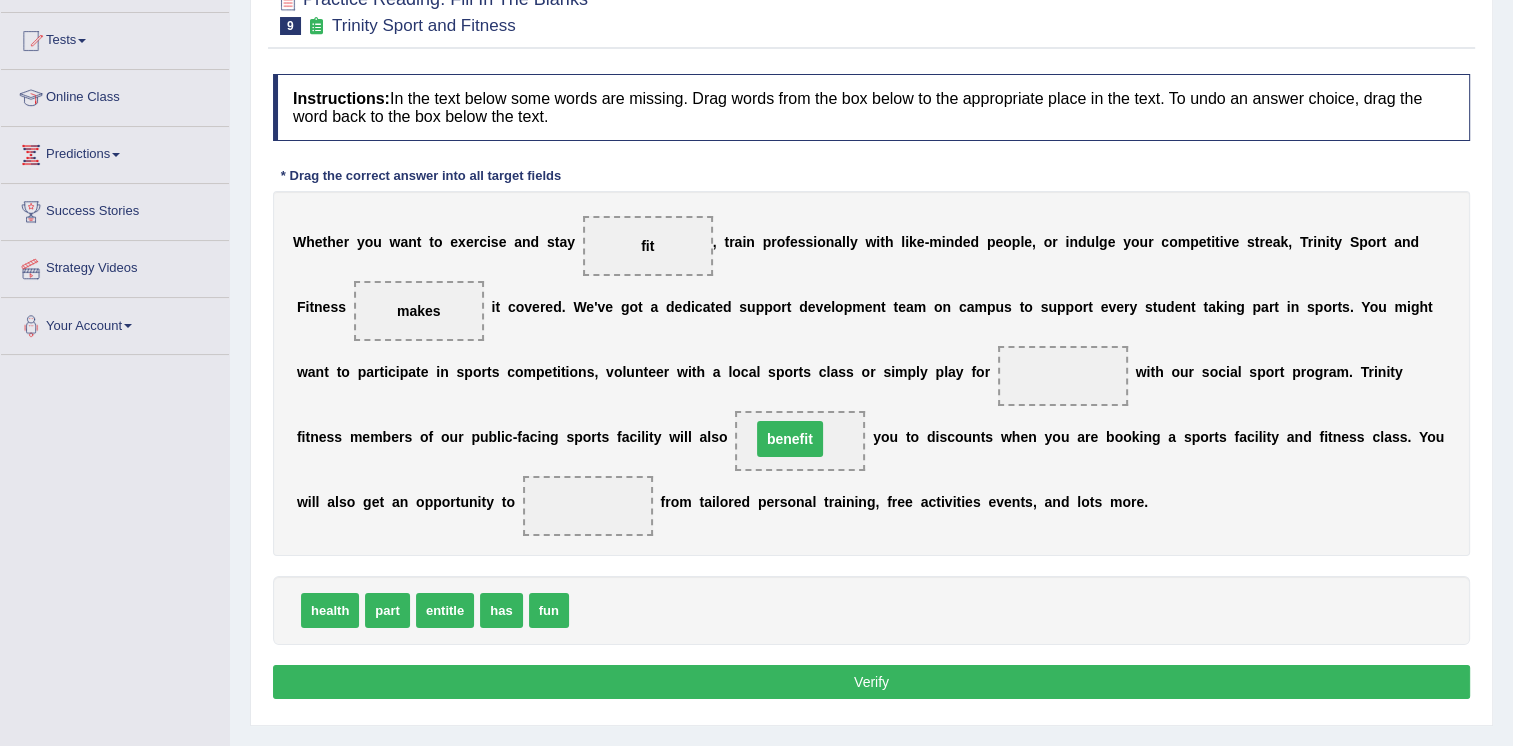 drag, startPoint x: 901, startPoint y: 370, endPoint x: 628, endPoint y: 433, distance: 280.17496 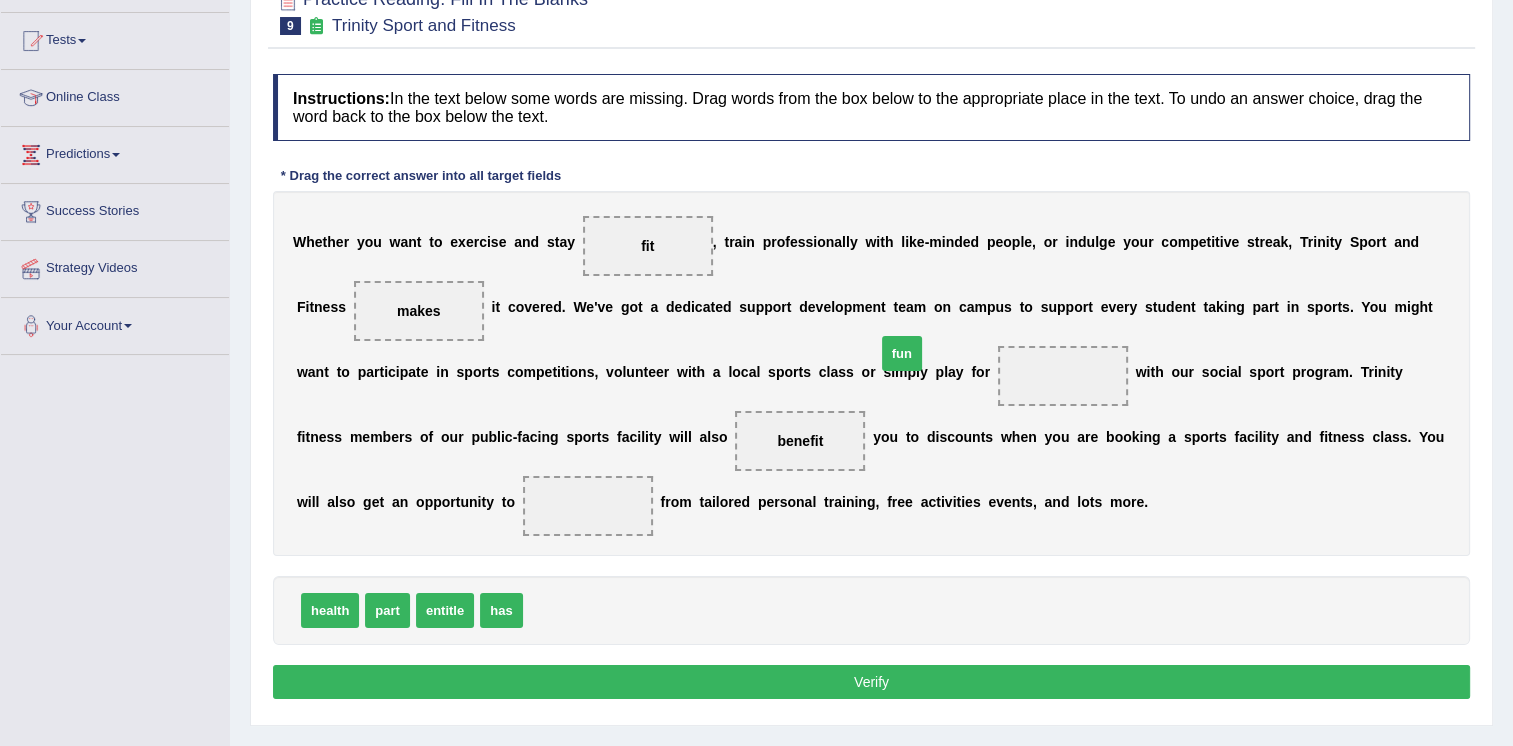 drag, startPoint x: 547, startPoint y: 613, endPoint x: 902, endPoint y: 354, distance: 439.43826 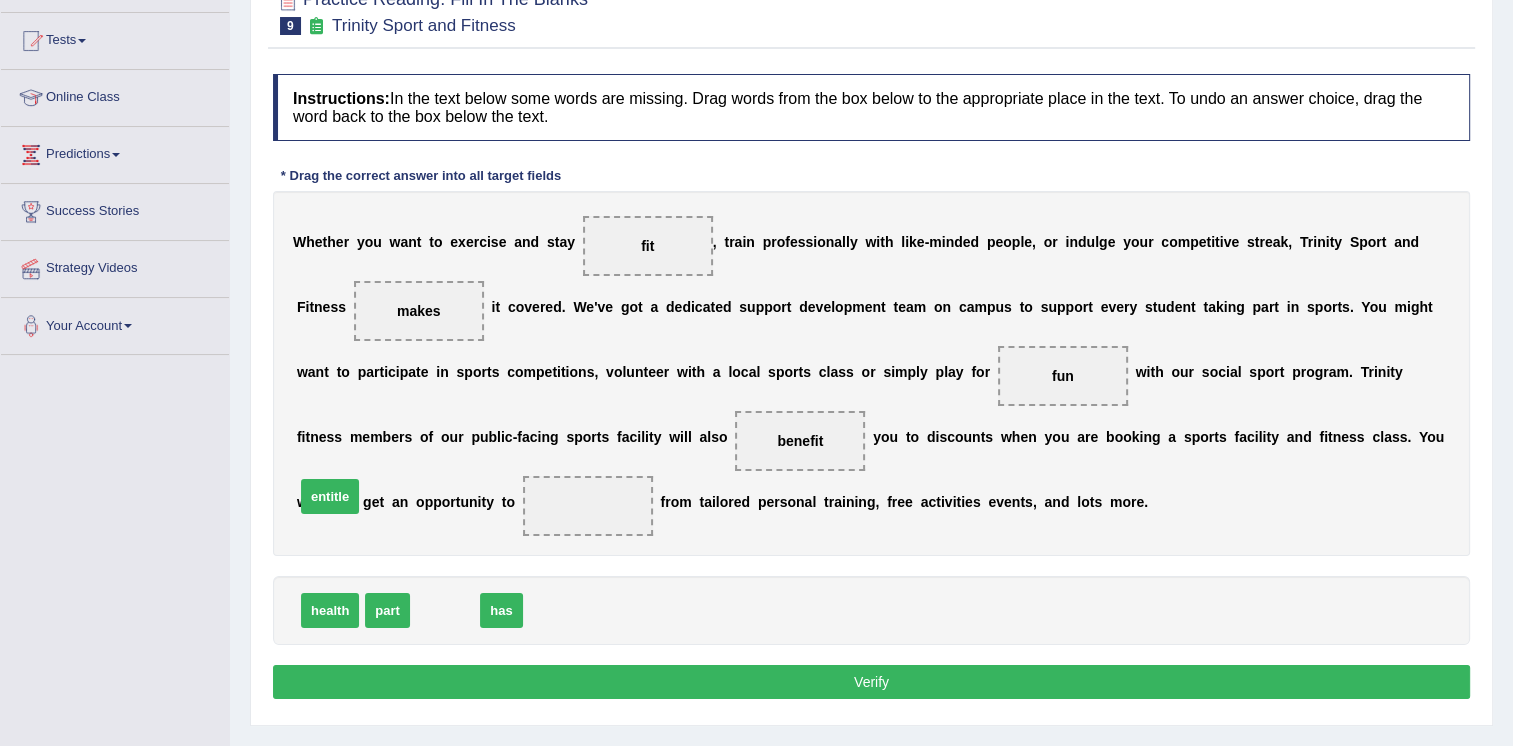 drag, startPoint x: 437, startPoint y: 621, endPoint x: 322, endPoint y: 507, distance: 161.929 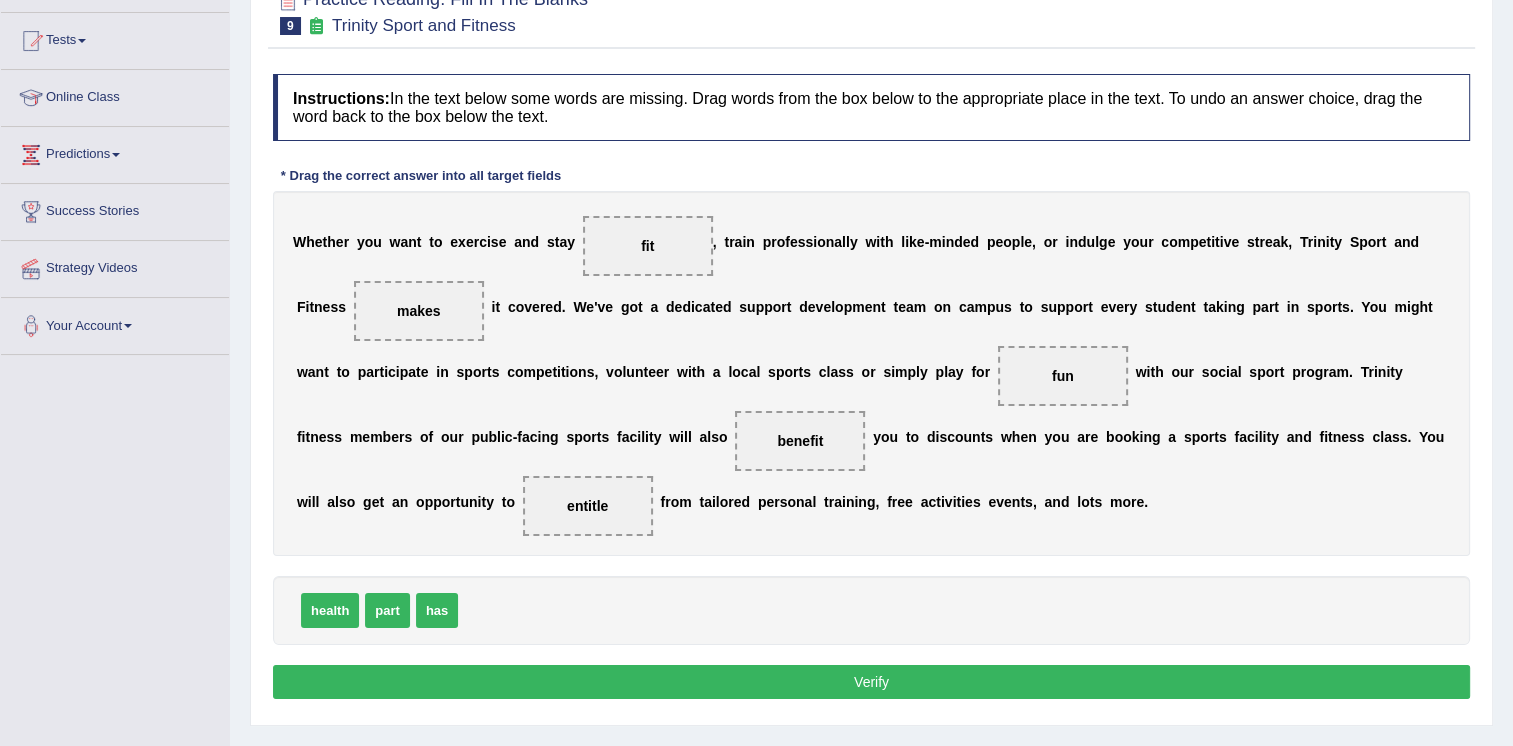 click on "Verify" at bounding box center (871, 682) 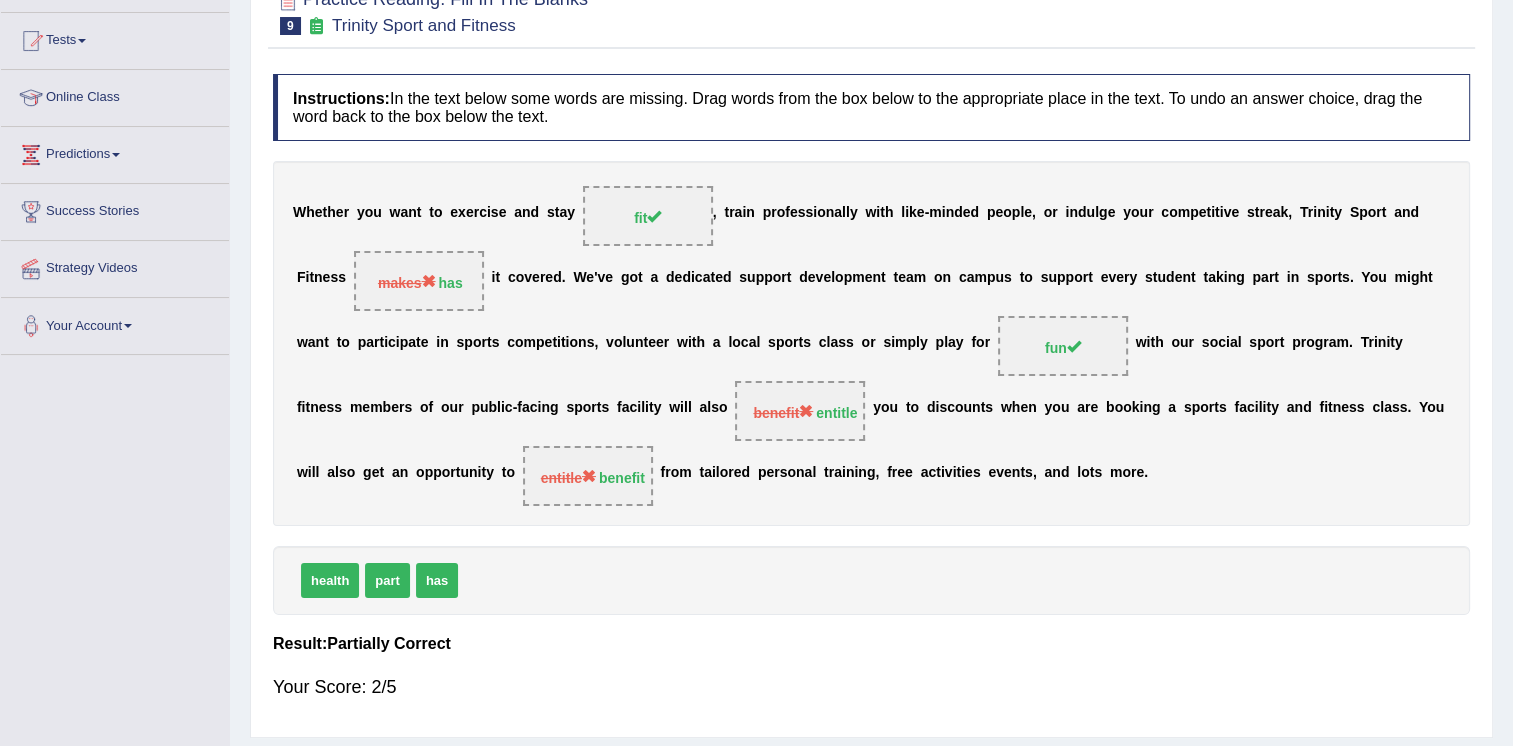 click on "Your Score: 2/5" at bounding box center [871, 687] 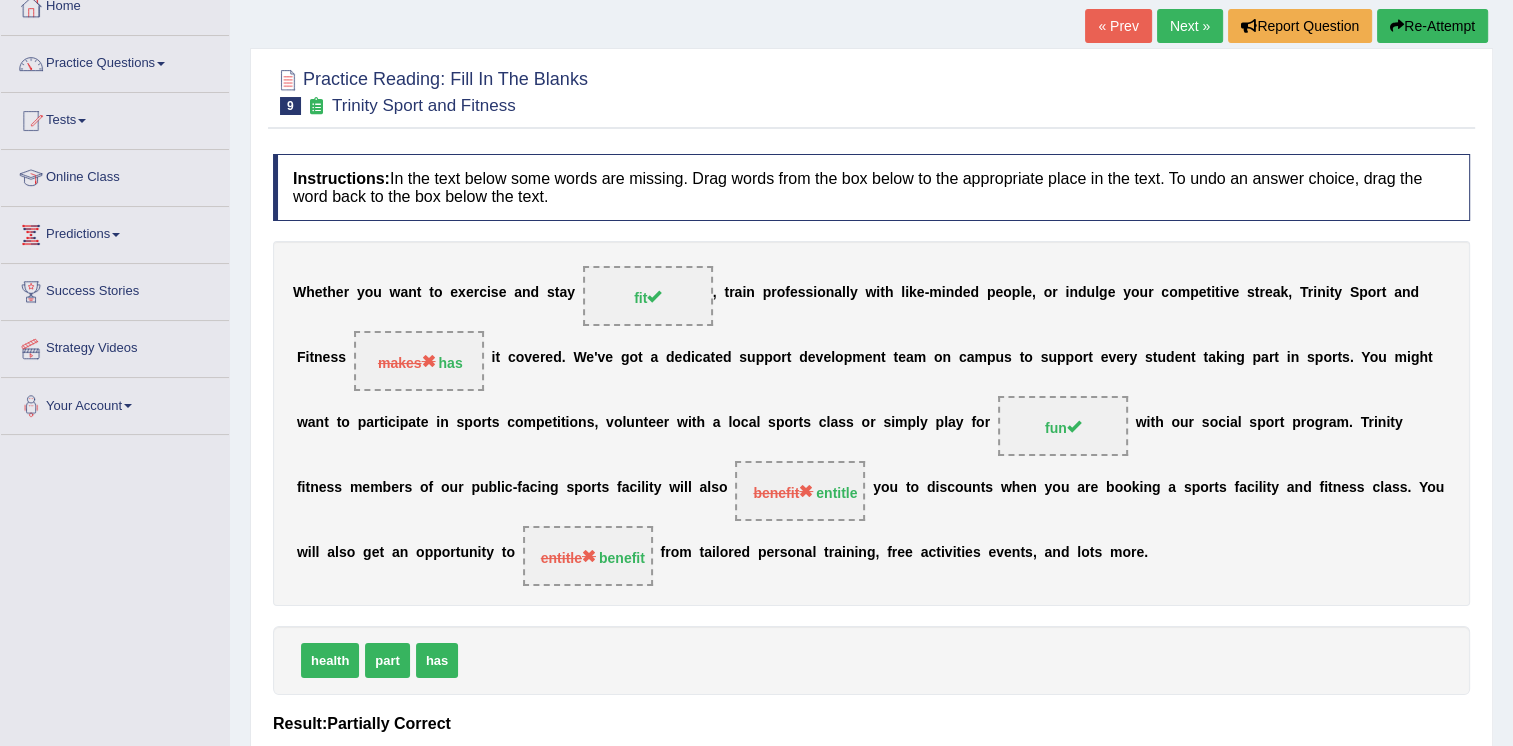scroll, scrollTop: 0, scrollLeft: 0, axis: both 